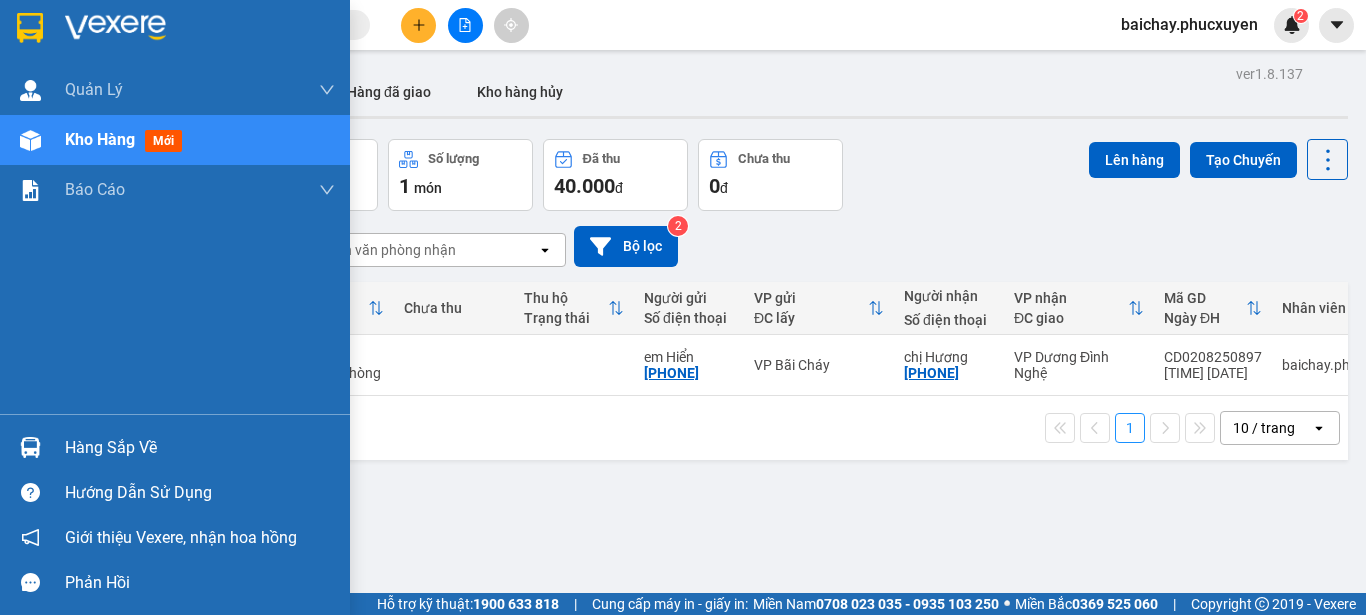 scroll, scrollTop: 0, scrollLeft: 0, axis: both 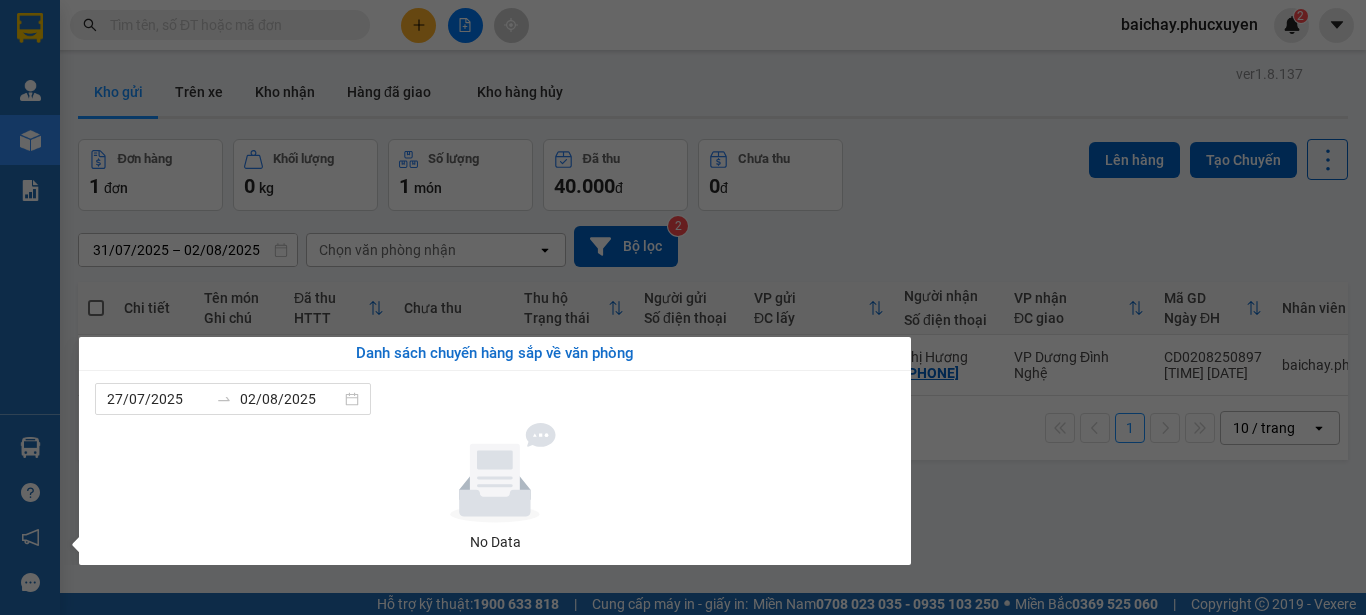 click on "Kết quả tìm kiếm ( 1 )  Bộ lọc  Mã ĐH Trạng thái Món hàng Thu hộ Tổng cước Chưa cước Người gửi VP Gửi Người nhận VP Nhận CD0108250853 16:28 - 01/08 Đã giao   21:25 - 01/08 1 gói bằng pbi to- SHIP NGAY SL:  1 150.000 [PHONE] vinpearl BC ( [PHONE] ) VP Bãi Cháy TC: vinpearl BC [PHONE] VP Minh Khai TC: Le Chateau hotel, [NUMBER] [STREET] ... 1 baichay.phucxuyen 2     Quản Lý Quản lý giao nhận mới Quản lý kiểm kho     Kho hàng mới     Báo cáo  11. Báo cáo đơn giao nhận nội bộ 1. Chi tiết đơn hàng văn phòng 12. Thống kê đơn đối tác 2. Tổng doanh thu theo từng văn phòng 3. Thống kê đơn hàng toàn nhà xe  4. Báo cáo dòng tiền theo nhân viên 5. Doanh thu thực tế chi tiết theo phòng hàng  8. Thống kê nhận và gửi hàng theo văn phòng 9. Thống kê chi tiết đơn hàng theo văn phòng gửi Báo cáo Dòng tiền Thực thu của Nhân viên (Tách cước) Phản hồi 1" at bounding box center [683, 307] 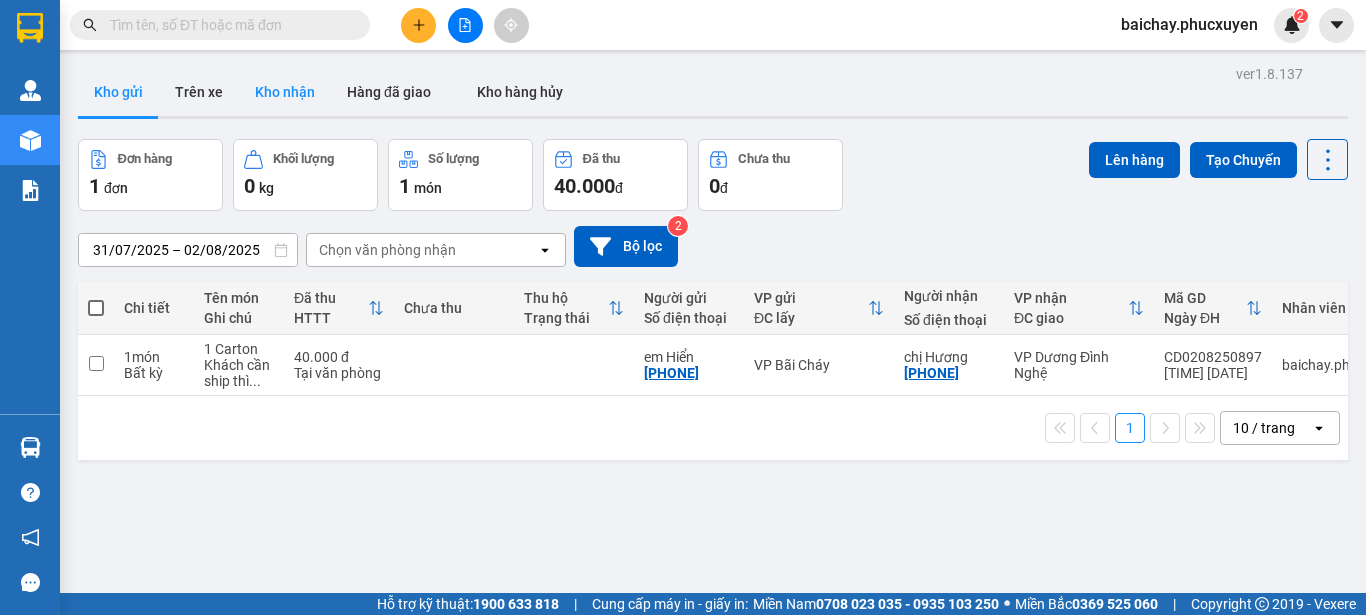 click on "Kho nhận" at bounding box center [285, 92] 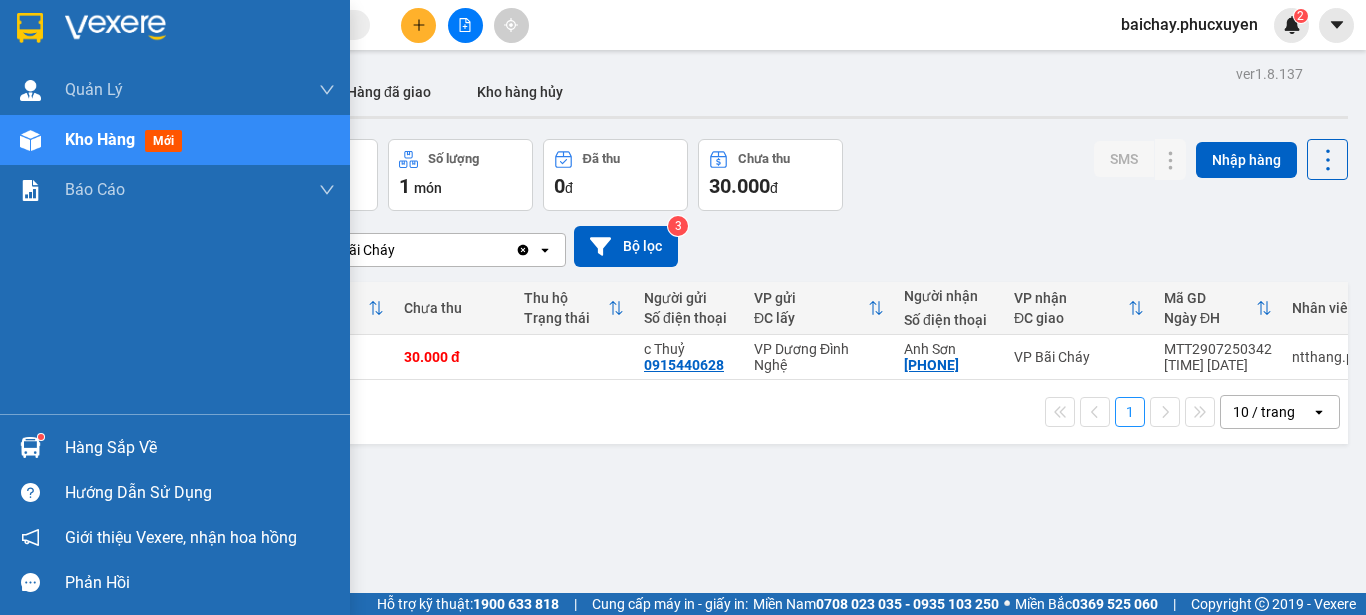 click on "Hàng sắp về" at bounding box center (200, 448) 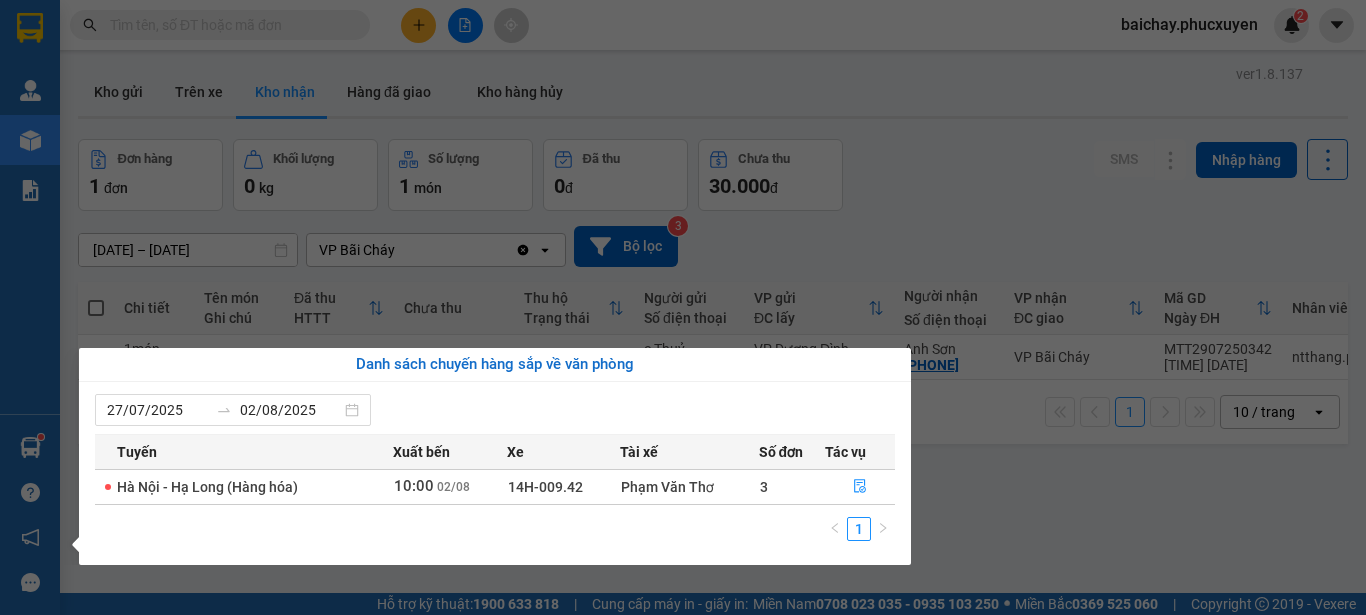 click on "Kết quả tìm kiếm ( 1 )  Bộ lọc  Mã ĐH Trạng thái Món hàng Thu hộ Tổng cước Chưa cước Người gửi VP Gửi Người nhận VP Nhận CD0108250853 16:28 - 01/08 Đã giao   21:25 - 01/08 1 gói bằng pbi to- SHIP NGAY SL:  1 150.000 [PHONE] vinpearl BC ( [PHONE] ) VP Bãi Cháy TC: vinpearl BC [PHONE] VP Minh Khai TC: Le Chateau hotel, [NUMBER] [STREET] ... 1 baichay.phucxuyen 2     Quản Lý Quản lý giao nhận mới Quản lý kiểm kho     Kho hàng mới     Báo cáo  11. Báo cáo đơn giao nhận nội bộ 1. Chi tiết đơn hàng văn phòng 12. Thống kê đơn đối tác 2. Tổng doanh thu theo từng văn phòng 3. Thống kê đơn hàng toàn nhà xe  4. Báo cáo dòng tiền theo nhân viên 5. Doanh thu thực tế chi tiết theo phòng hàng  8. Thống kê nhận và gửi hàng theo văn phòng 9. Thống kê chi tiết đơn hàng theo văn phòng gửi Báo cáo Dòng tiền Thực thu của Nhân viên (Tách cước) Phản hồi 1" at bounding box center [683, 307] 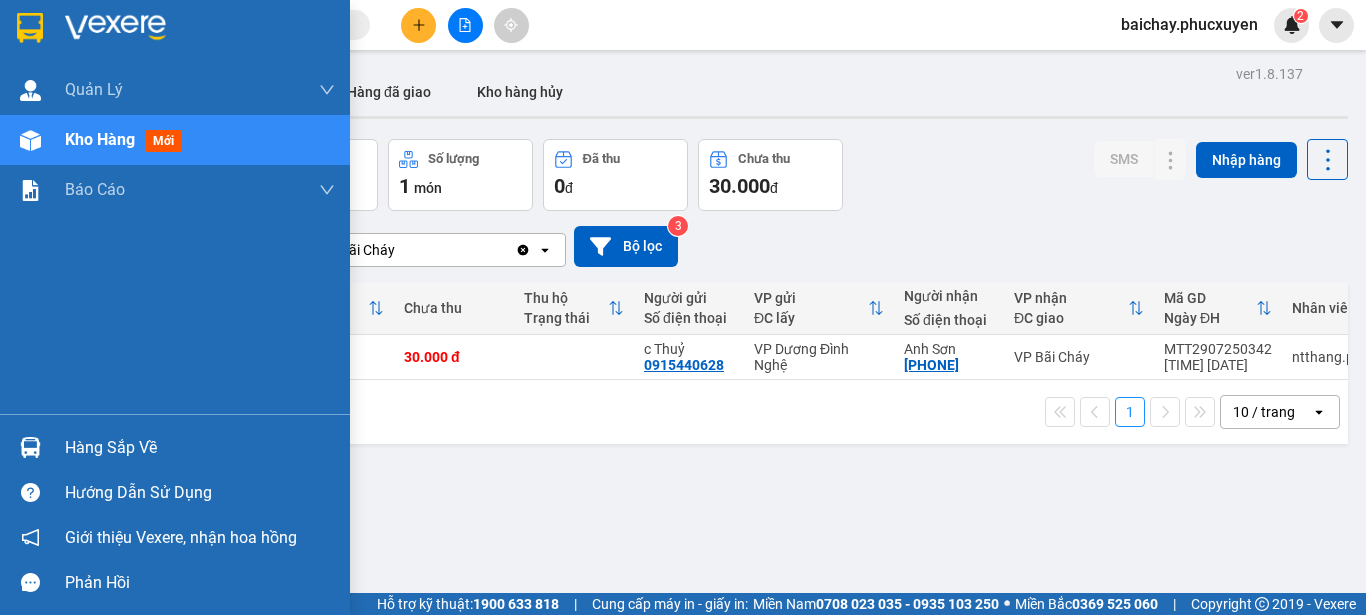 click on "Hàng sắp về" at bounding box center [200, 448] 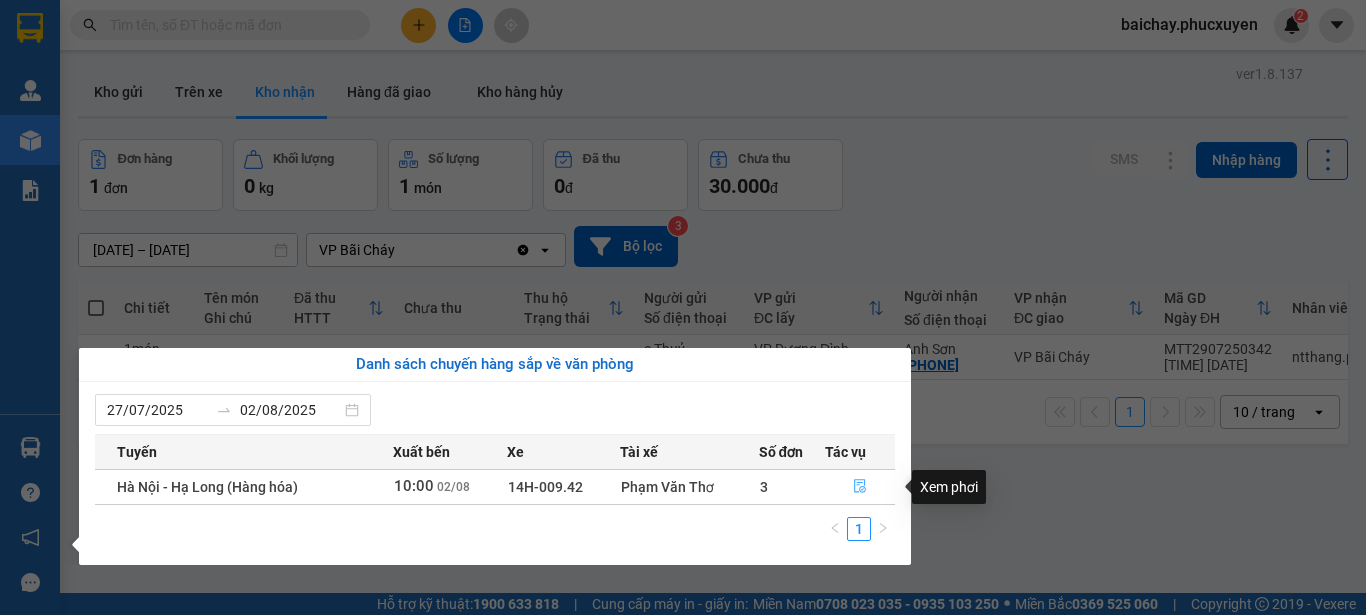 click 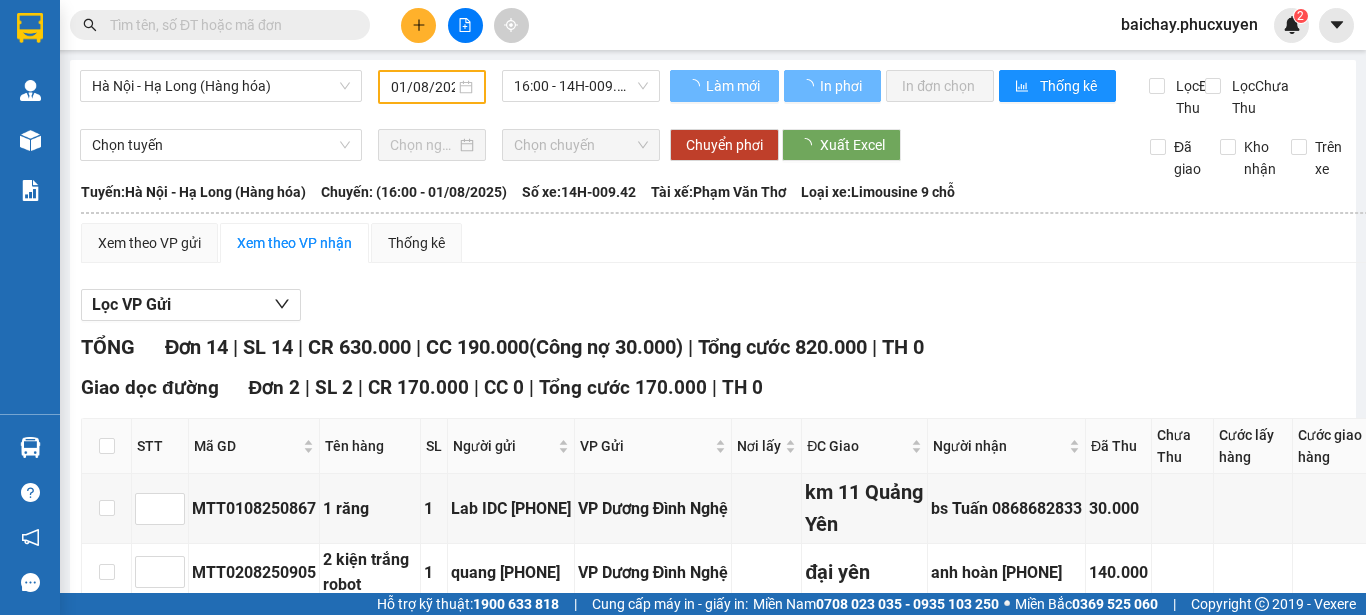 type on "02/08/2025" 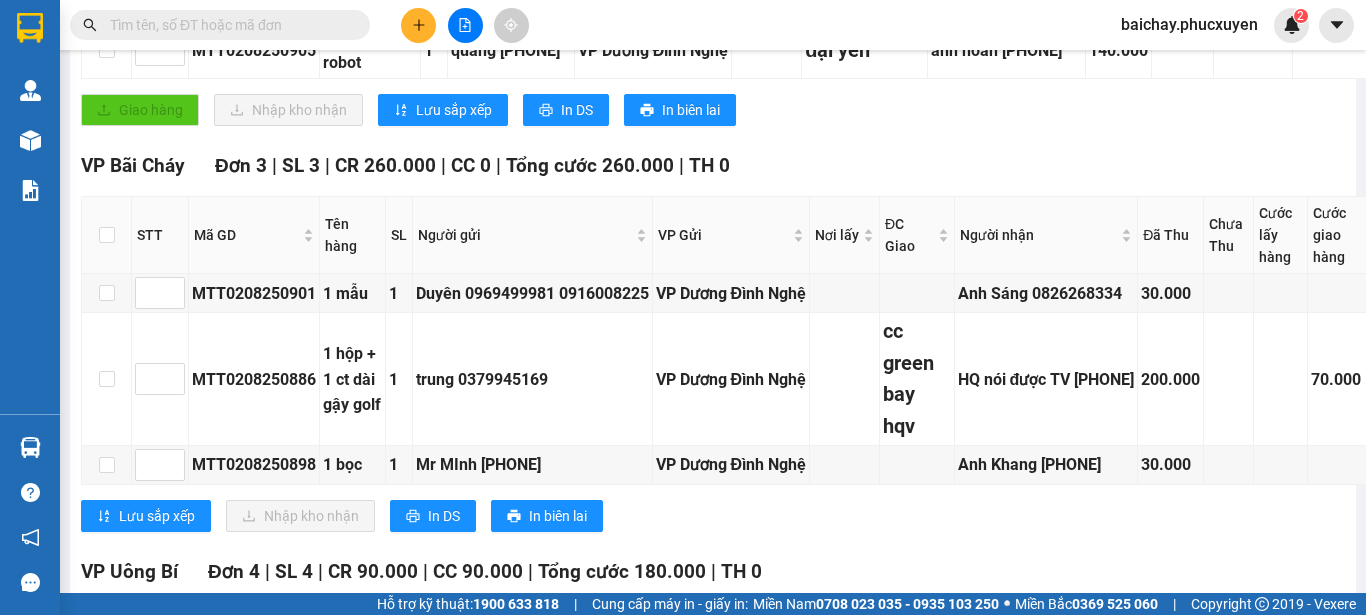 scroll, scrollTop: 600, scrollLeft: 0, axis: vertical 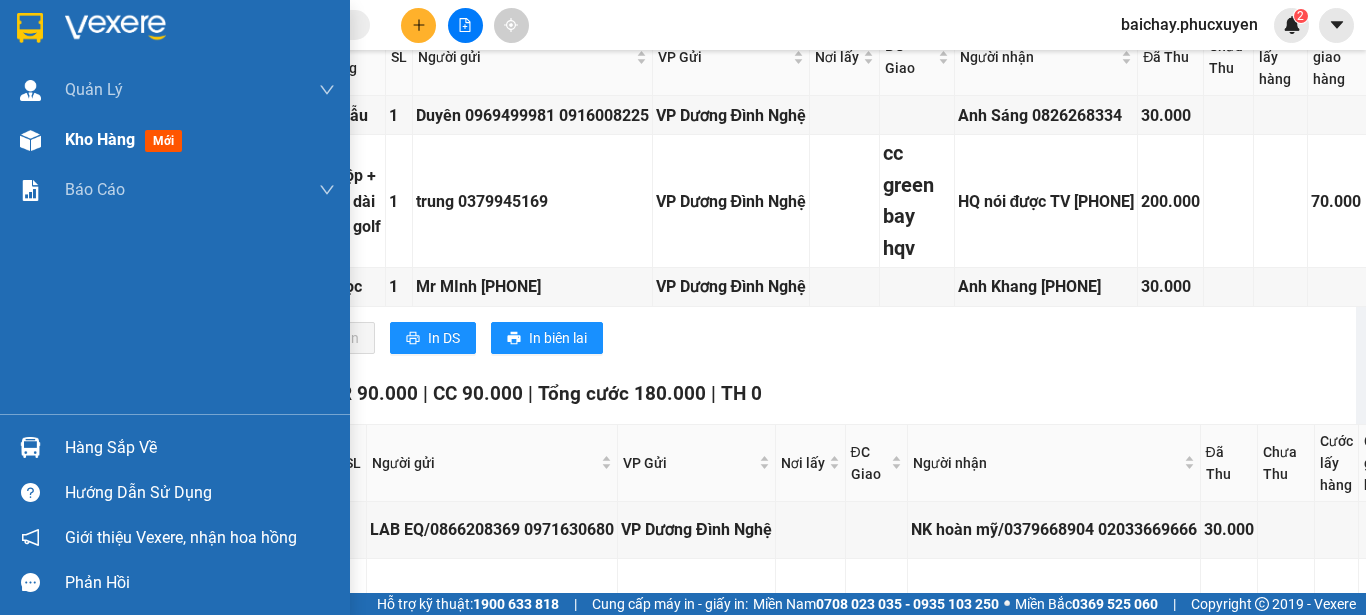 click on "Kho hàng" at bounding box center (100, 139) 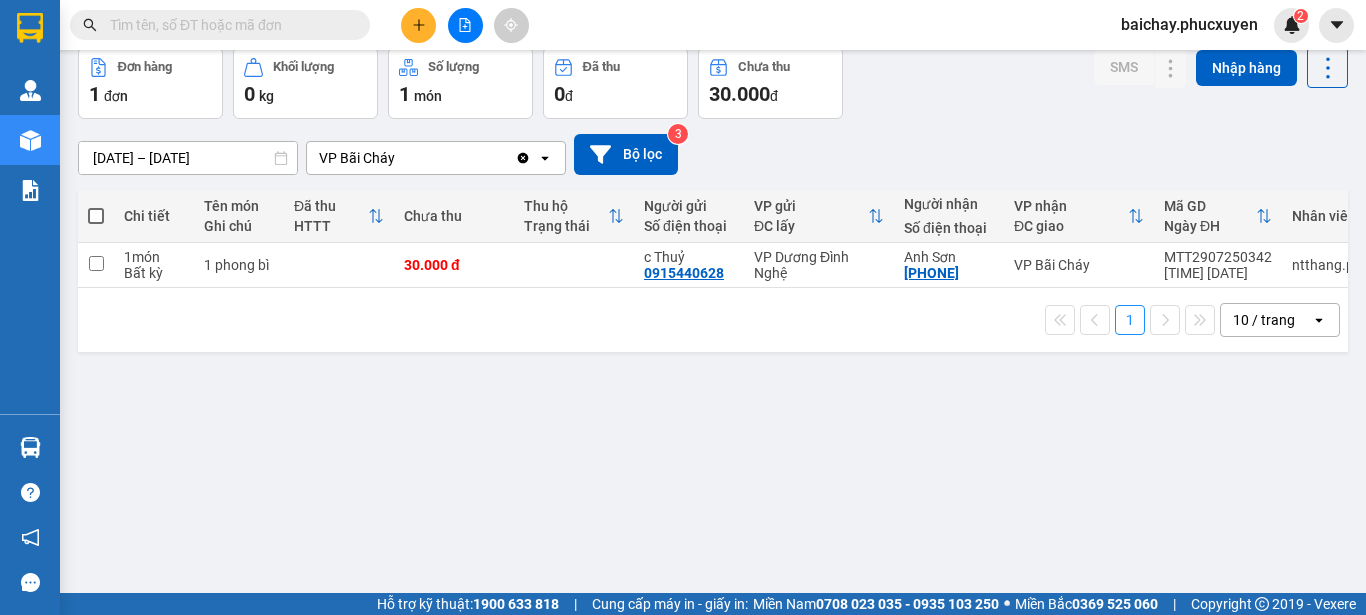 scroll, scrollTop: 0, scrollLeft: 0, axis: both 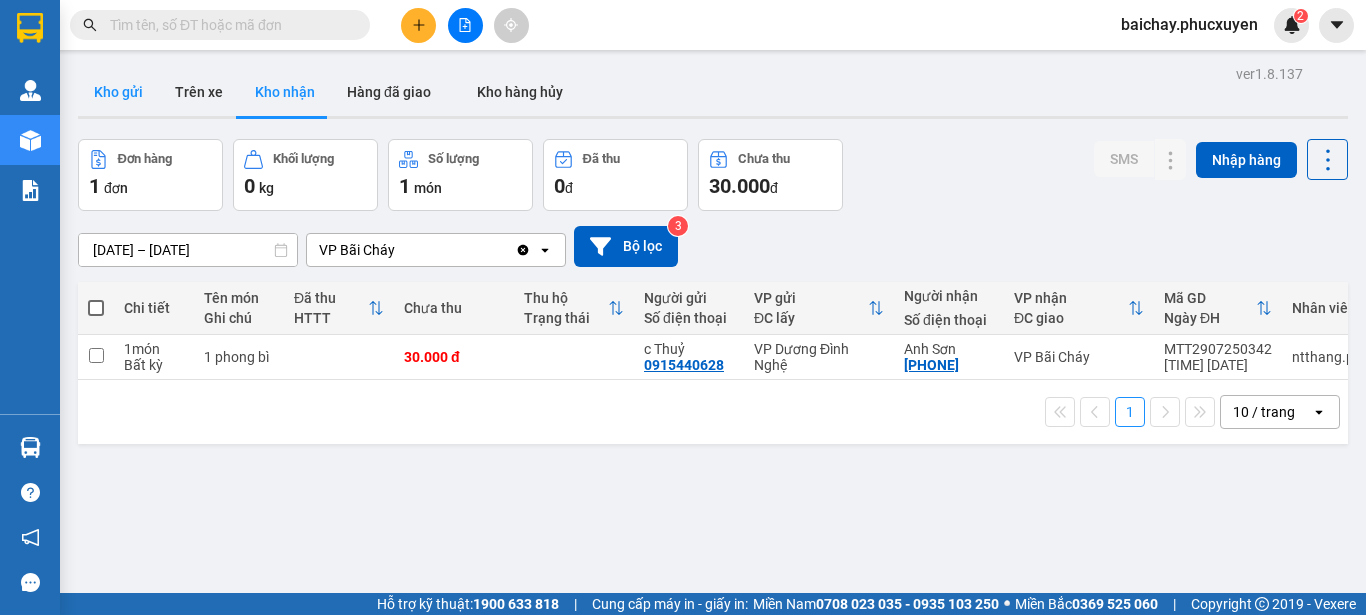 click on "Kho gửi" at bounding box center (118, 92) 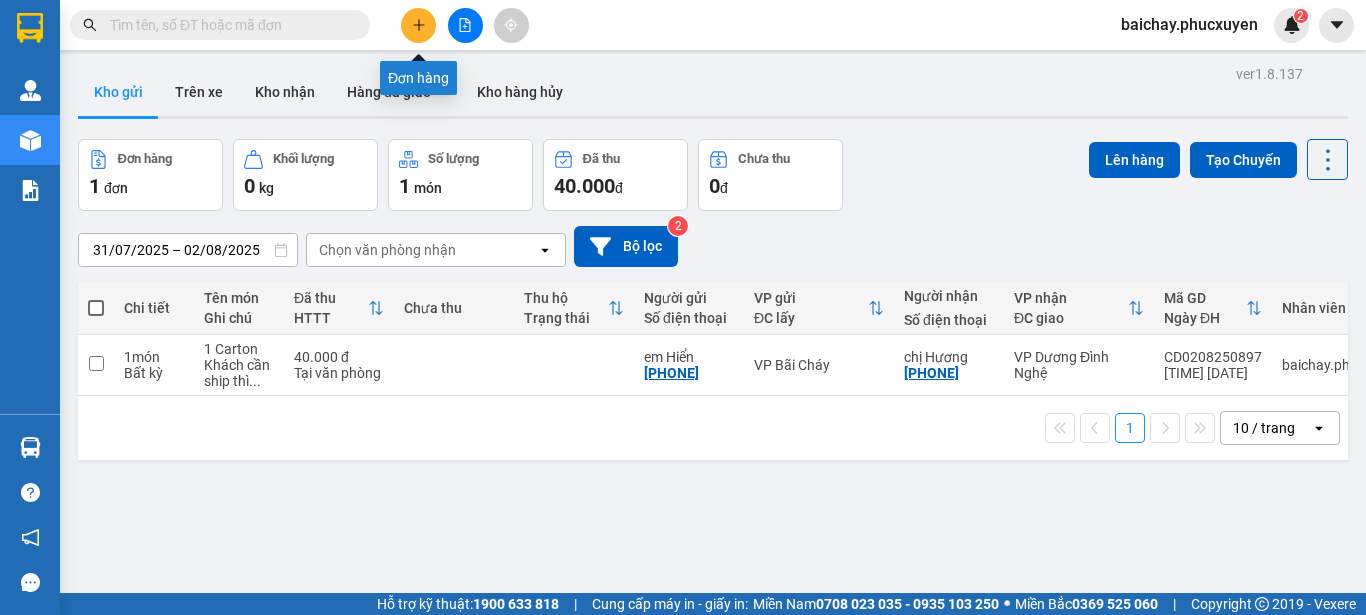 click 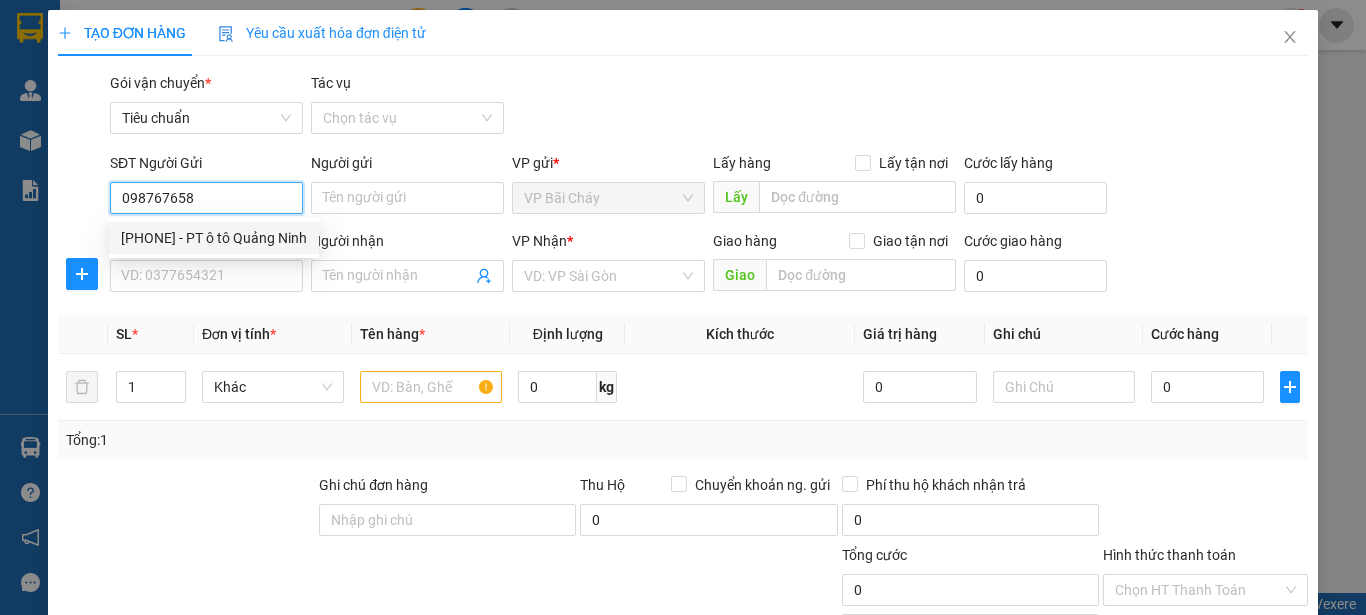 click on "[PHONE] - PT ô tô Quảng Ninh" at bounding box center (214, 238) 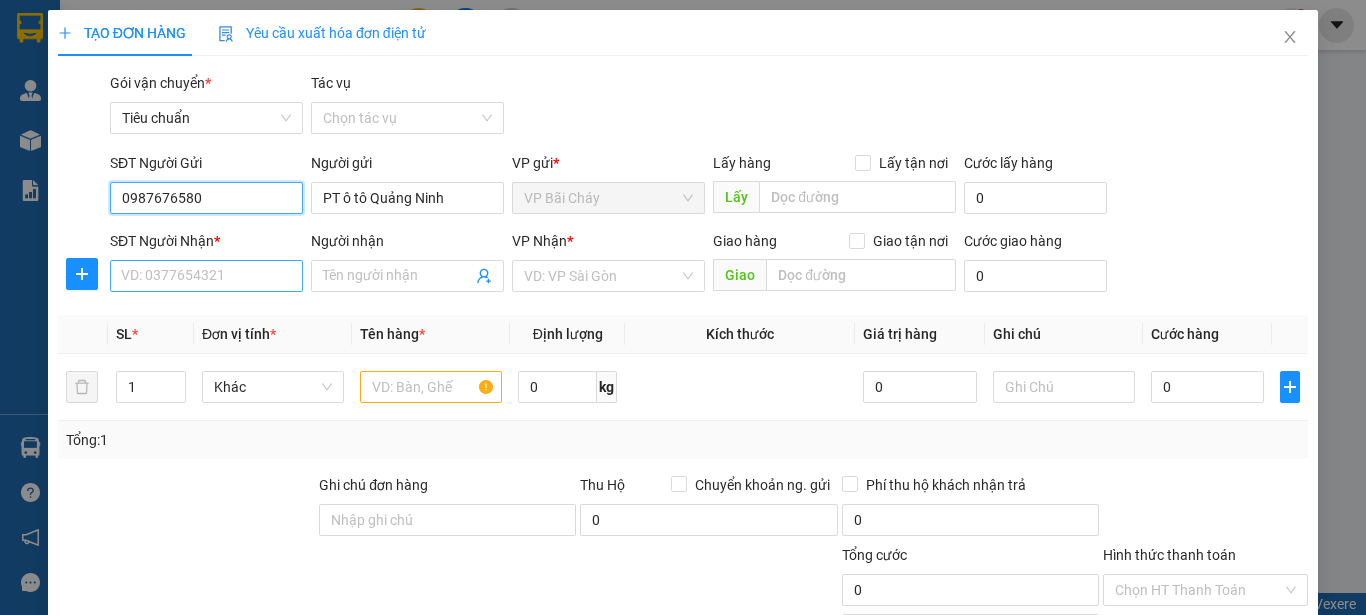 type on "0987676580" 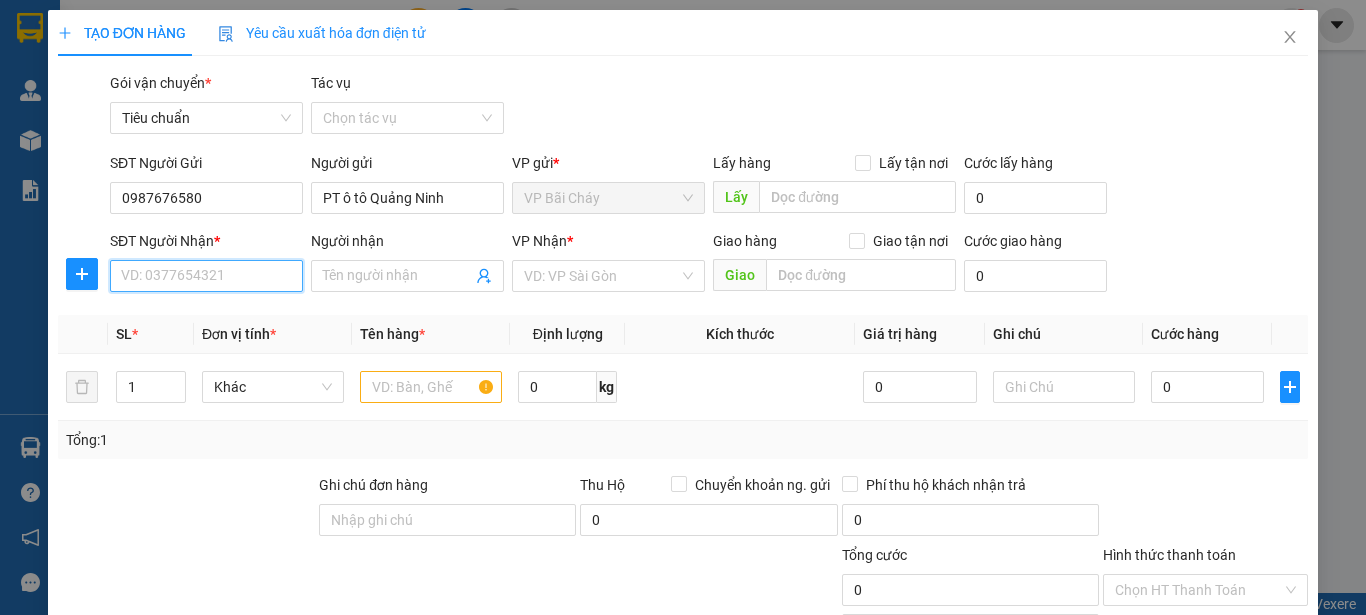 click on "SĐT Người Nhận  *" at bounding box center [206, 276] 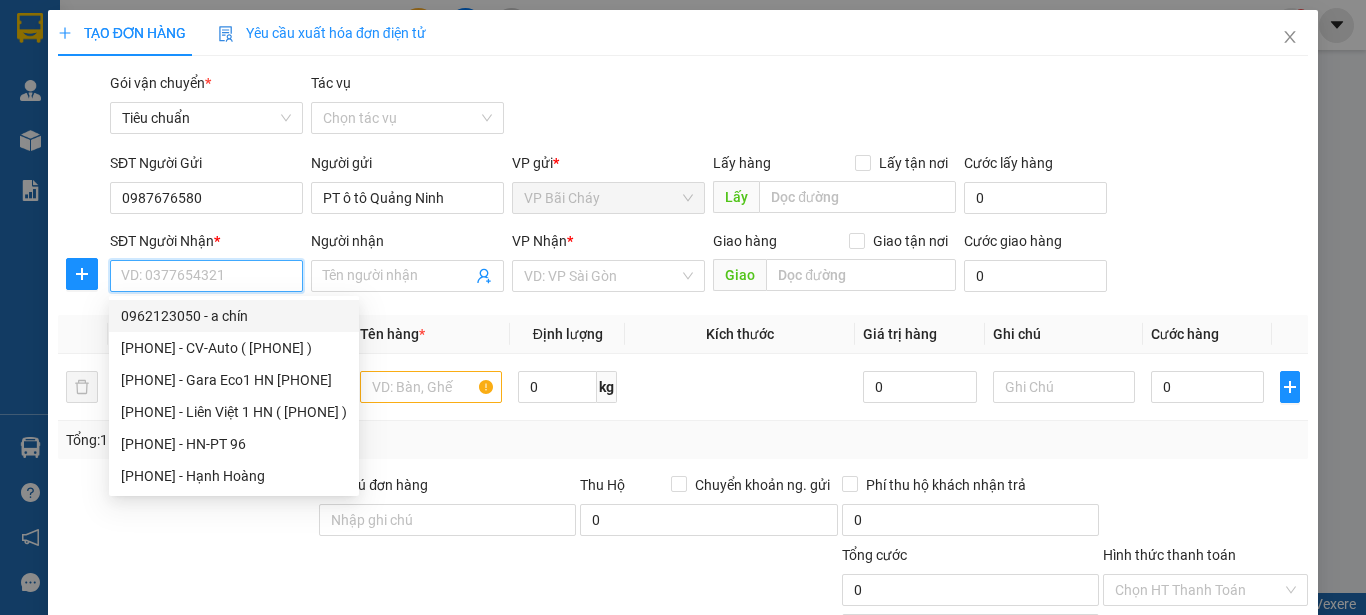 click on "0962123050 - a chín" at bounding box center [234, 316] 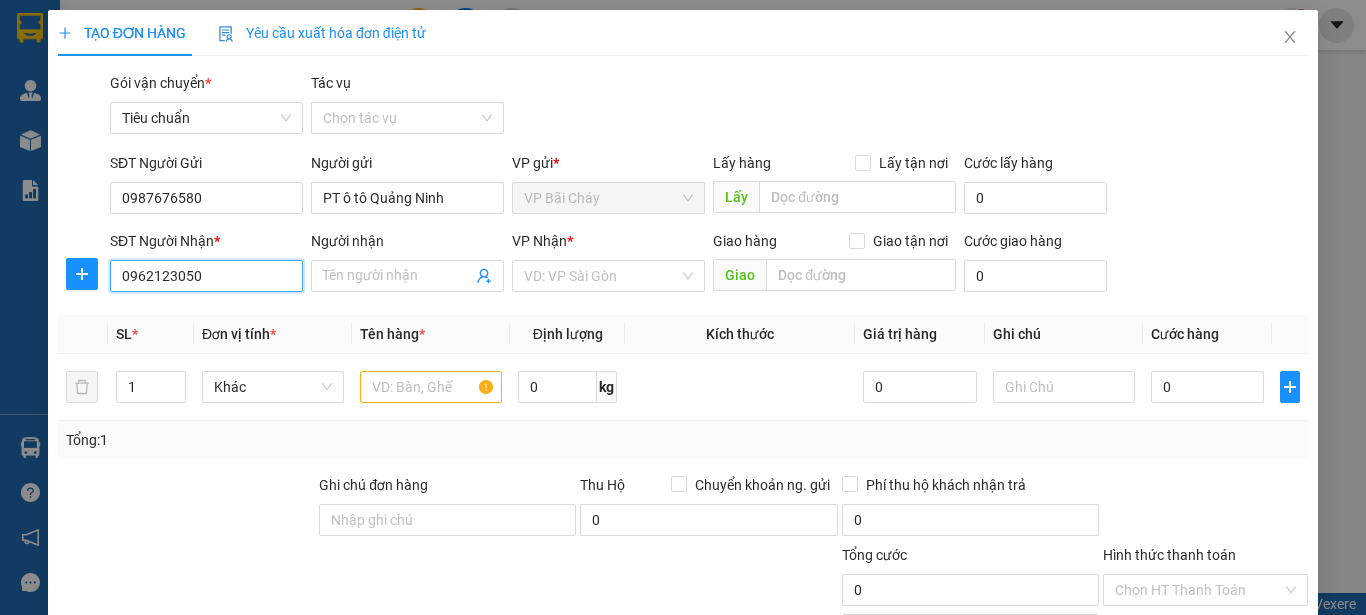 type on "a chín" 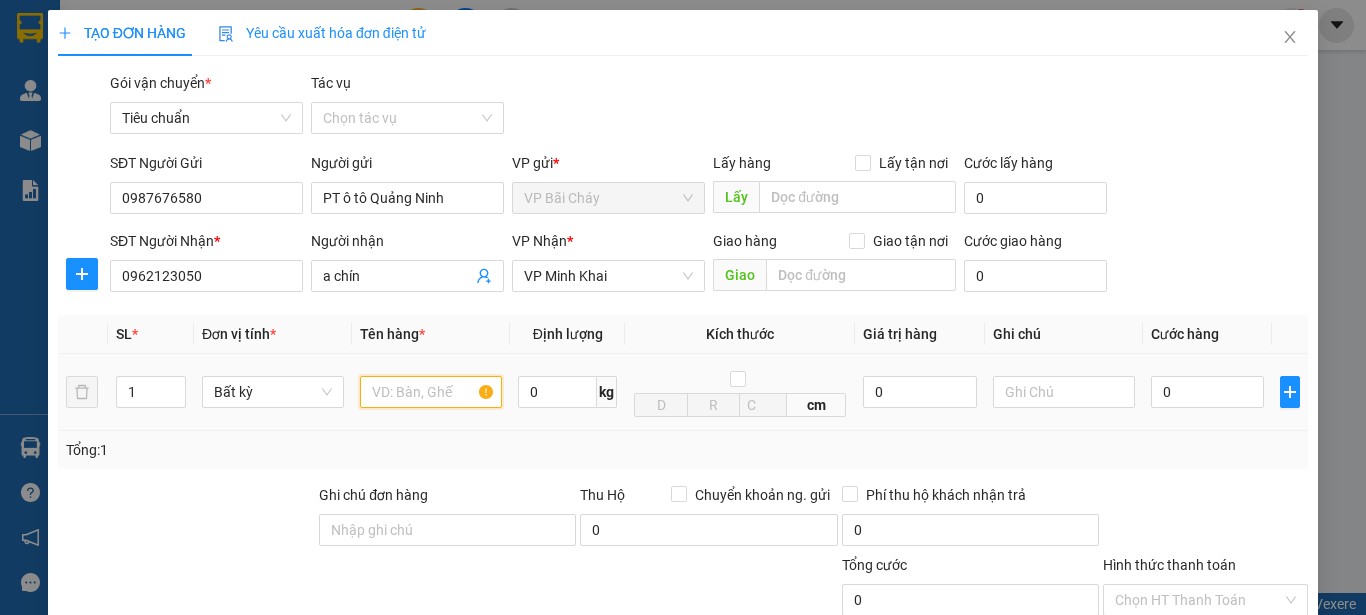 click at bounding box center [431, 392] 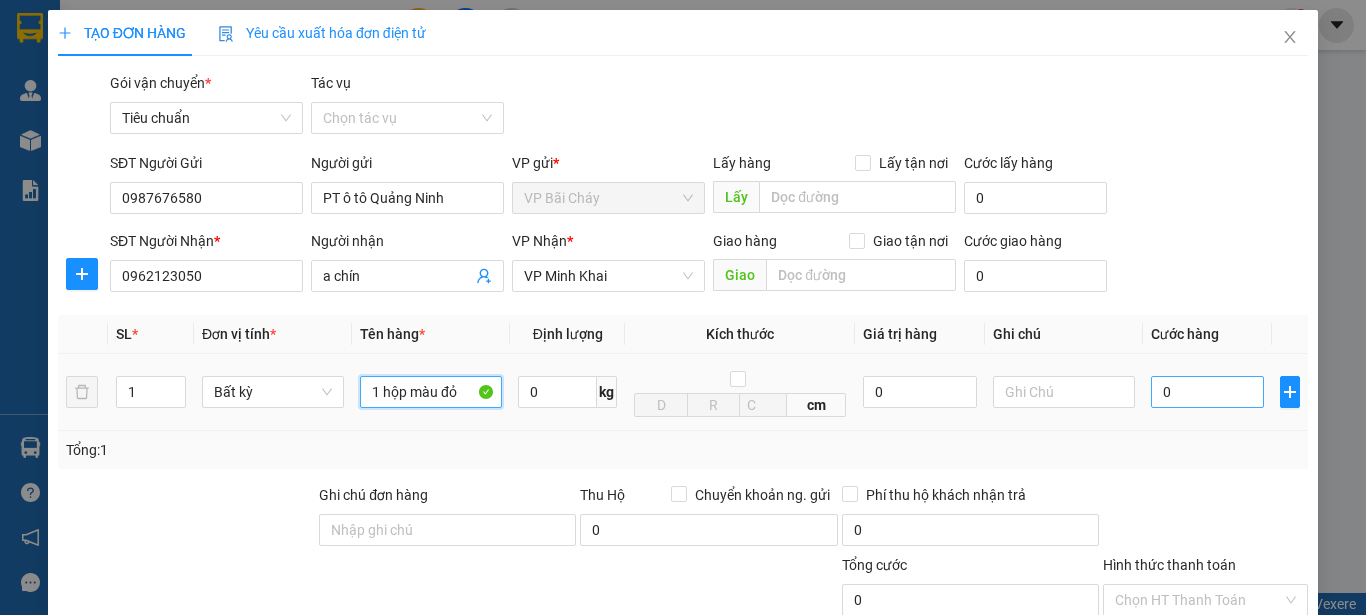 type on "1 hộp màu đỏ" 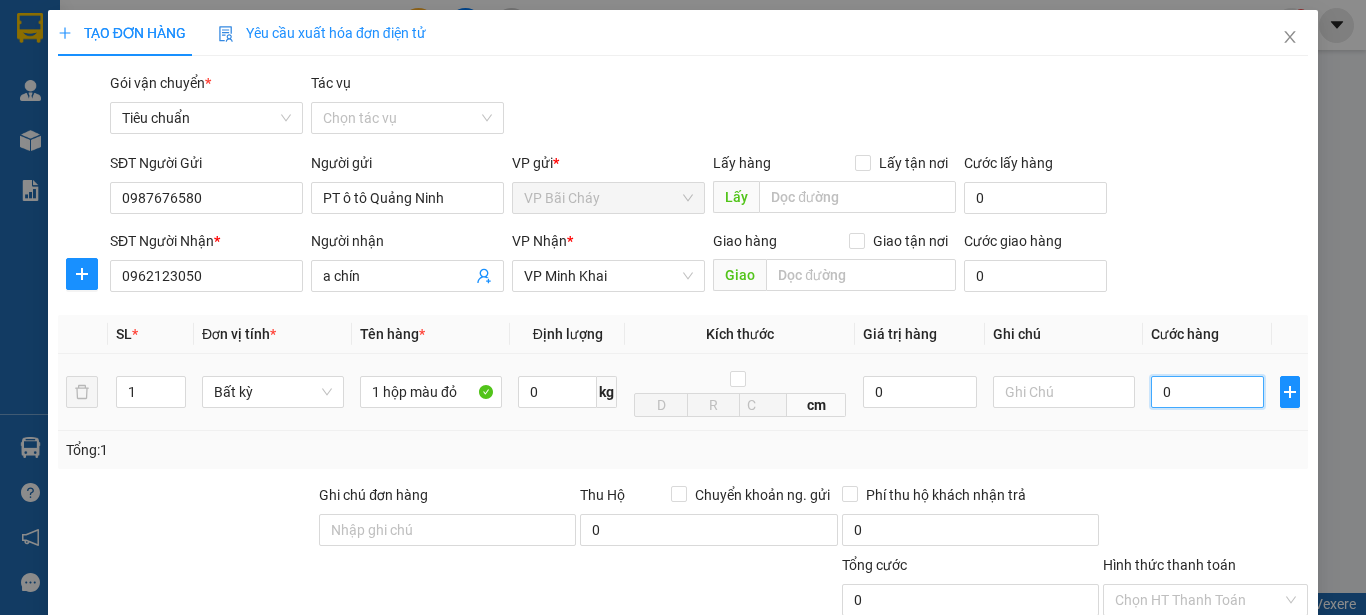 click on "0" at bounding box center (1207, 392) 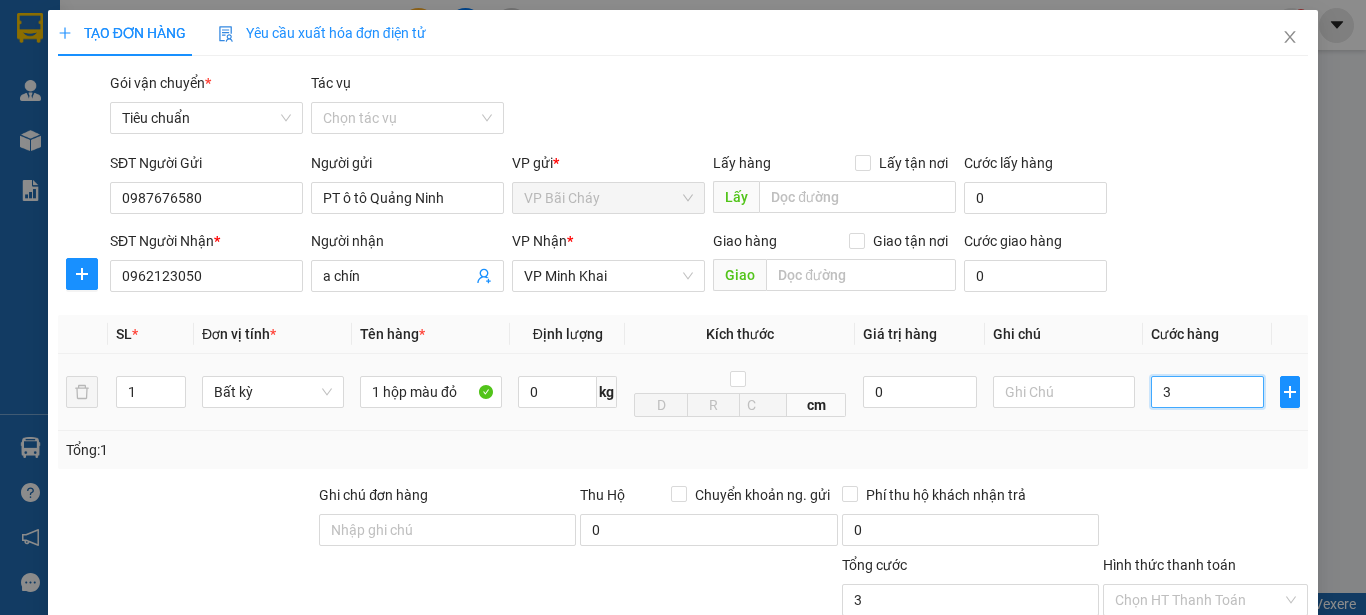 type on "30" 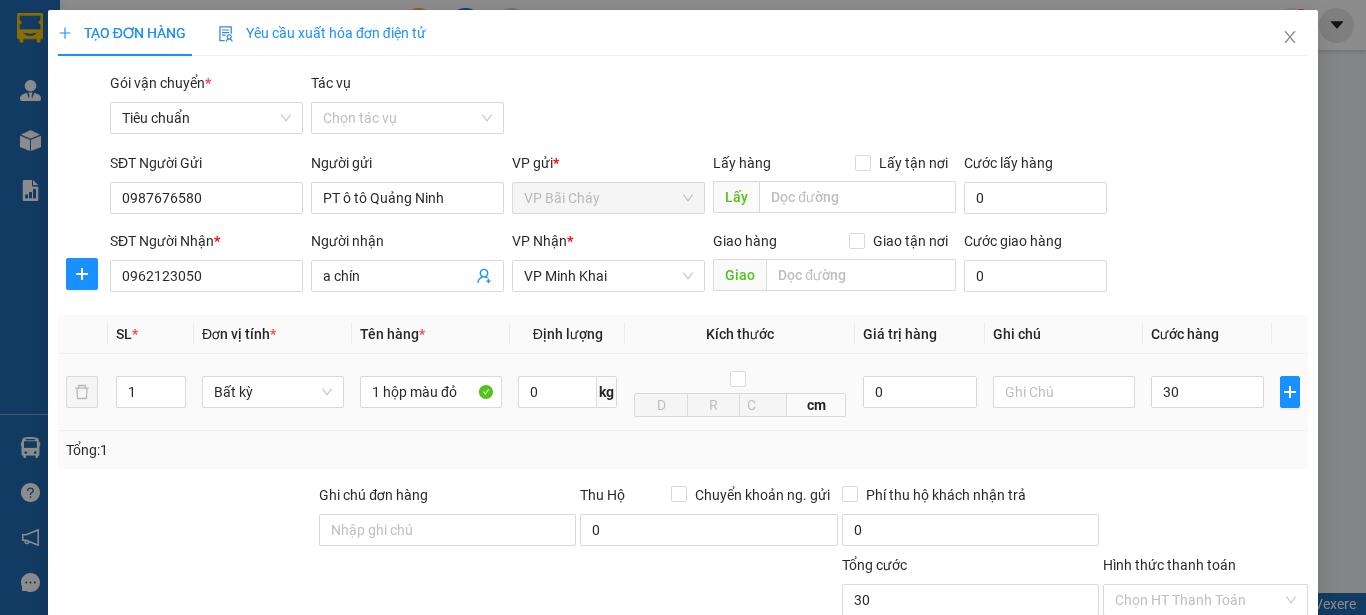 type on "30.000" 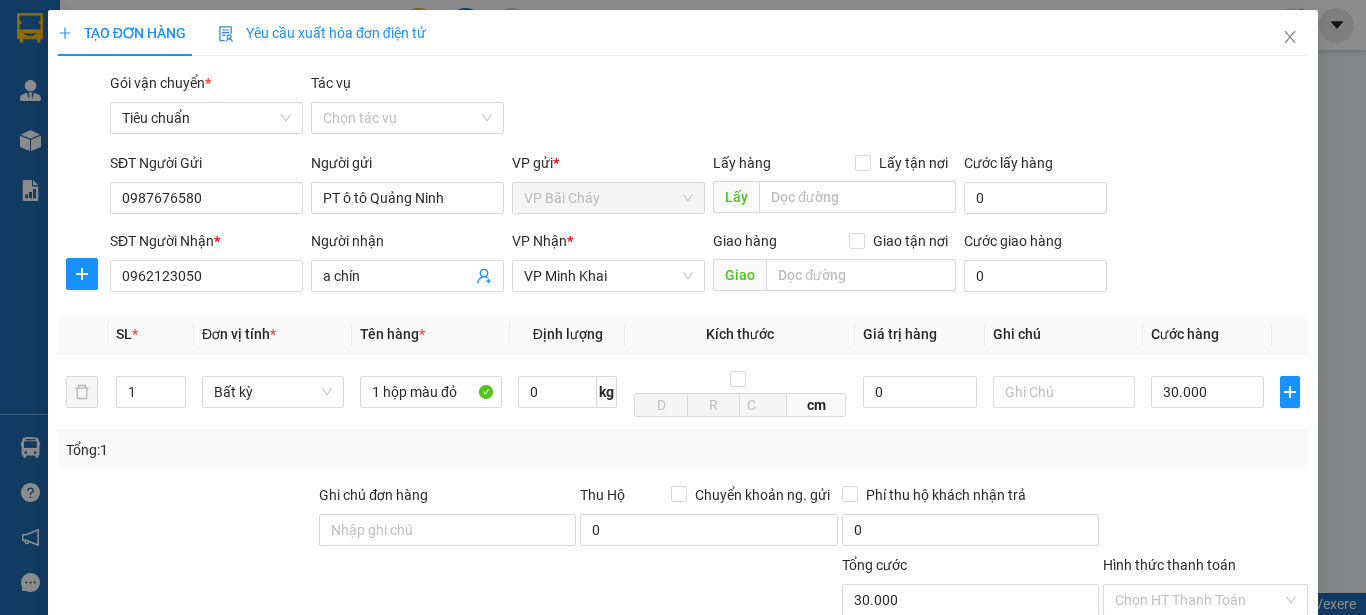 click on "Tổng:  1" at bounding box center (683, 450) 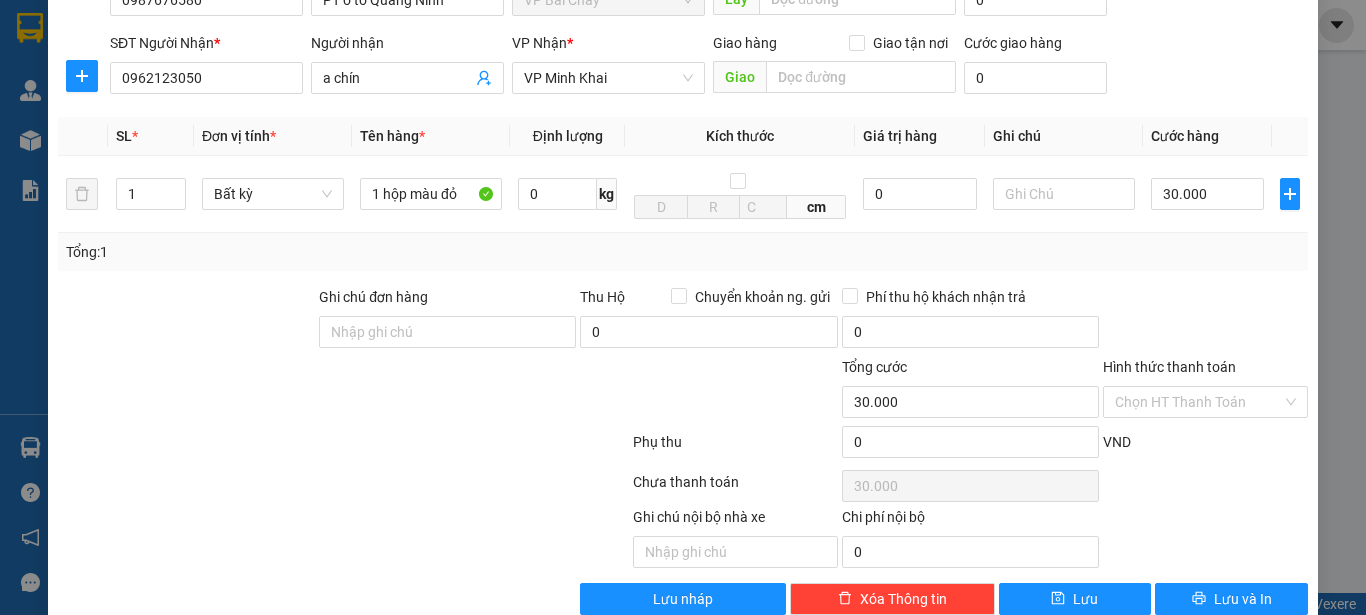 scroll, scrollTop: 238, scrollLeft: 0, axis: vertical 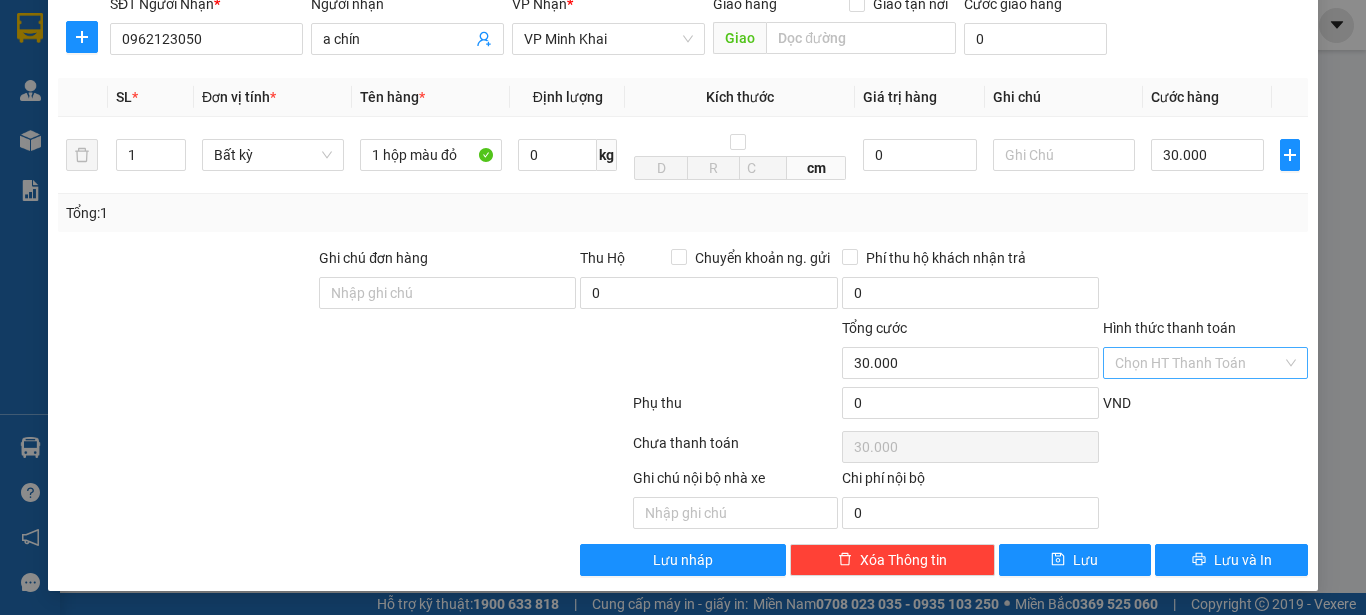 click on "Hình thức thanh toán" at bounding box center [1198, 363] 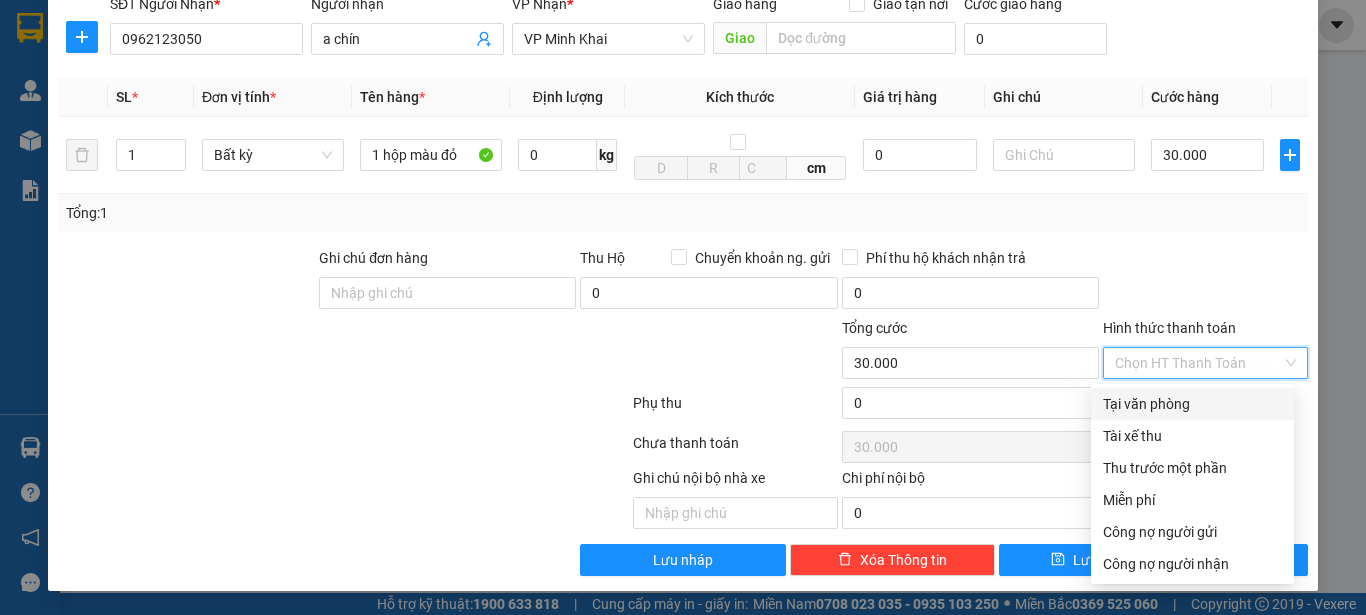 click on "Tại văn phòng" at bounding box center (1192, 404) 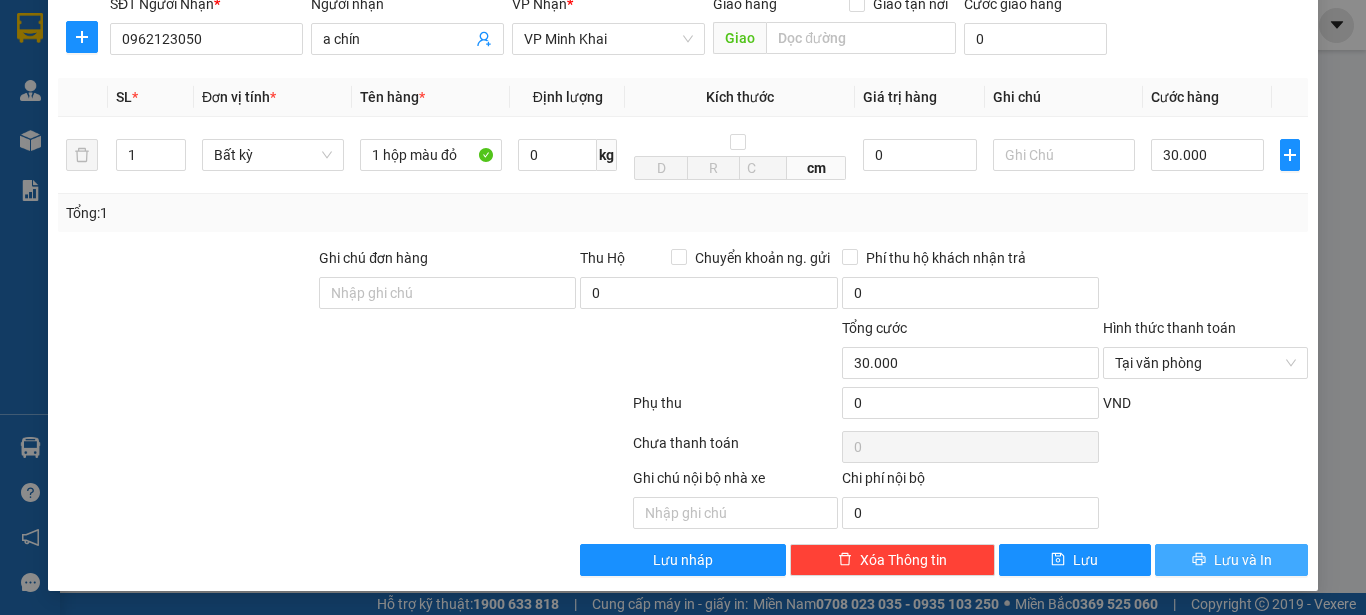 click on "Lưu và In" at bounding box center (1243, 560) 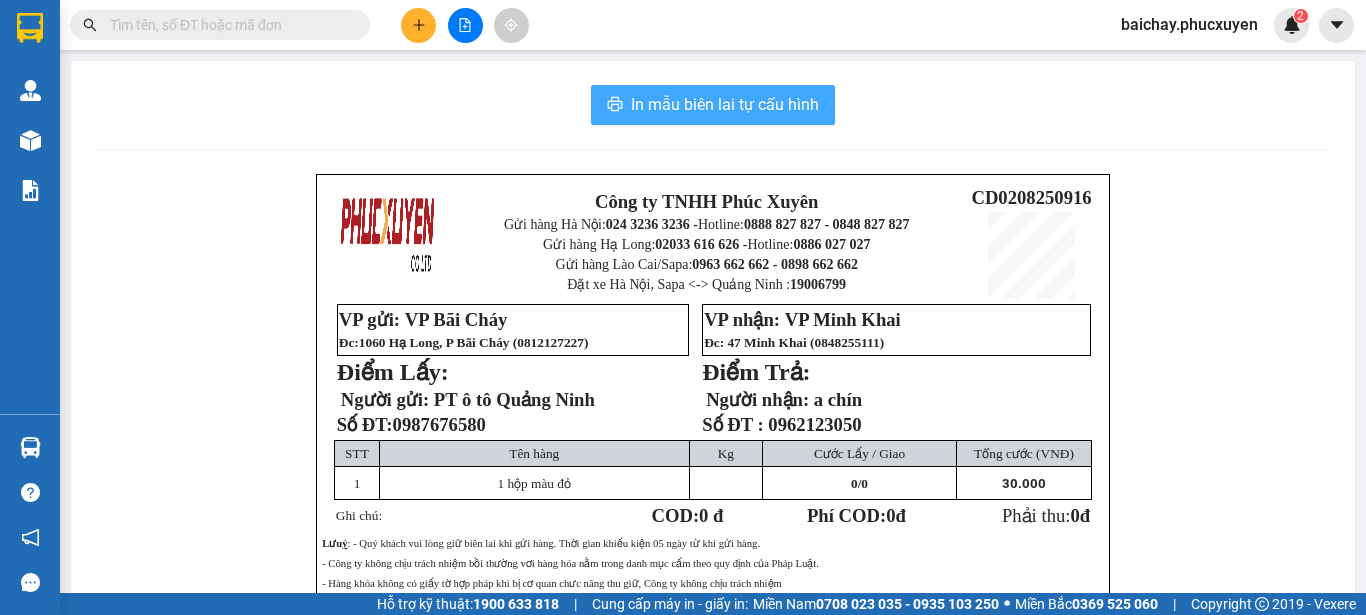 click on "In mẫu biên lai tự cấu hình" at bounding box center (725, 104) 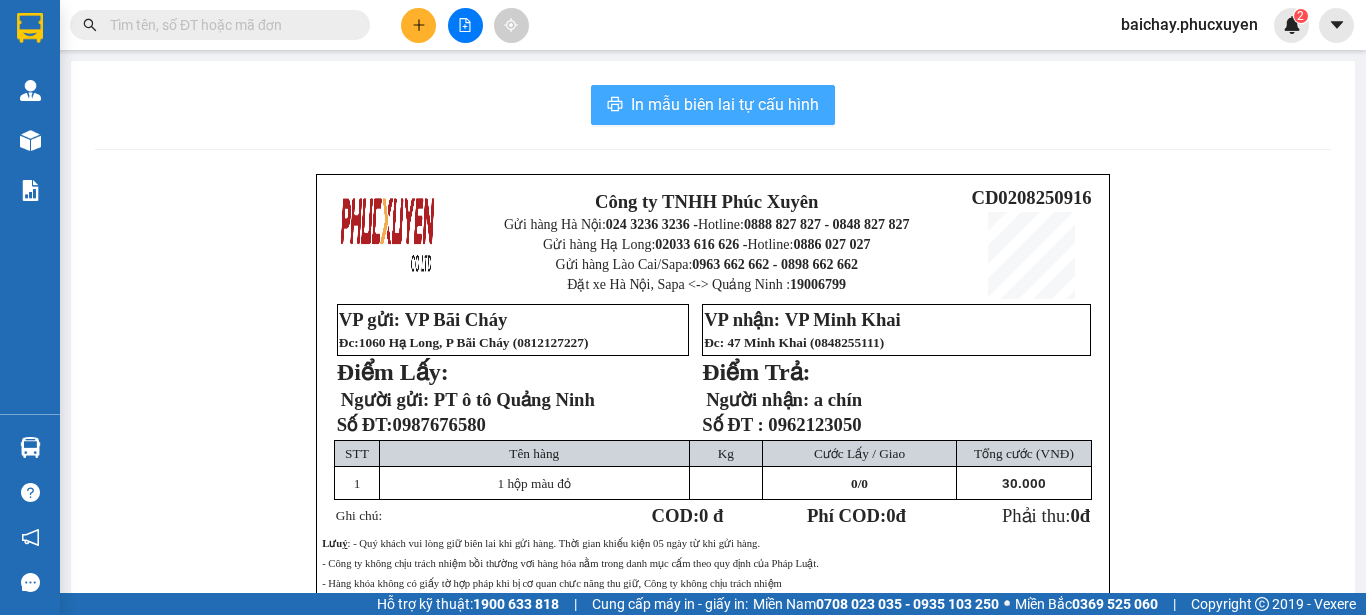scroll, scrollTop: 0, scrollLeft: 0, axis: both 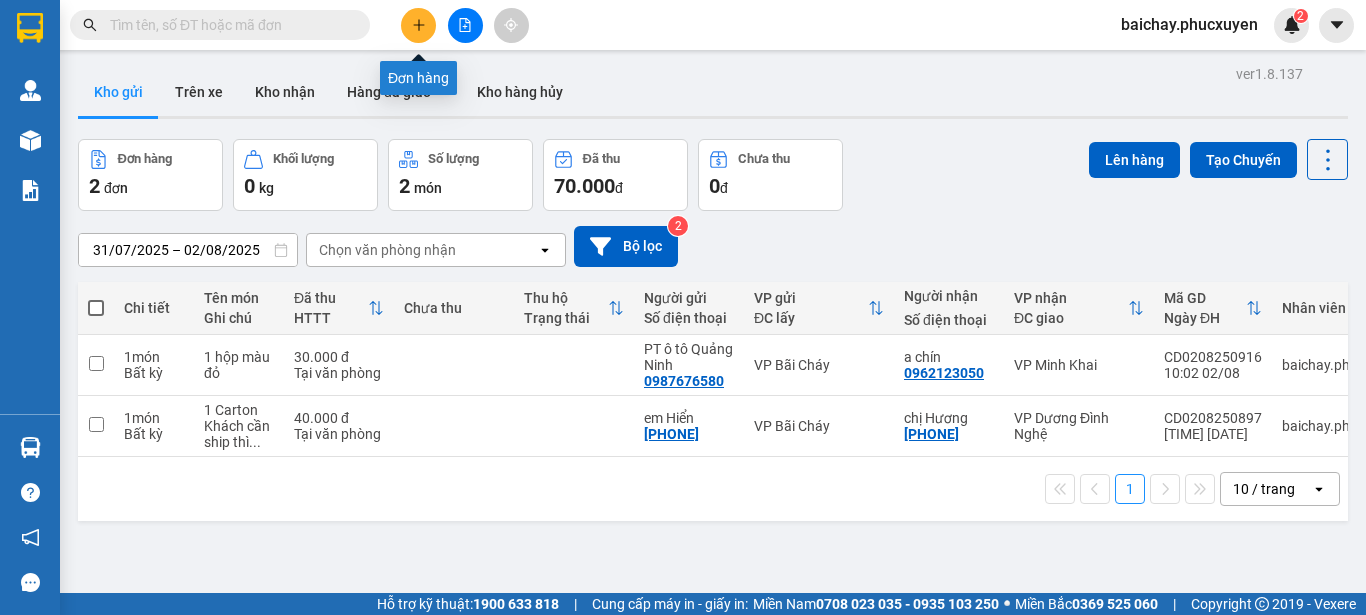 click 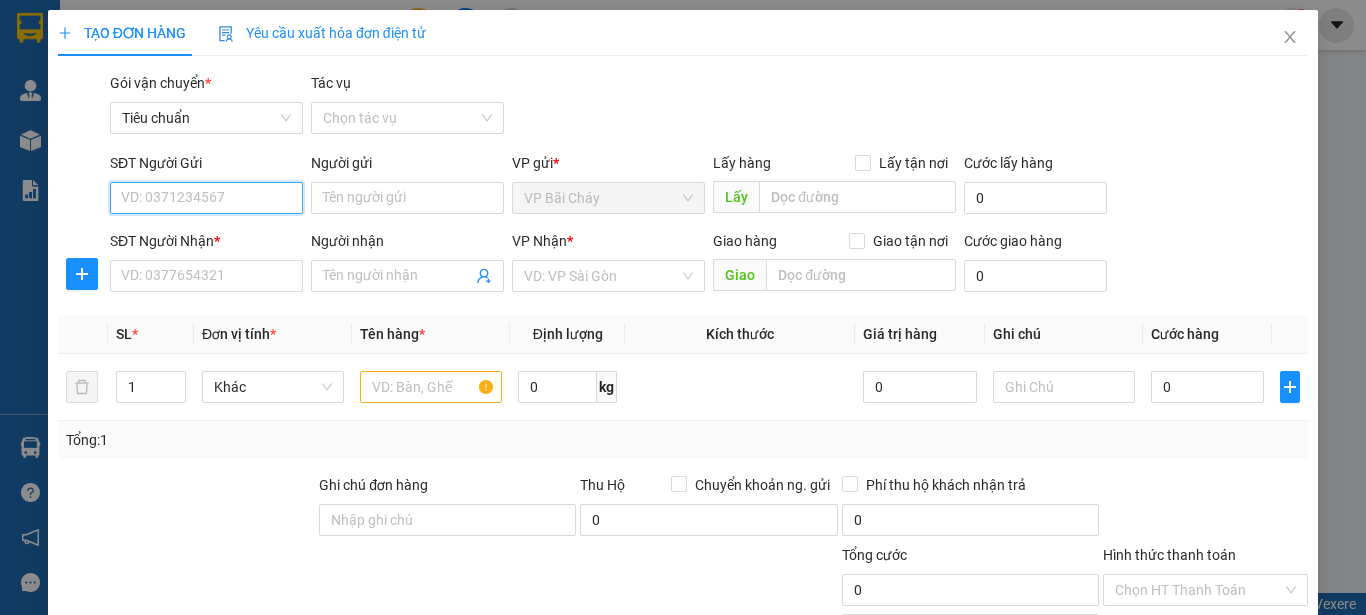 click on "SĐT Người Gửi" at bounding box center [206, 198] 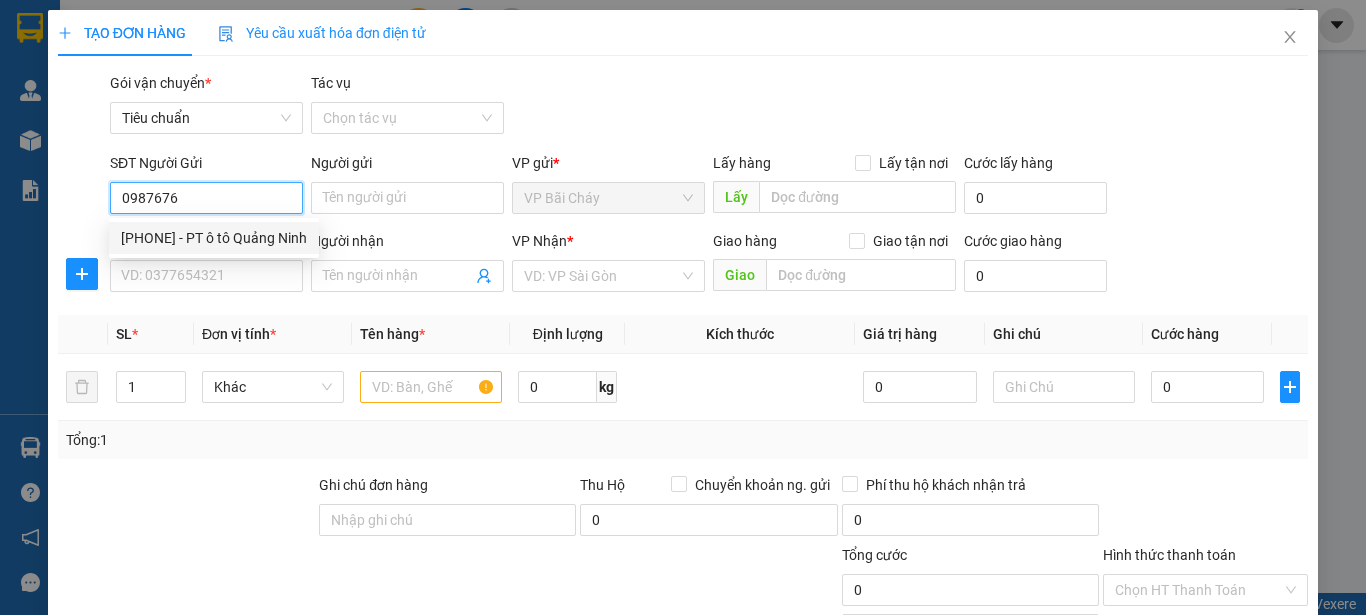 click on "[PHONE] - PT ô tô Quảng Ninh" at bounding box center (214, 238) 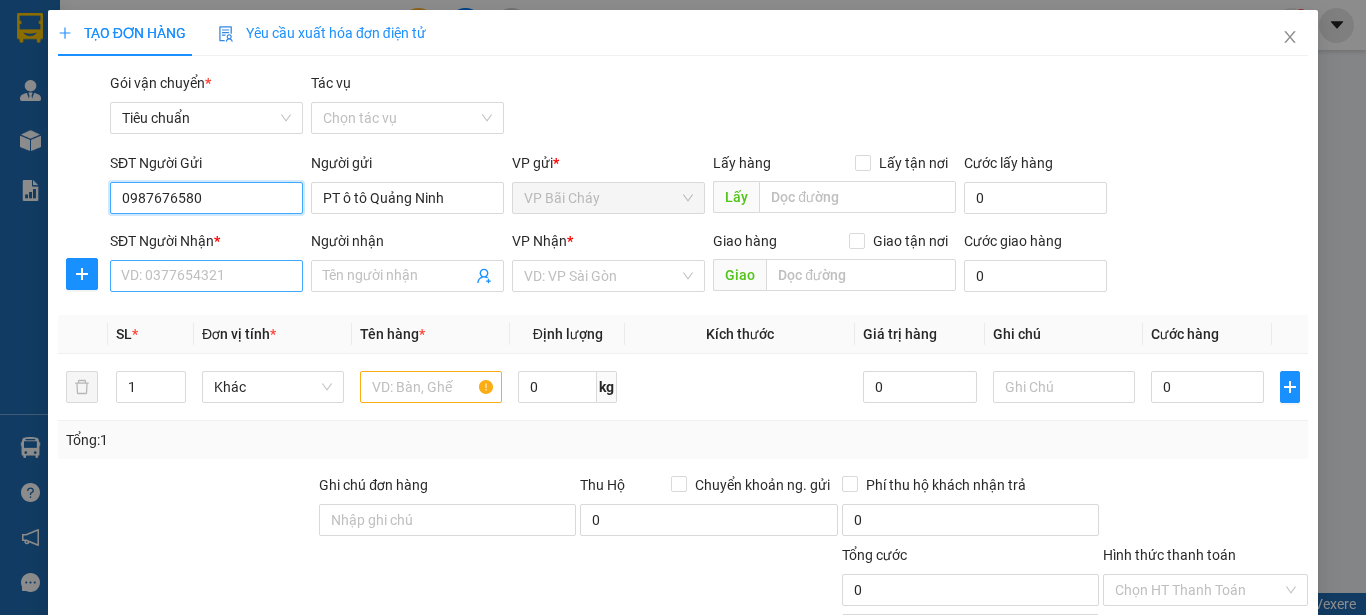 type on "0987676580" 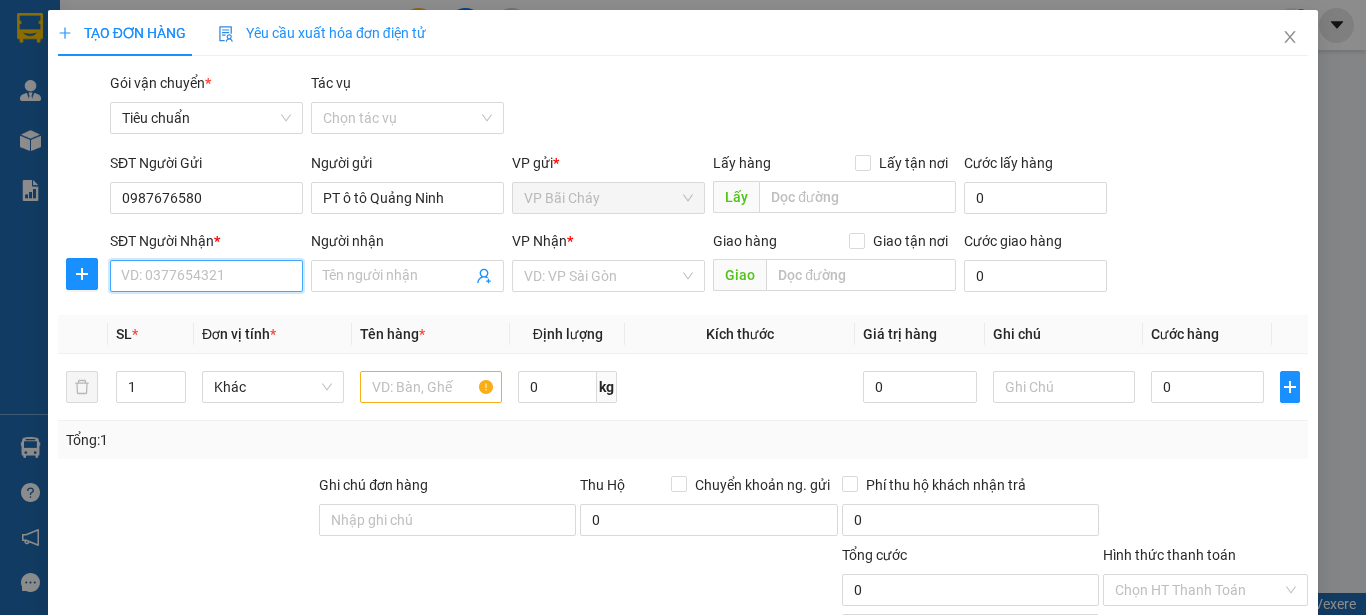 click on "SĐT Người Nhận  *" at bounding box center (206, 276) 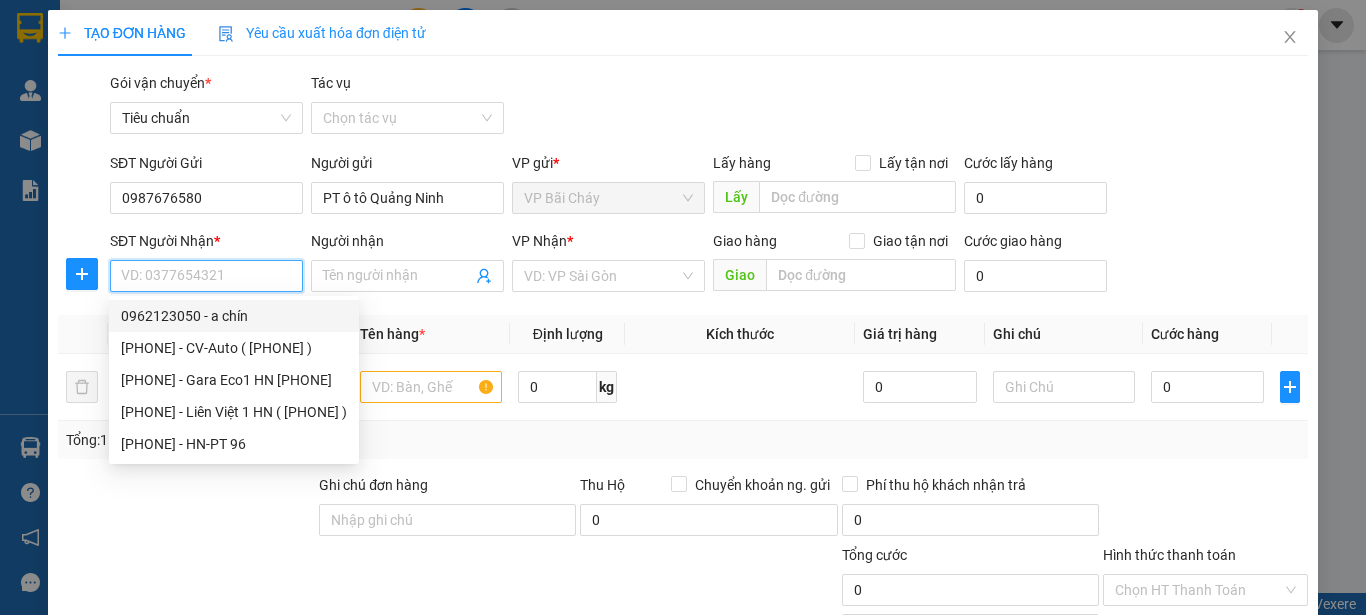 click on "0962123050 - a chín" at bounding box center [234, 316] 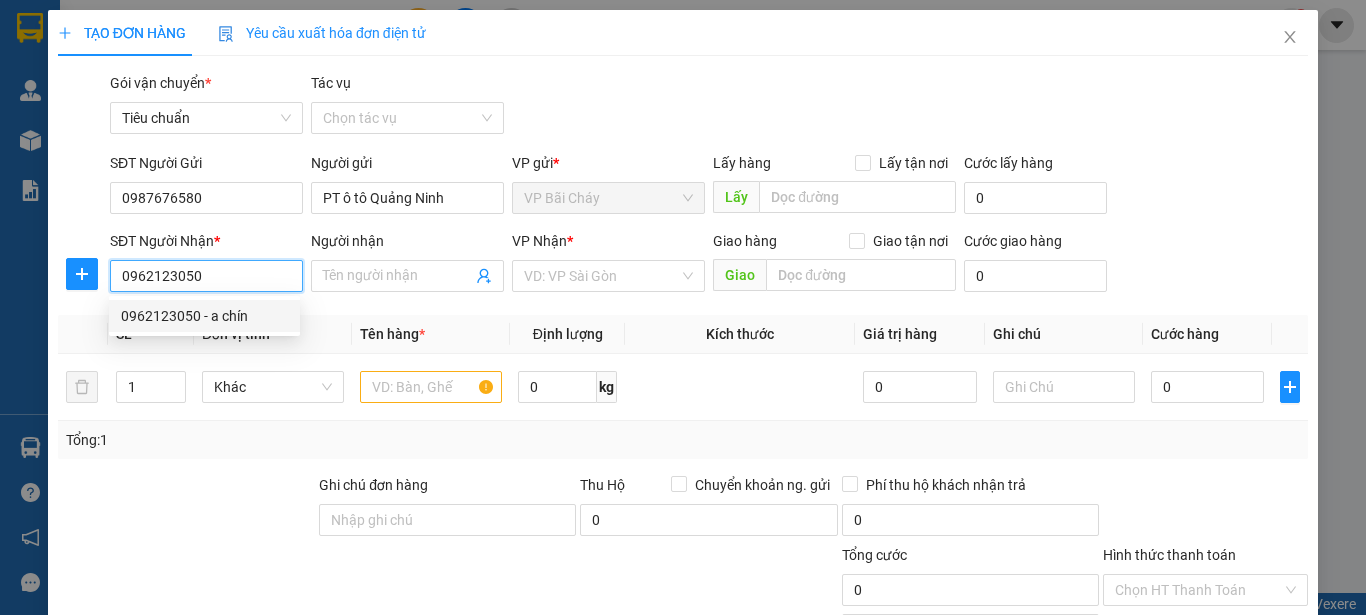 type on "a chín" 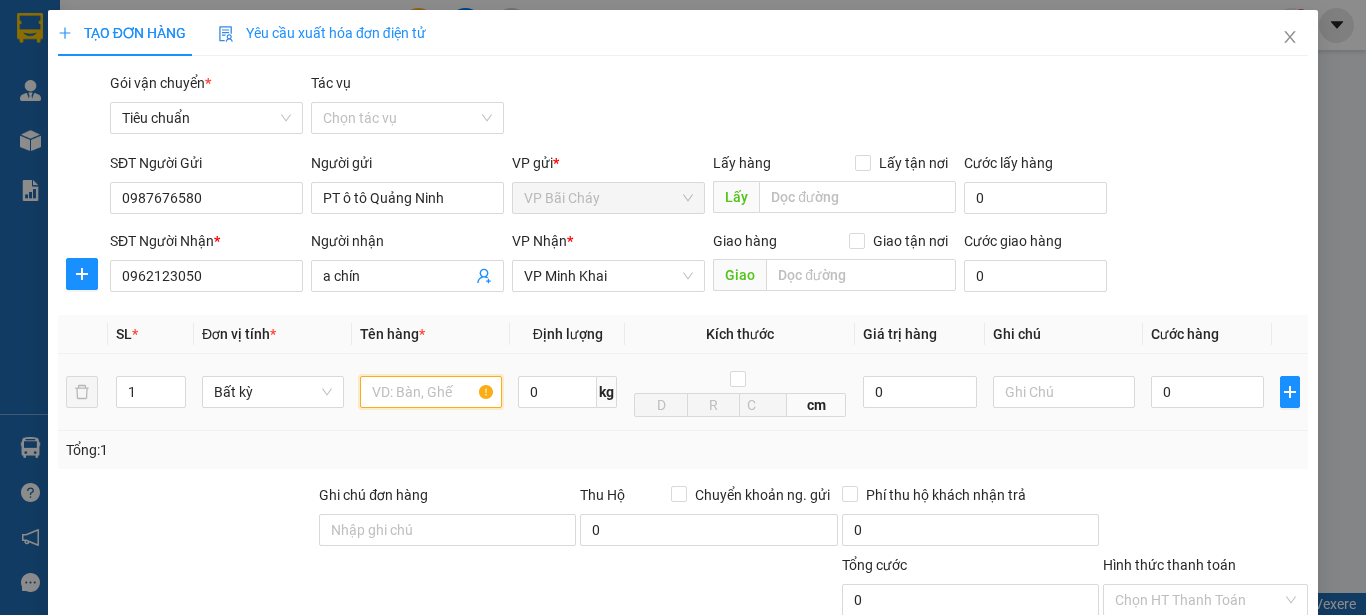 click at bounding box center (431, 392) 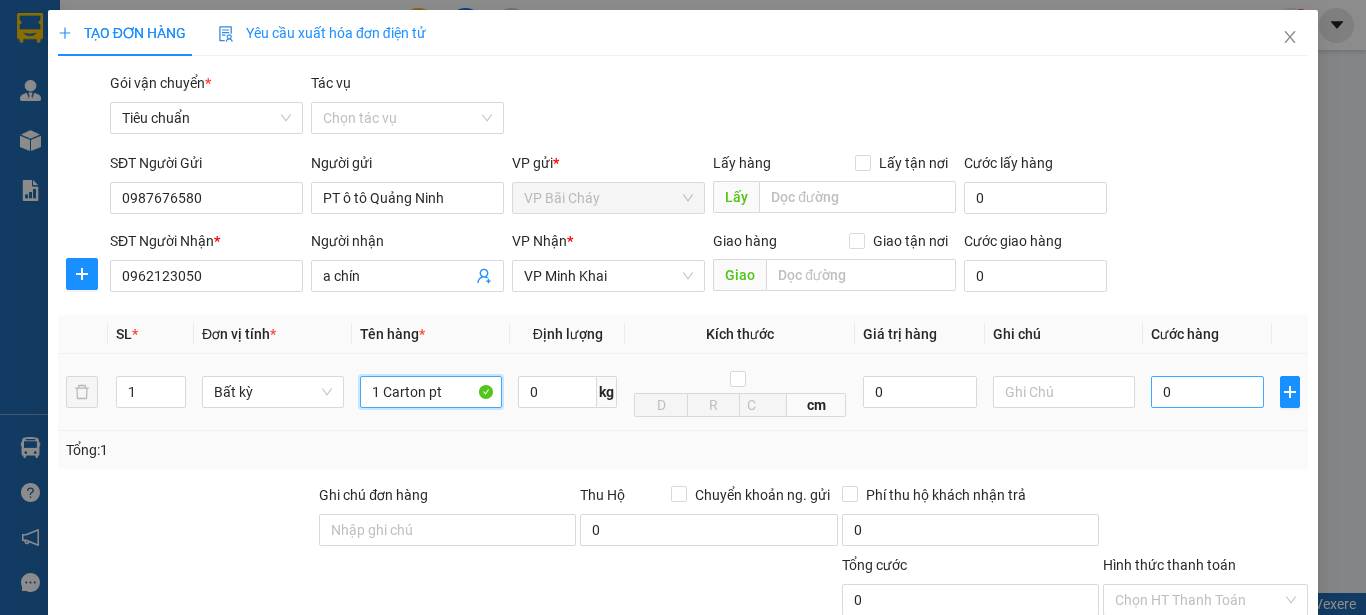 type on "1 Carton pt" 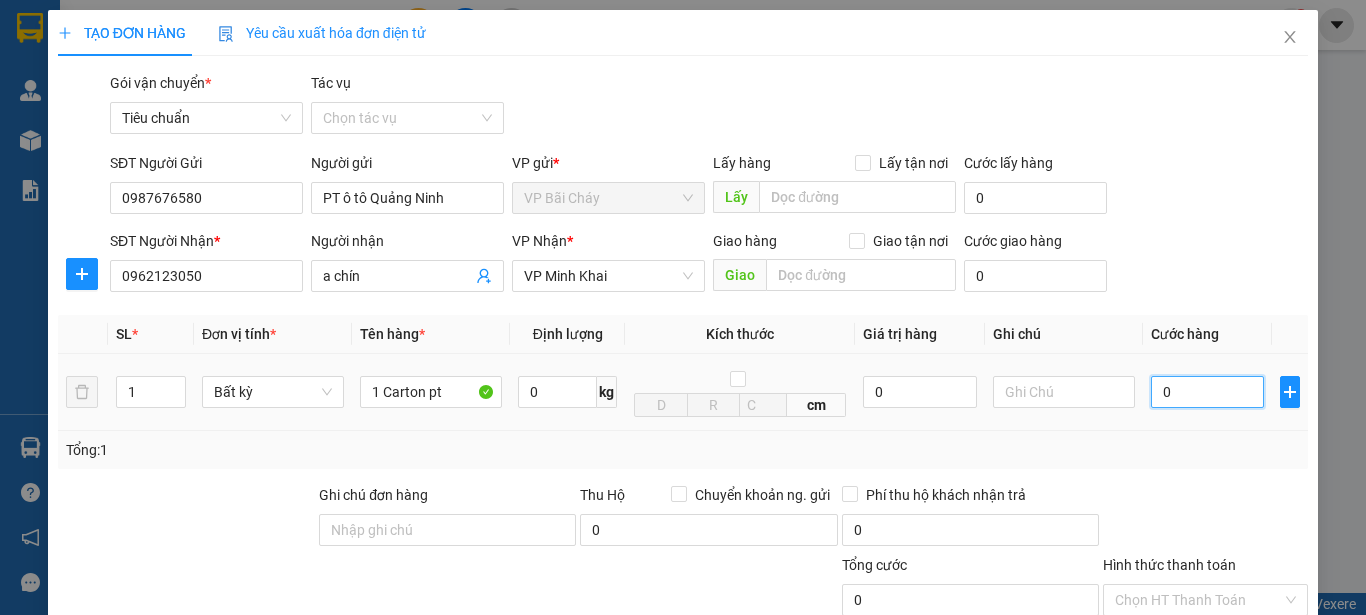 click on "0" at bounding box center (1207, 392) 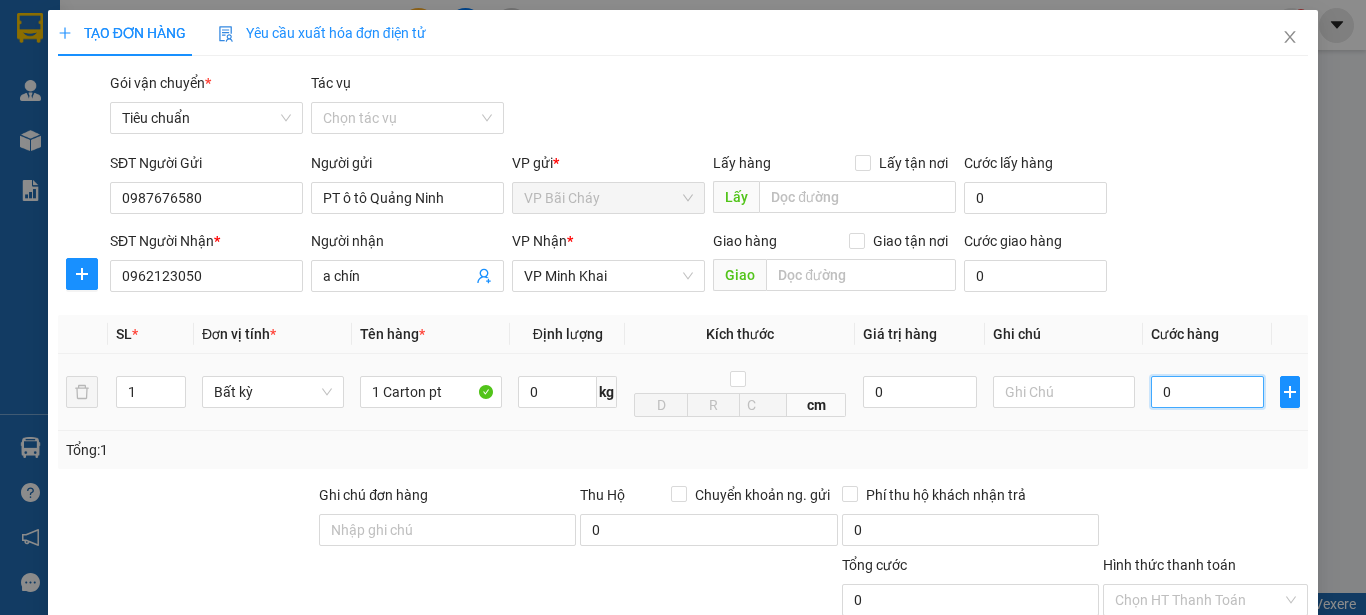 type on "5" 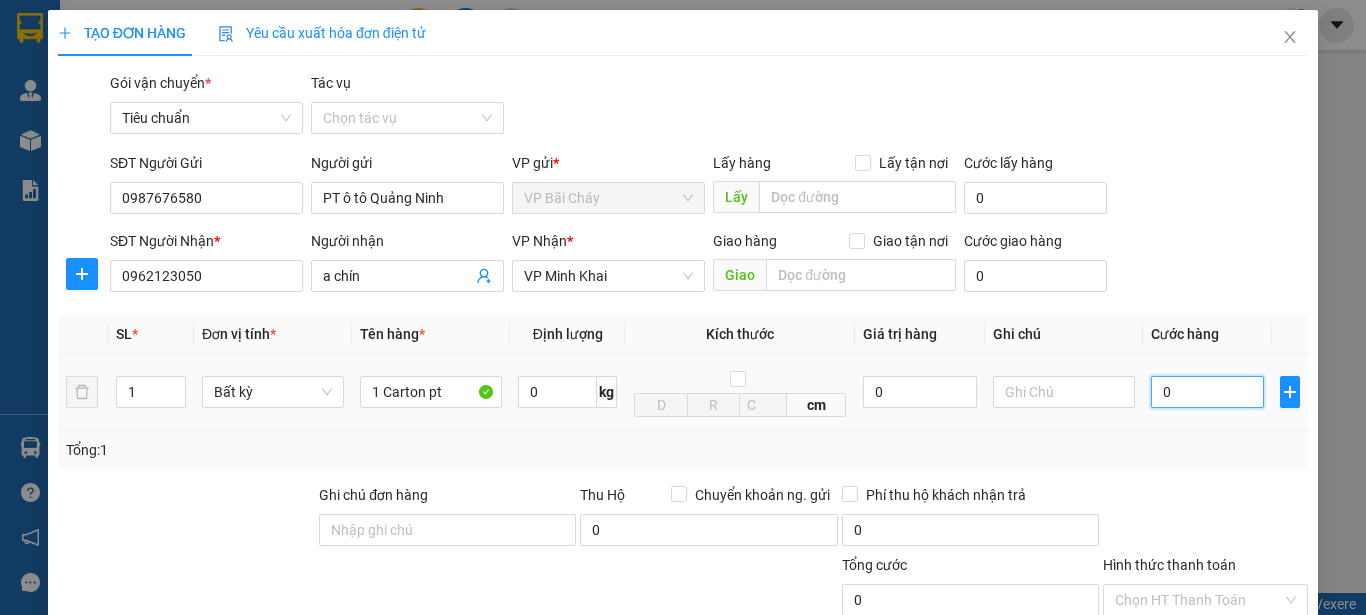 type on "5" 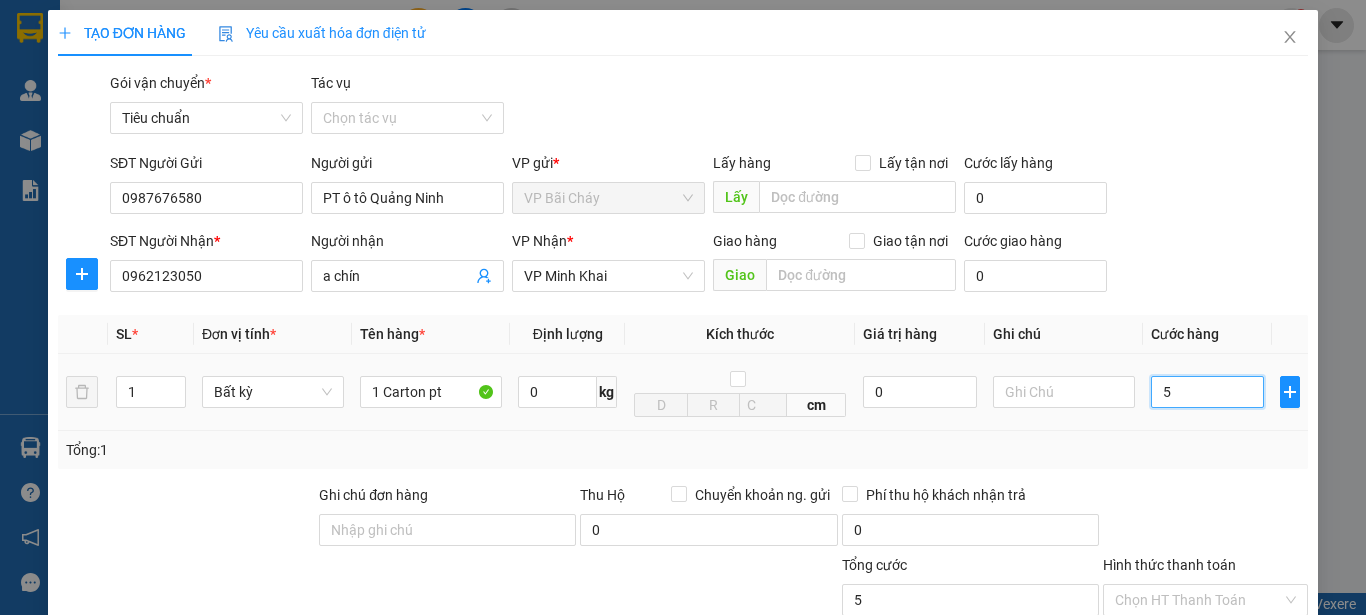 type on "50" 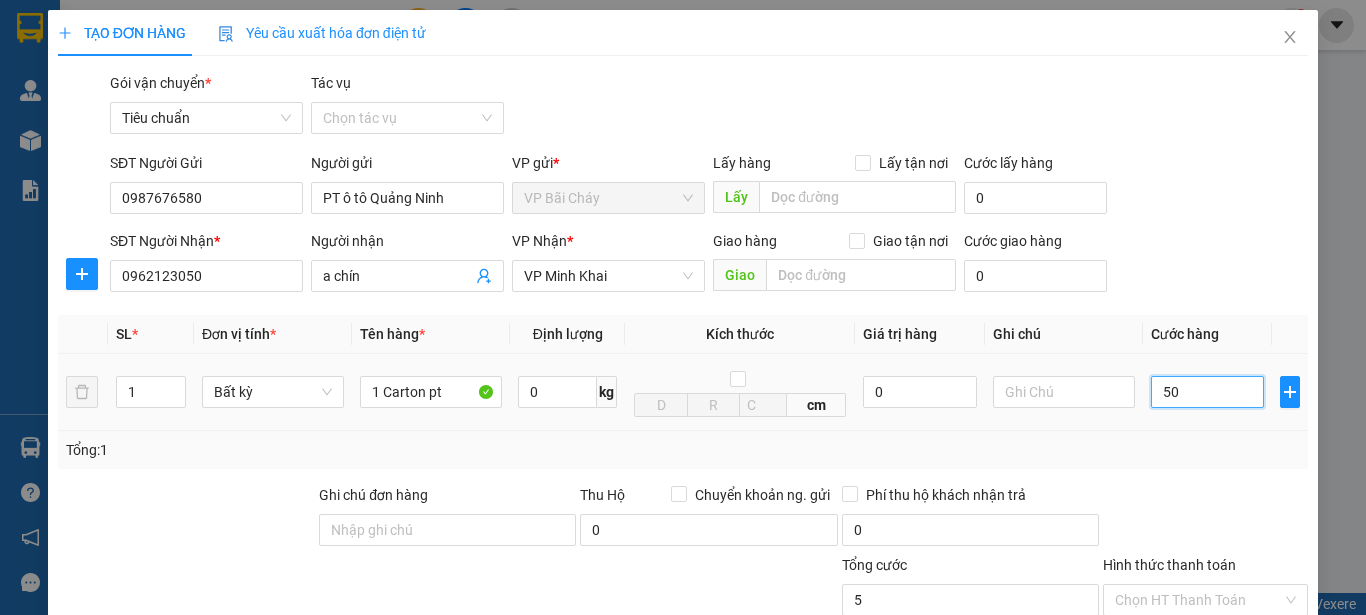type on "50" 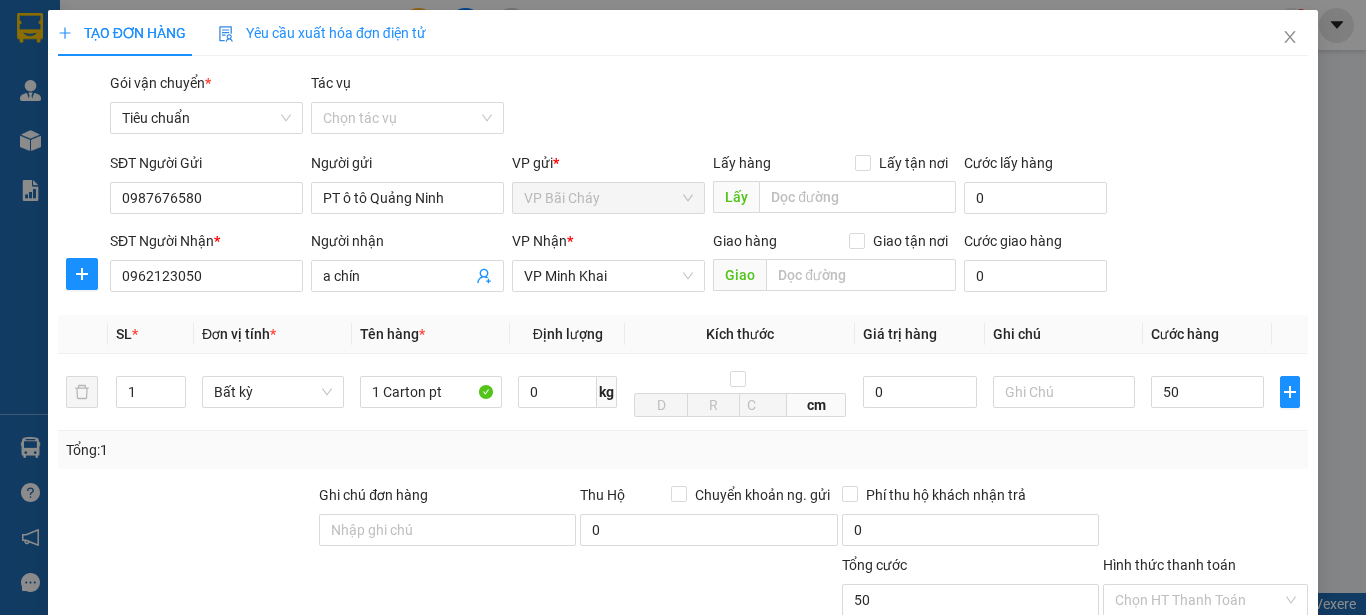 type on "50.000" 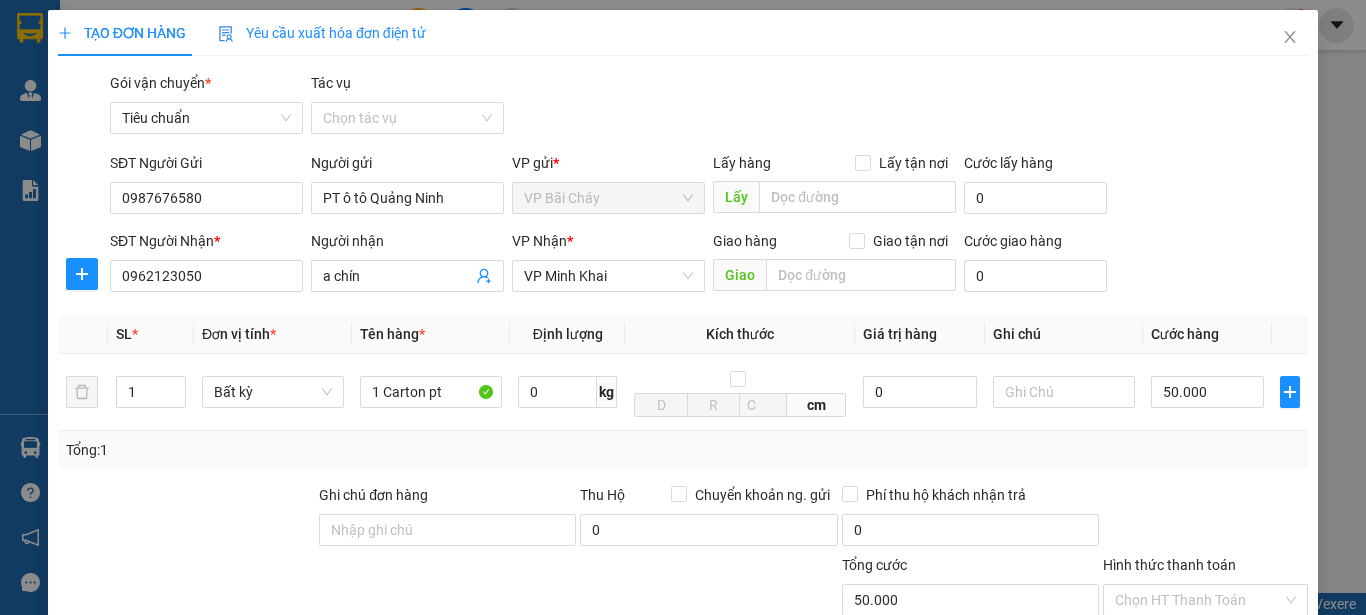 click at bounding box center (1205, 519) 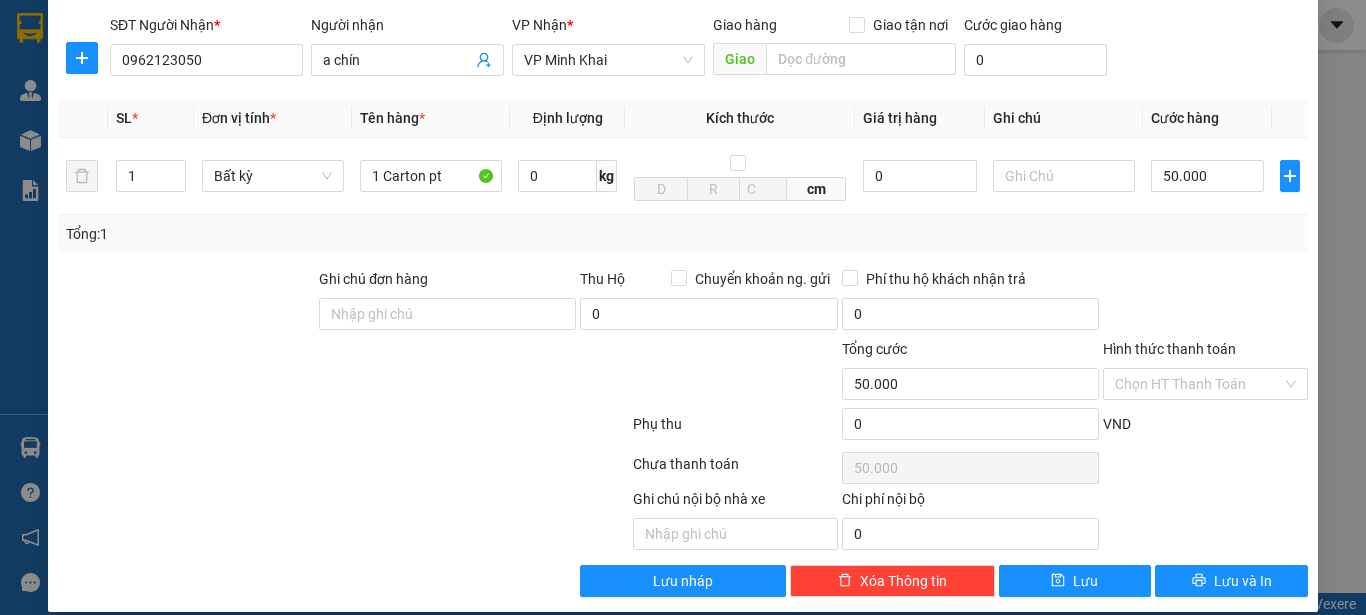scroll, scrollTop: 238, scrollLeft: 0, axis: vertical 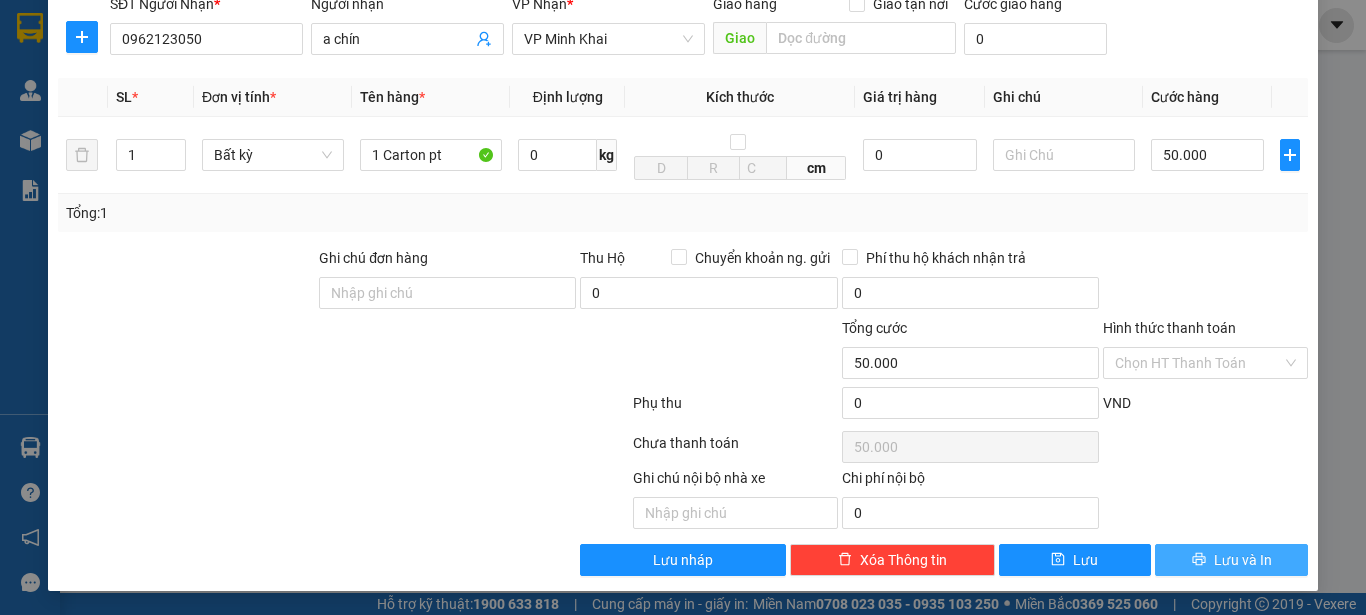 click on "Lưu và In" at bounding box center (1243, 560) 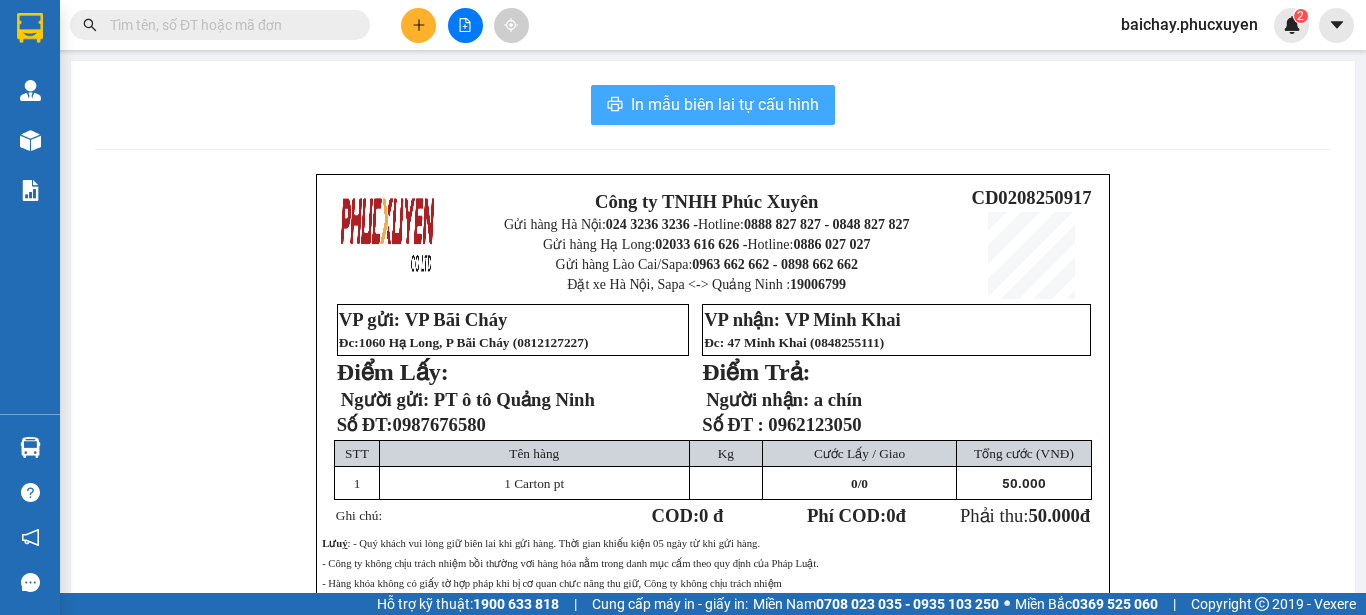 click on "In mẫu biên lai tự cấu hình" at bounding box center (725, 104) 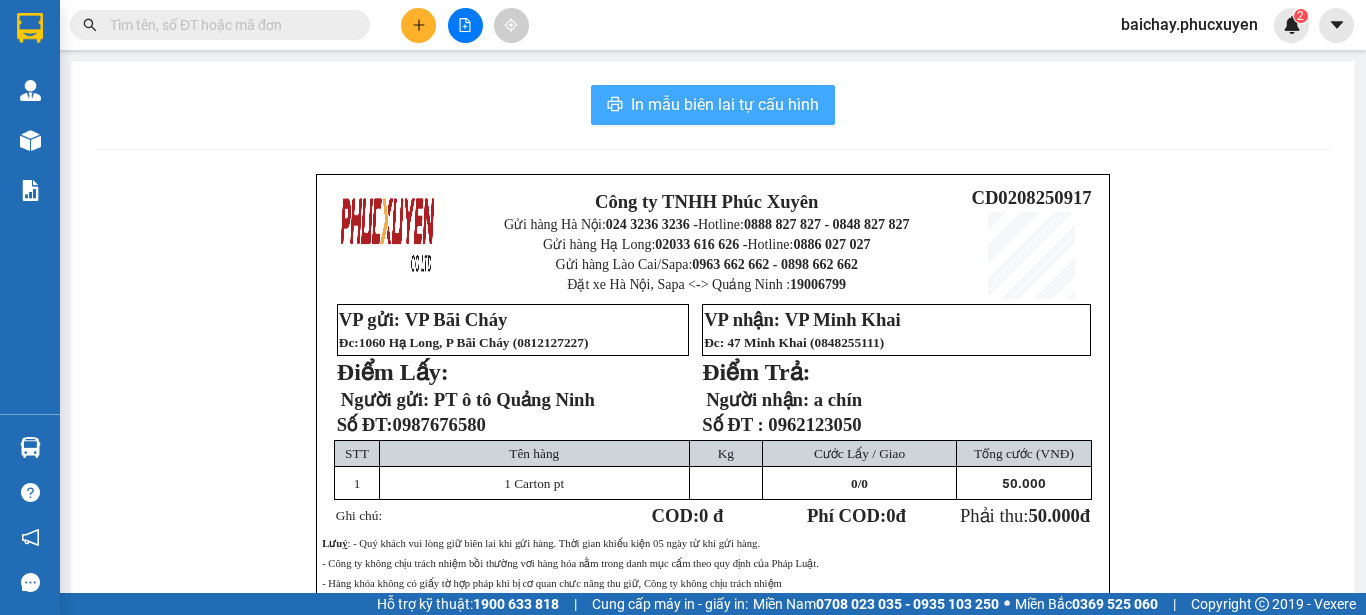 scroll, scrollTop: 0, scrollLeft: 0, axis: both 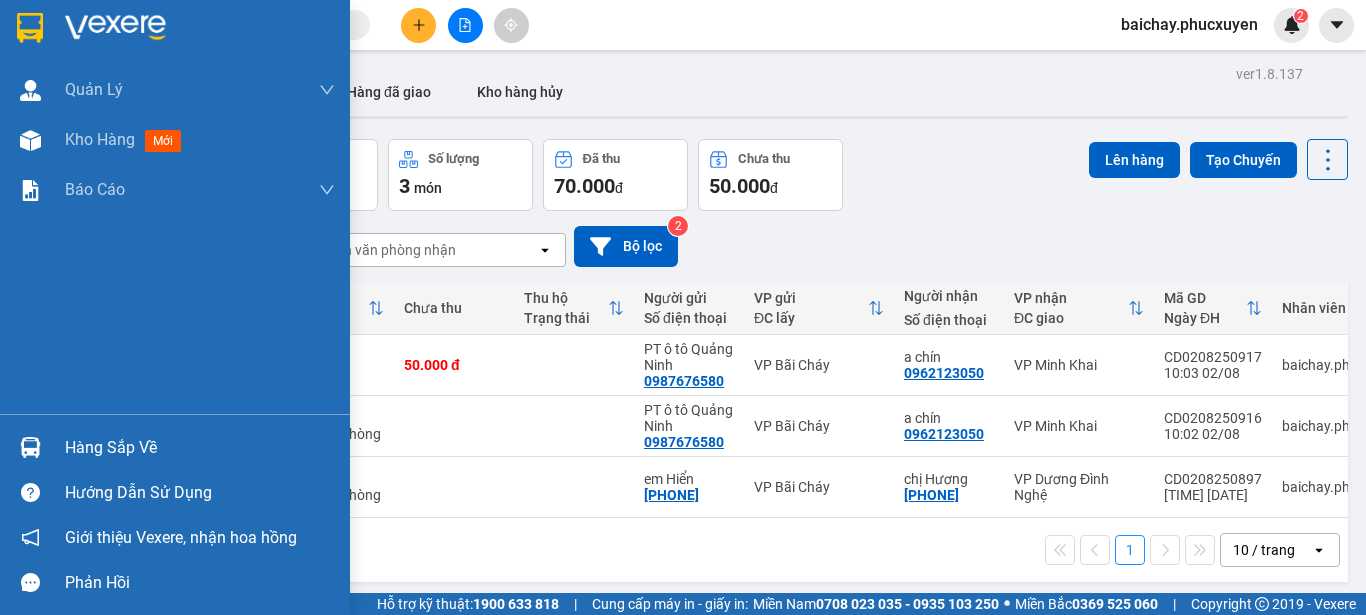 click on "Hàng sắp về" at bounding box center (200, 448) 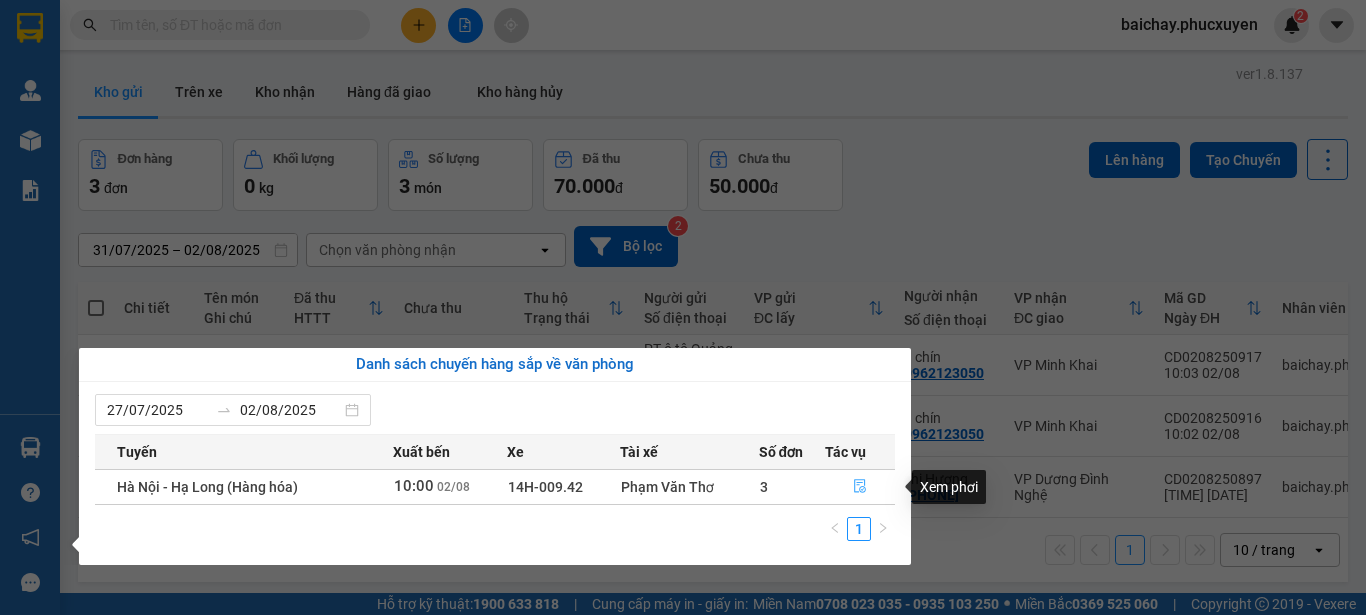 click 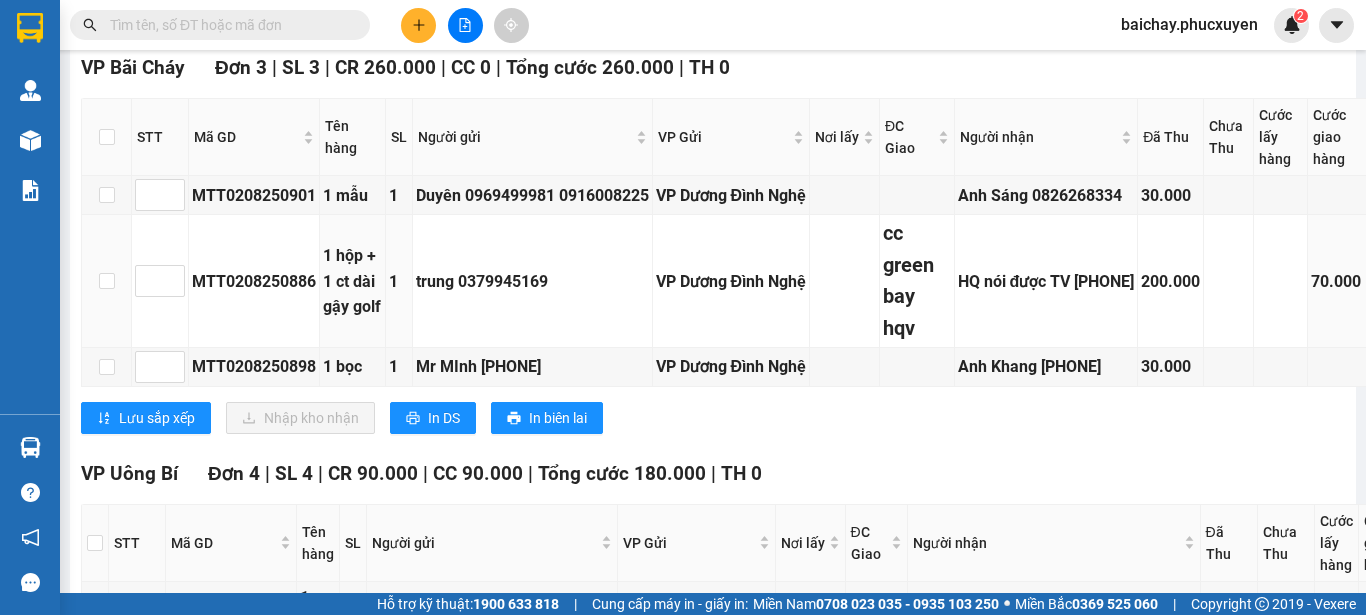 scroll, scrollTop: 600, scrollLeft: 0, axis: vertical 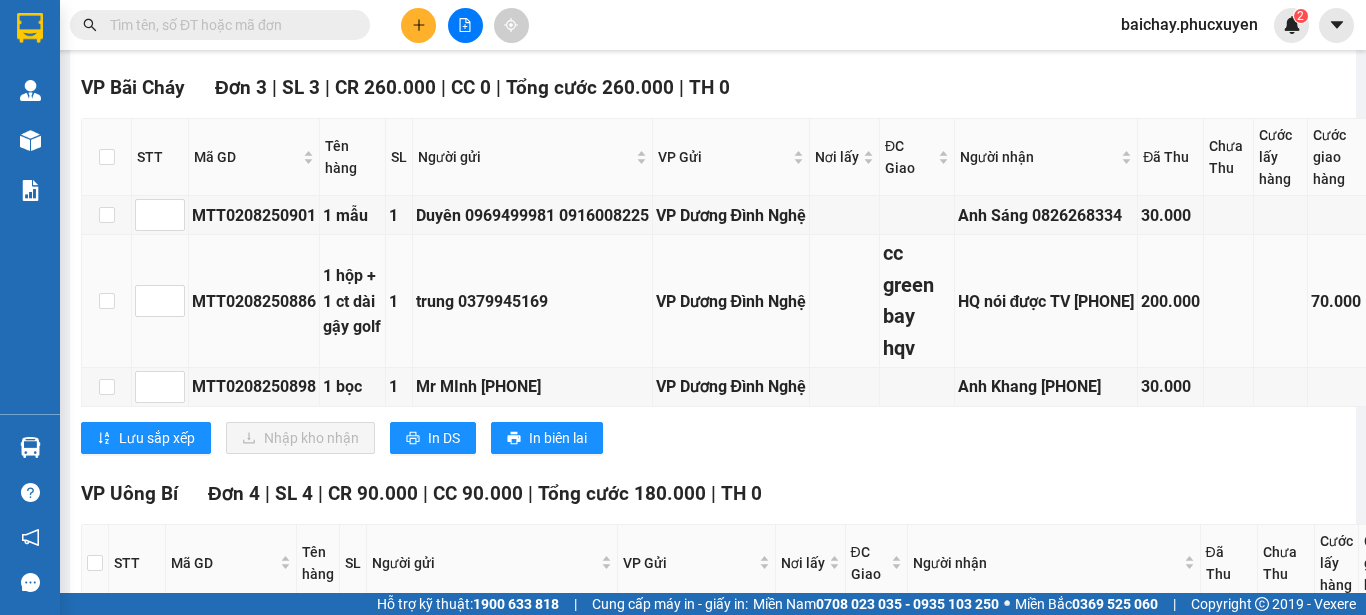 drag, startPoint x: 1188, startPoint y: 322, endPoint x: 1098, endPoint y: 333, distance: 90.66973 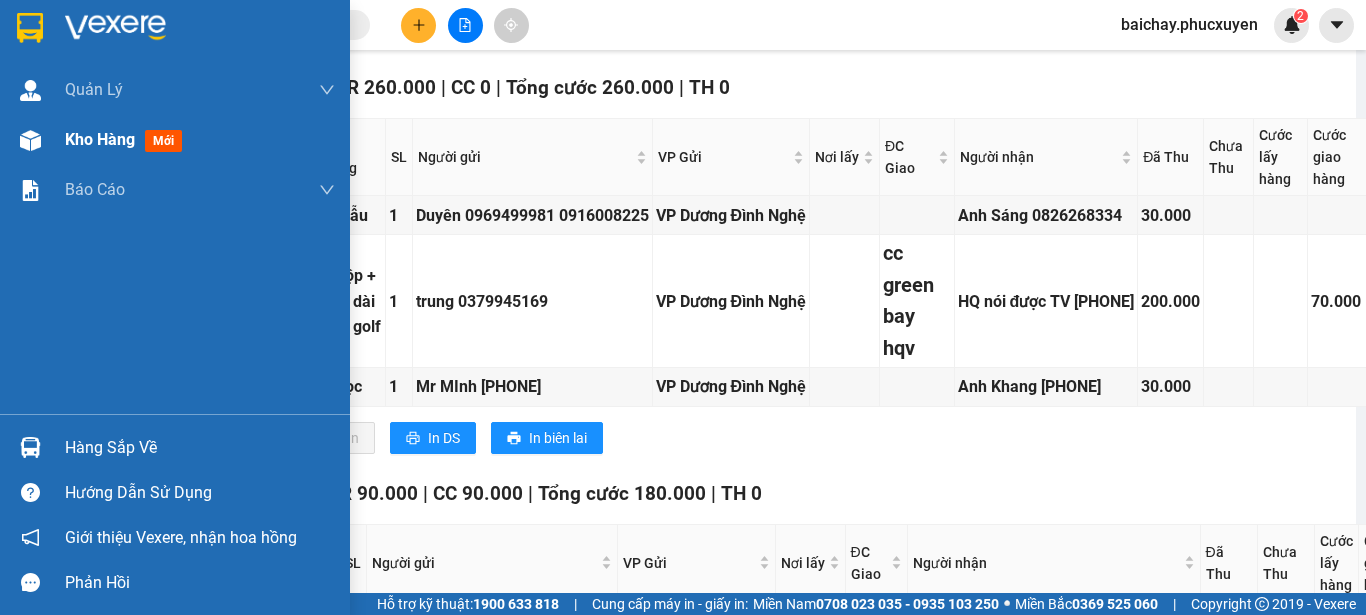 click on "Kho hàng" at bounding box center (100, 139) 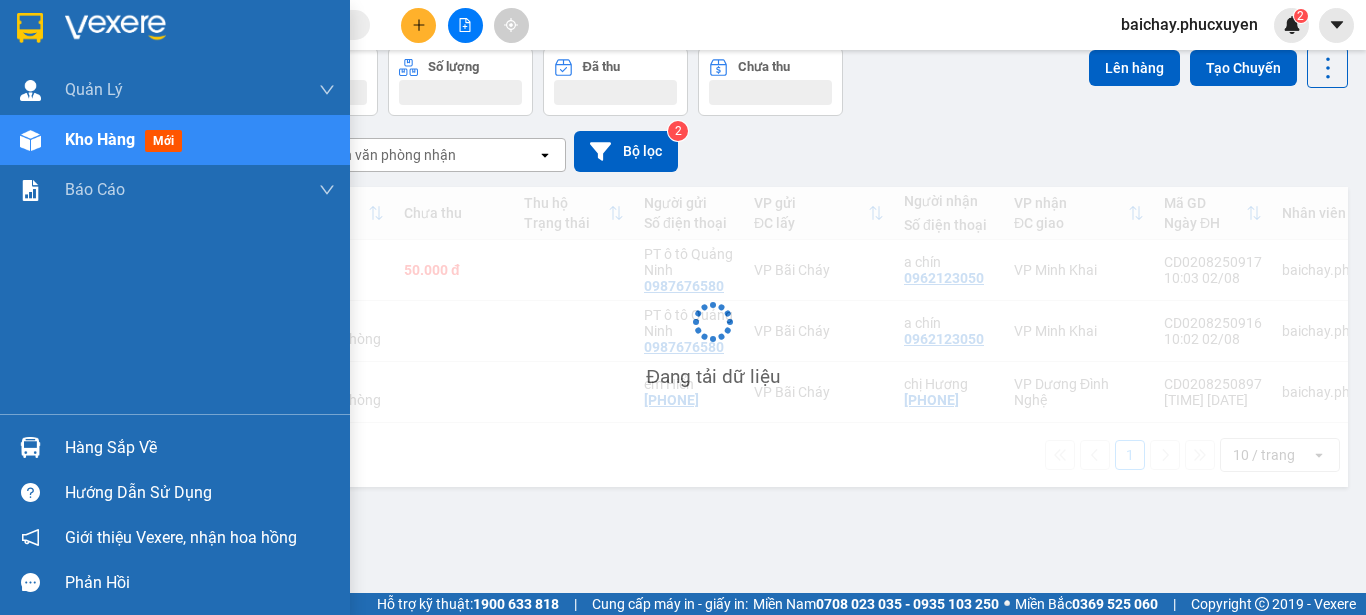 scroll, scrollTop: 92, scrollLeft: 0, axis: vertical 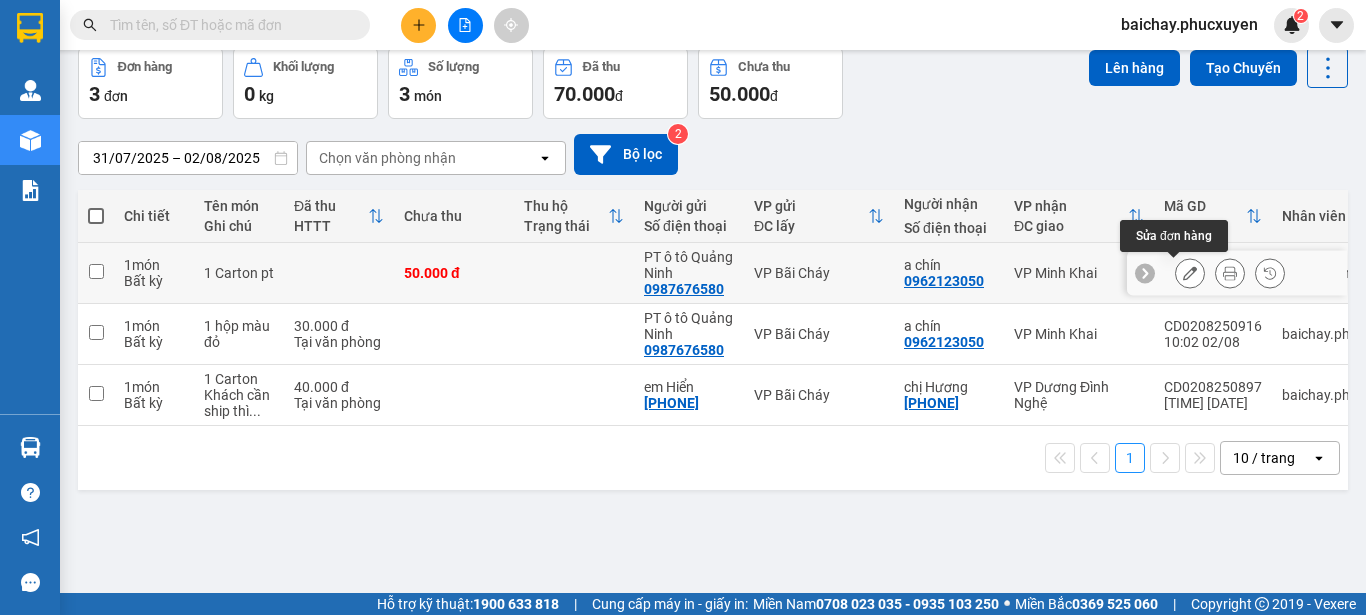 click 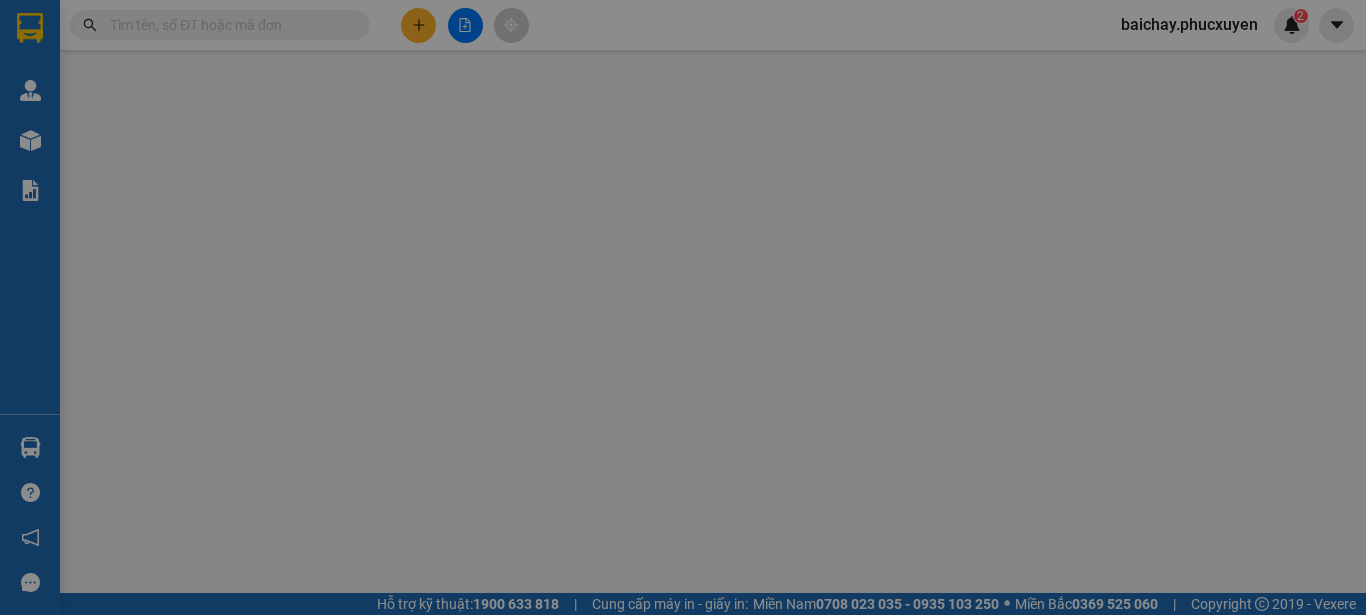 scroll, scrollTop: 0, scrollLeft: 0, axis: both 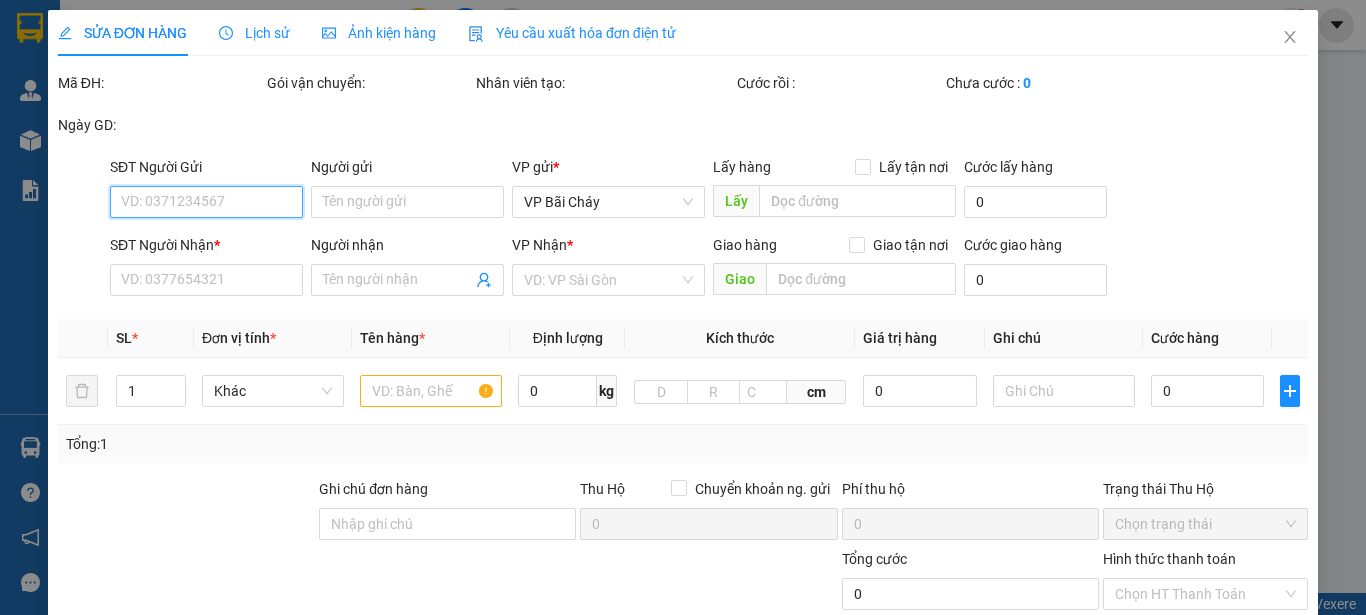 type on "0987676580" 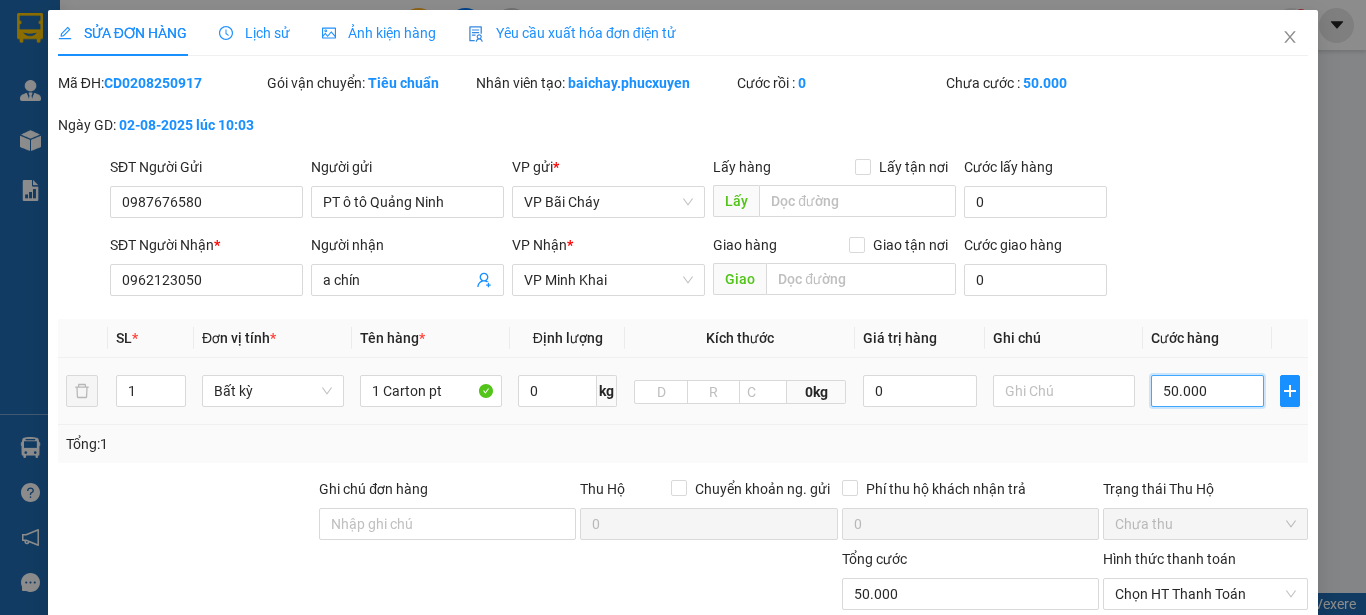 click on "50.000" at bounding box center [1207, 391] 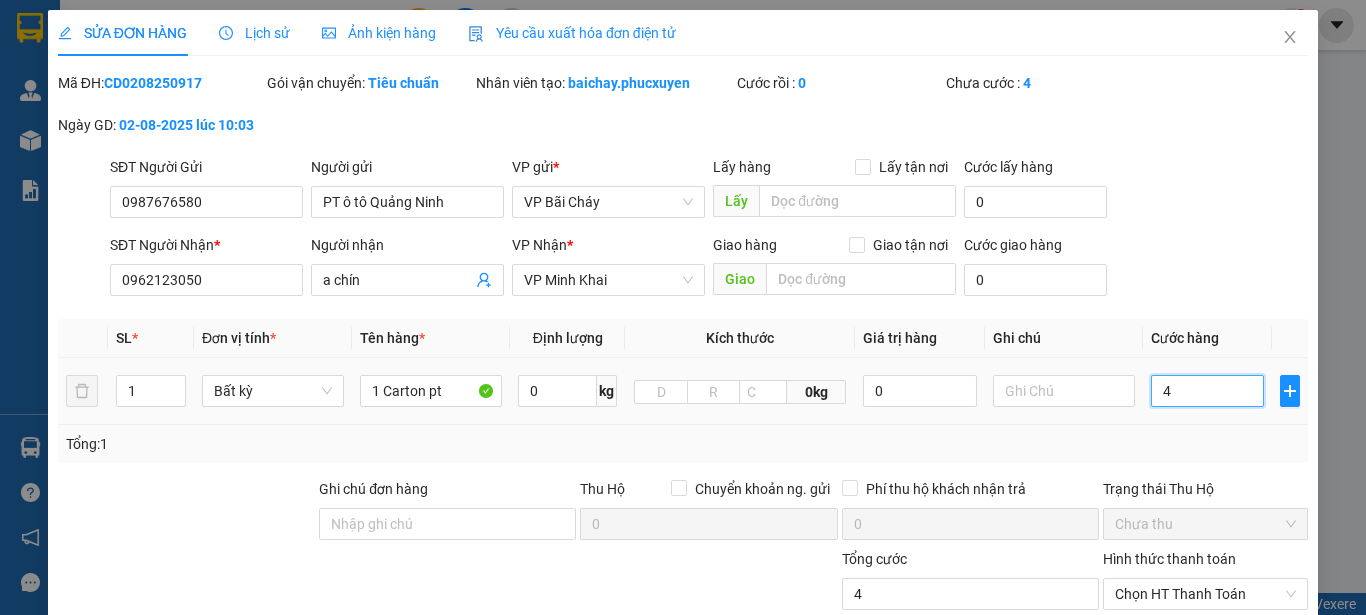 type on "40" 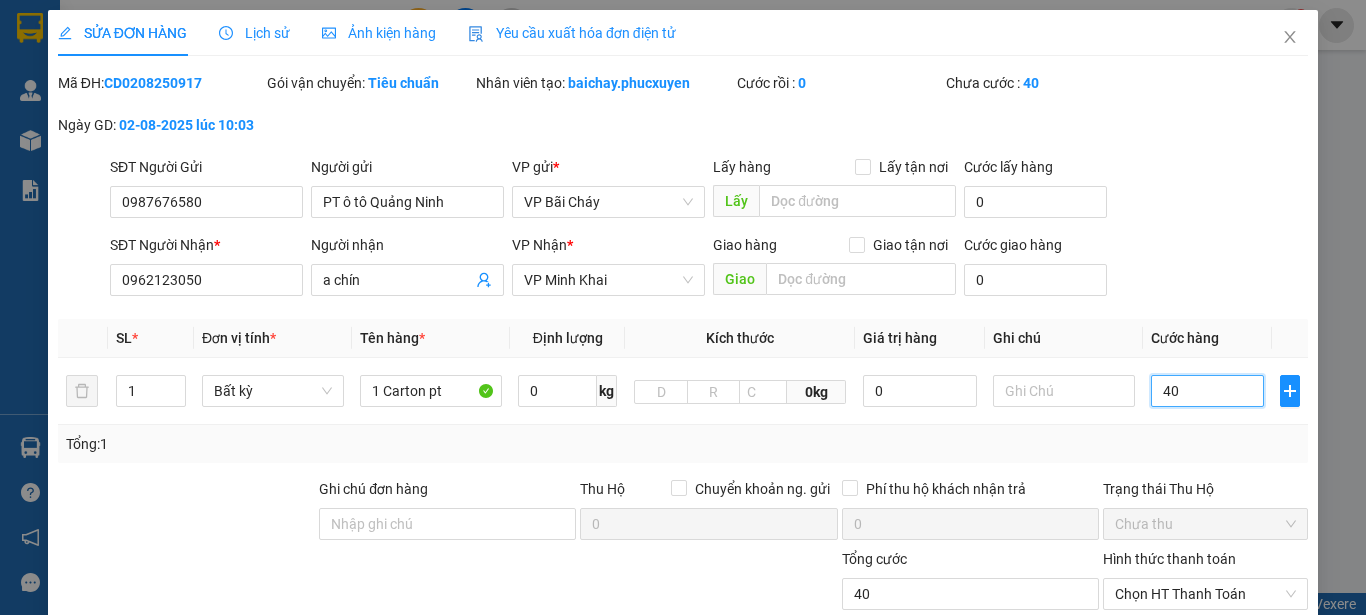 type on "40" 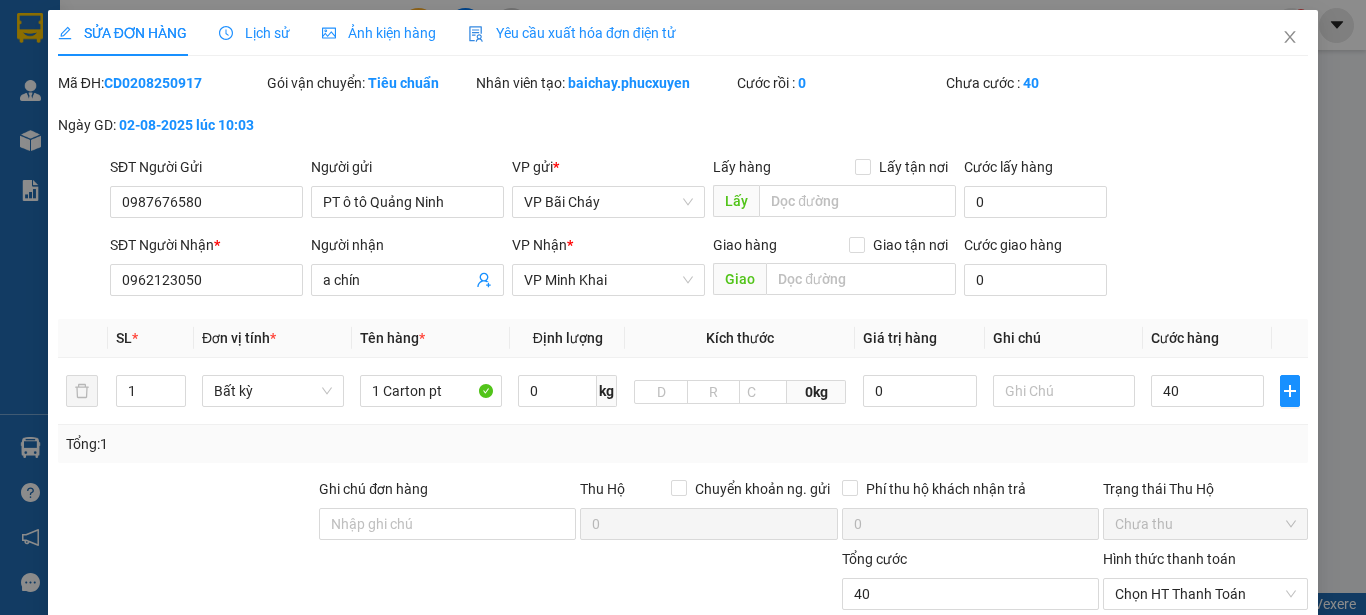 type on "40.000" 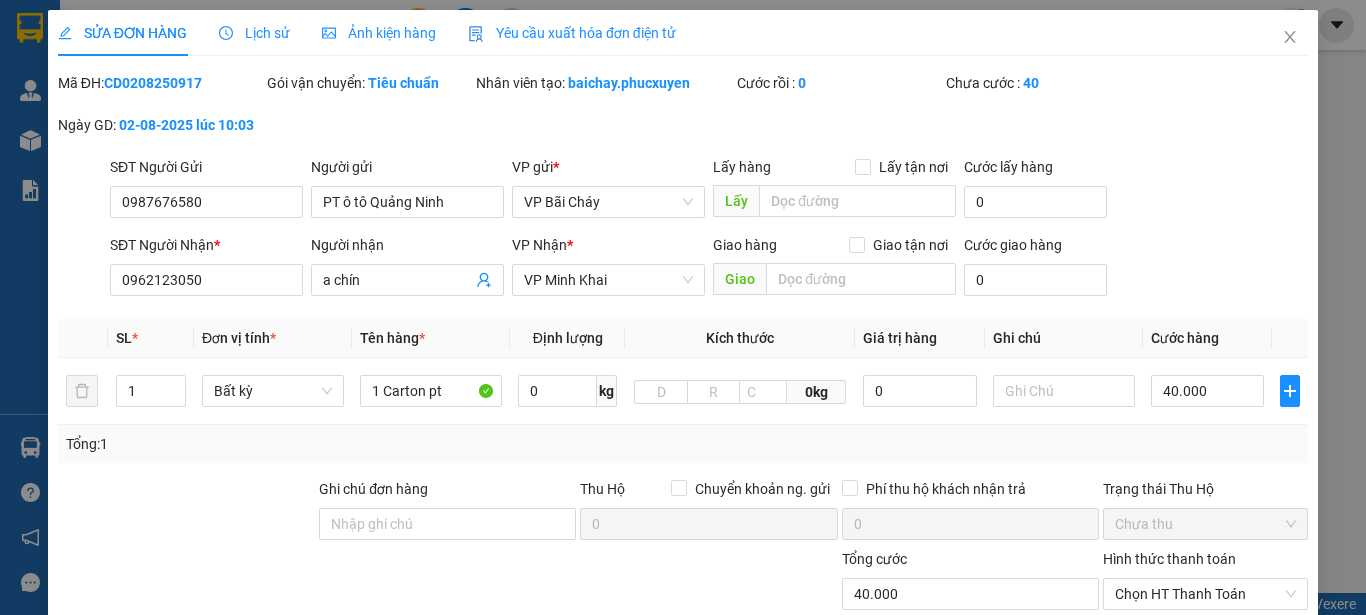 click on "Tổng:  1" at bounding box center (683, 444) 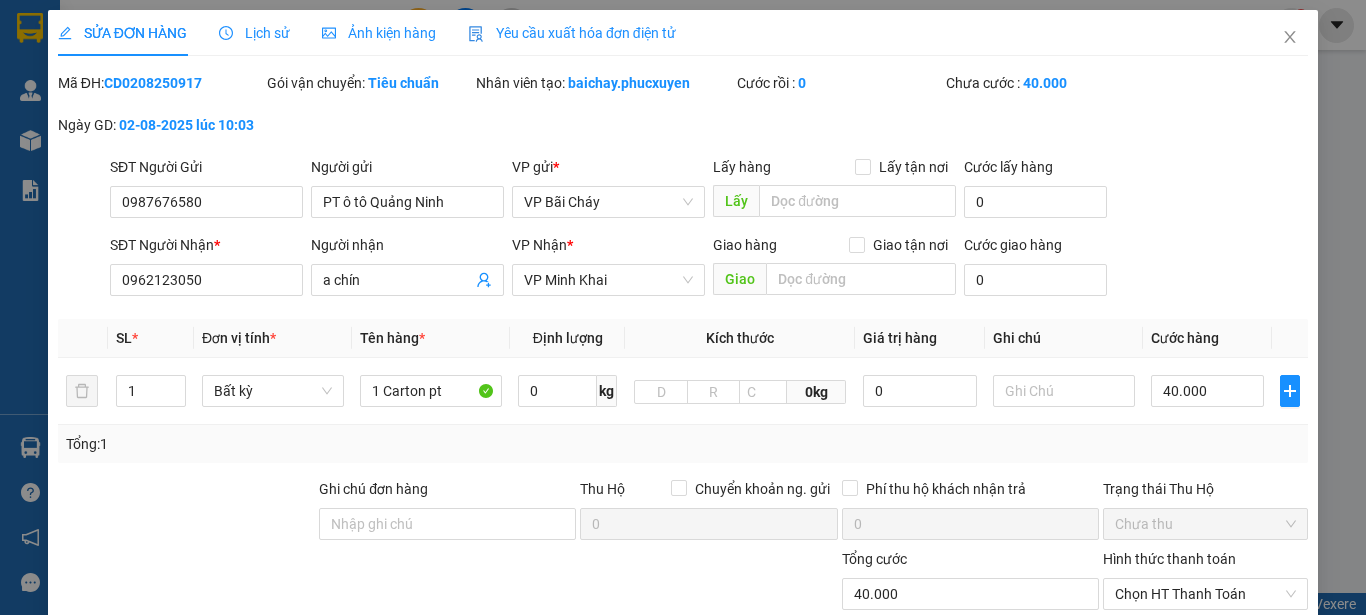 scroll, scrollTop: 231, scrollLeft: 0, axis: vertical 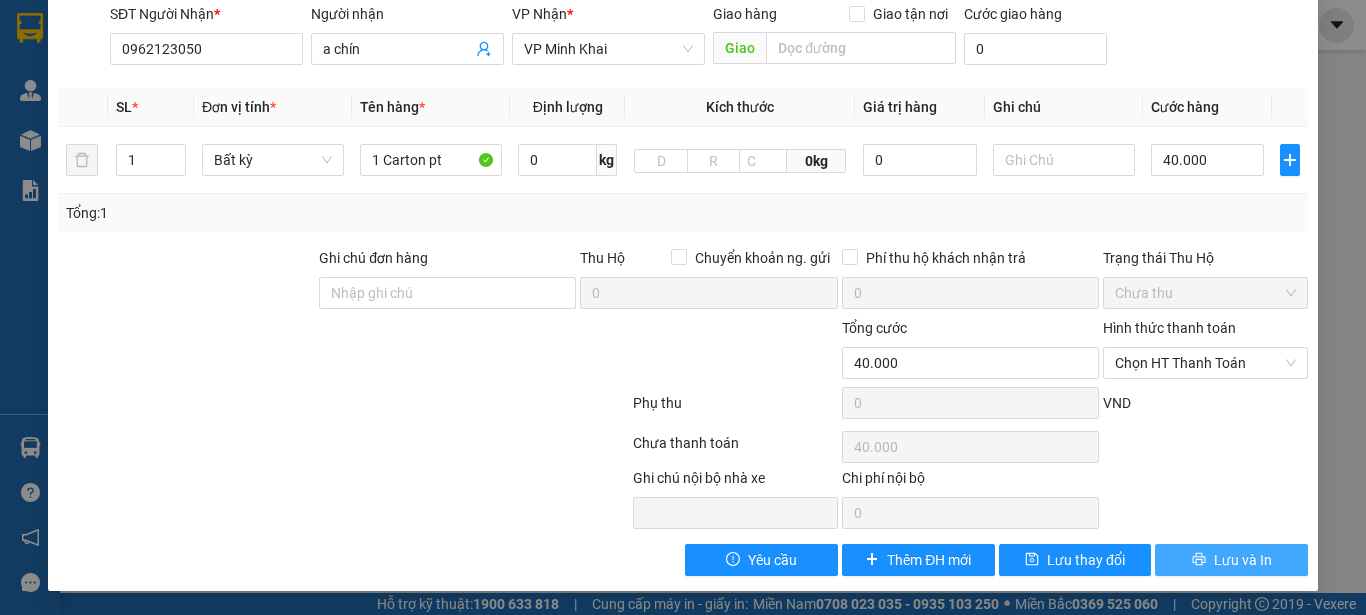 click on "Lưu và In" at bounding box center (1243, 560) 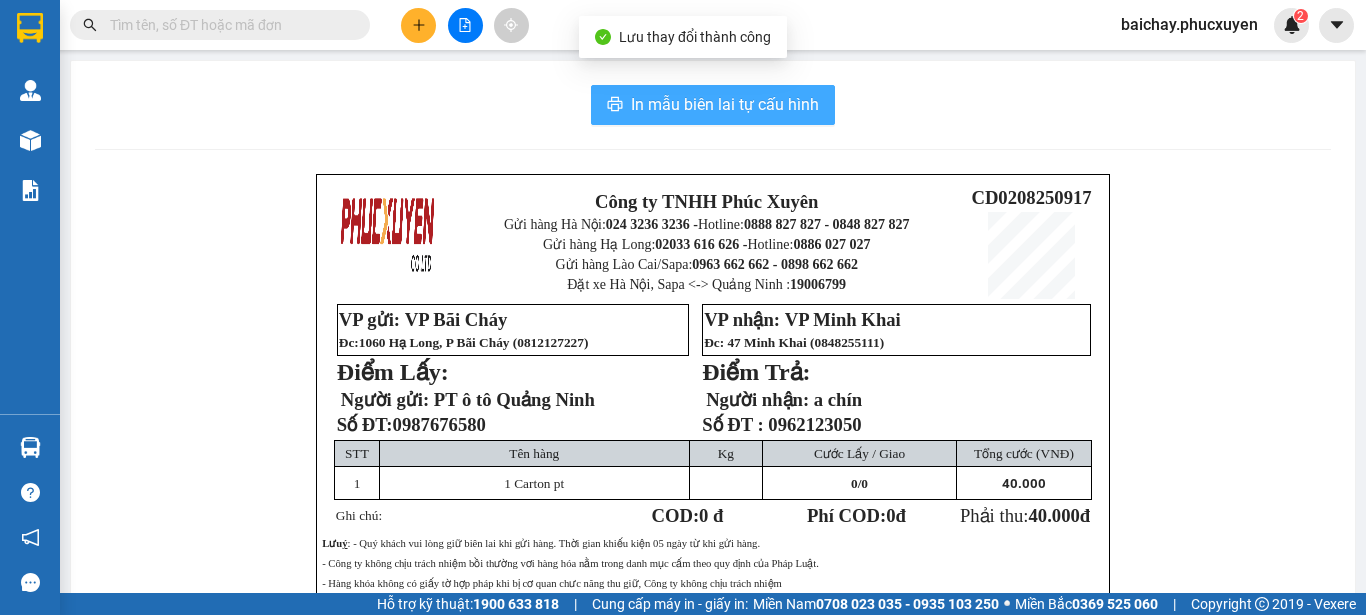 click on "In mẫu biên lai tự cấu hình" at bounding box center (725, 104) 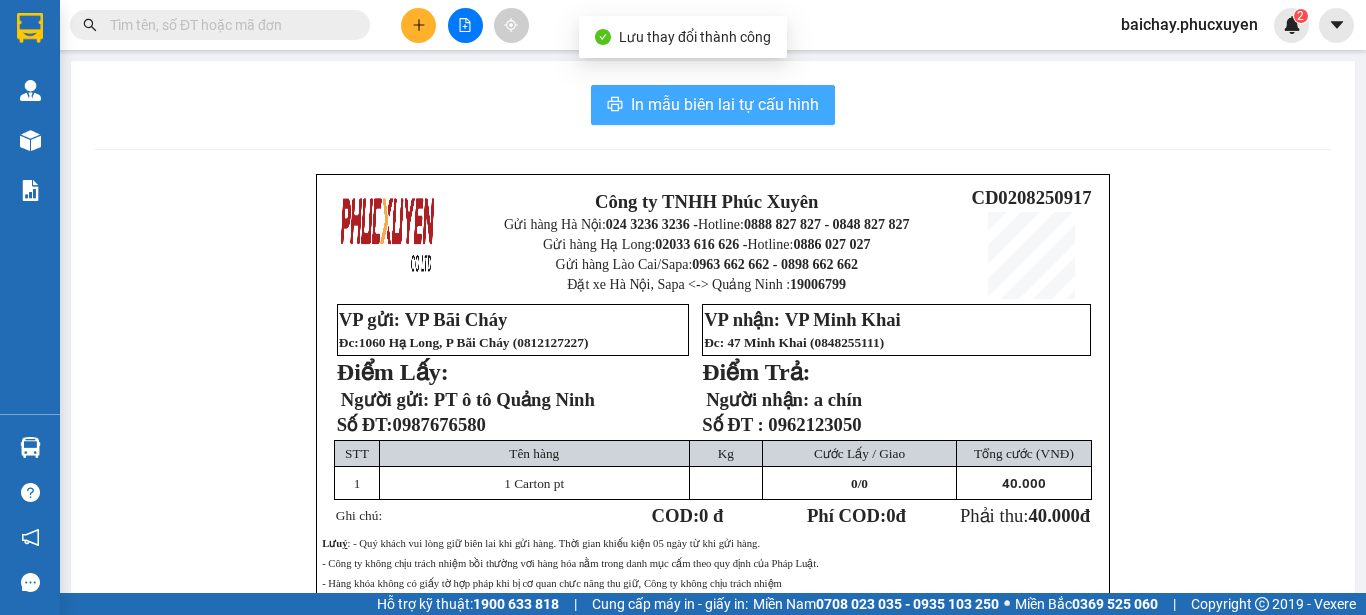 scroll, scrollTop: 0, scrollLeft: 0, axis: both 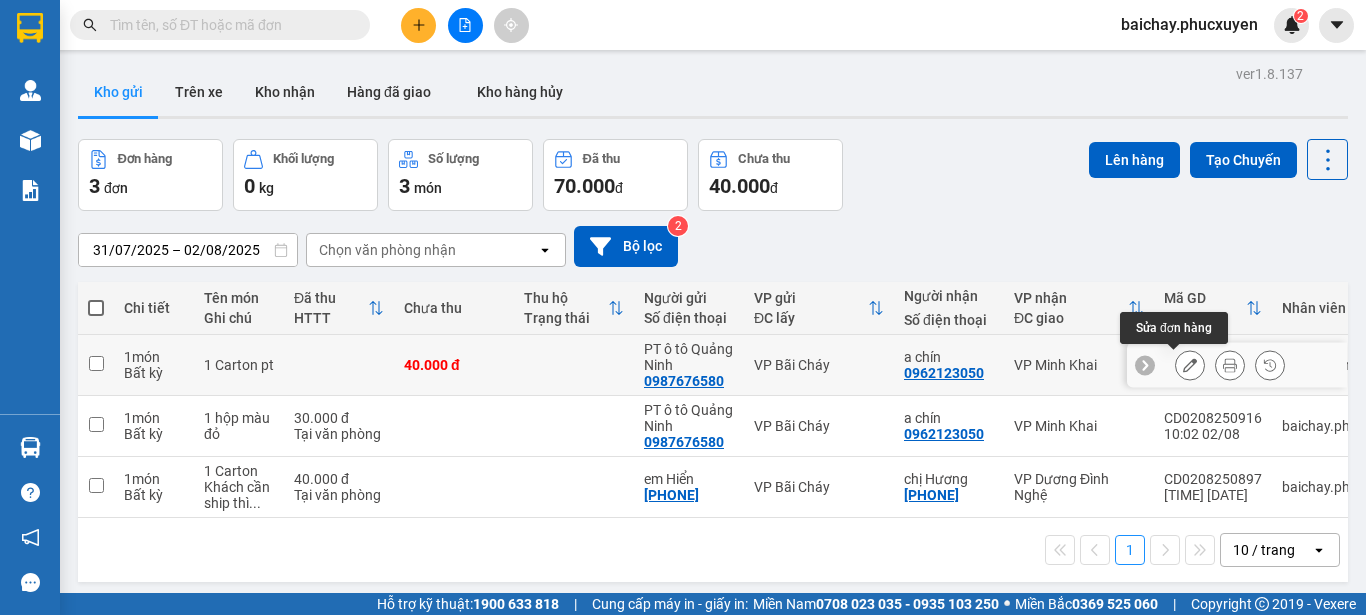 click 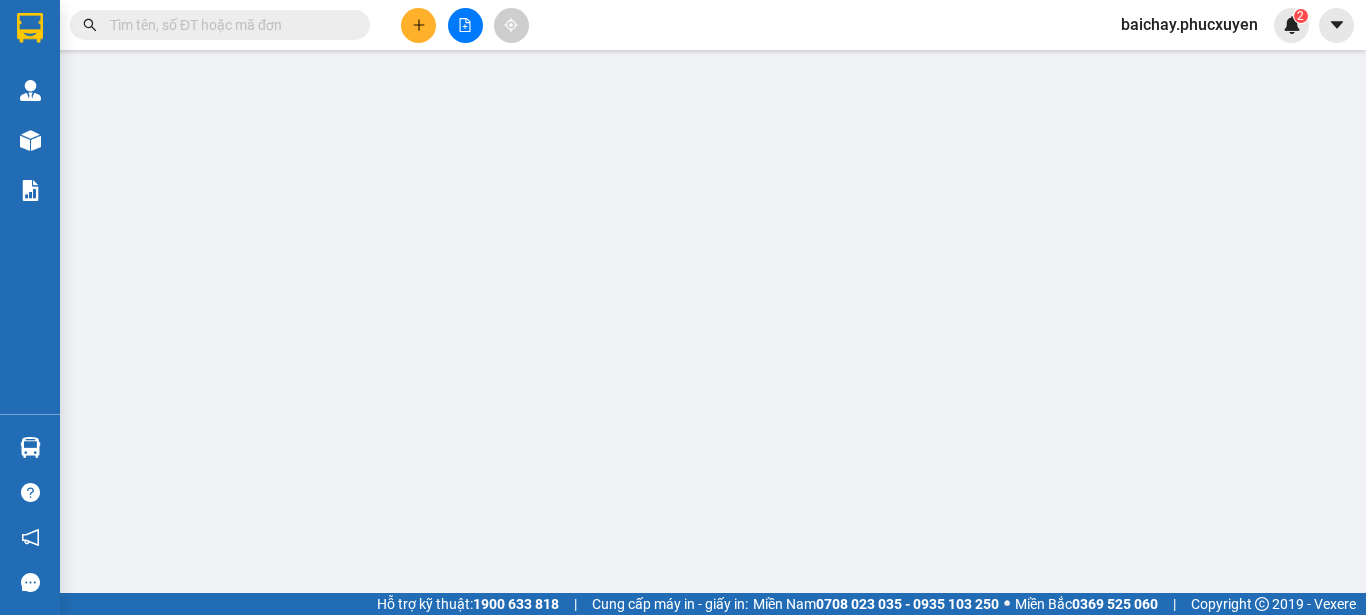 type on "0987676580" 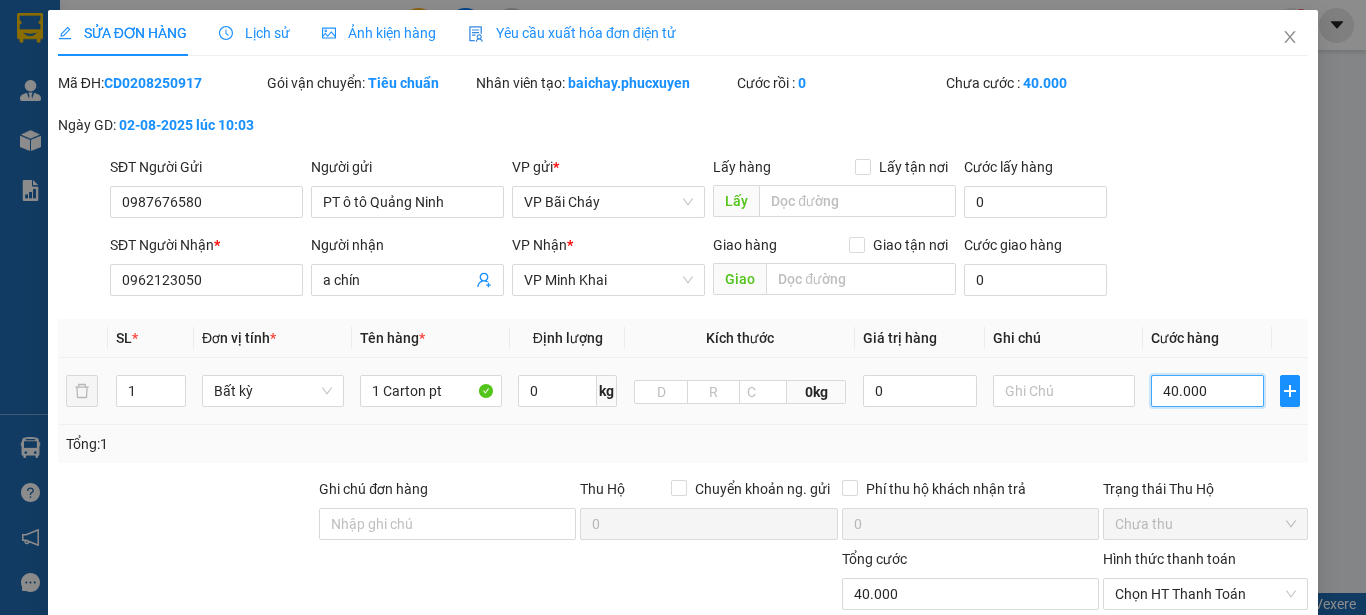 click on "40.000" at bounding box center [1207, 391] 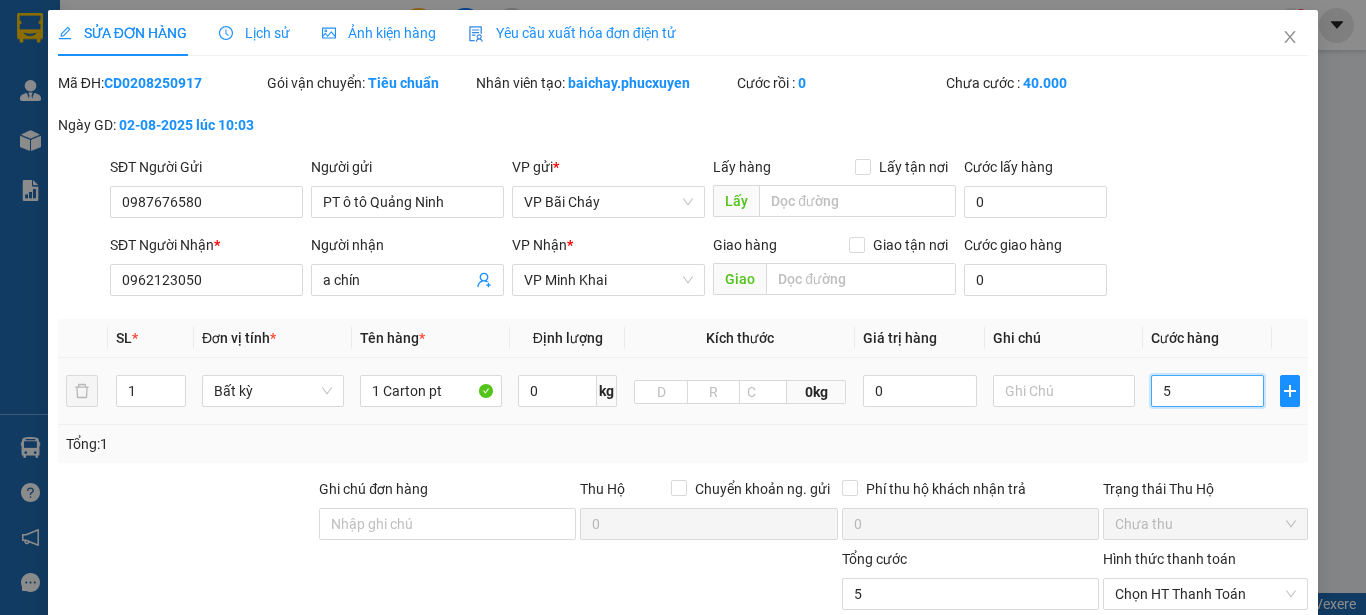 type on "50" 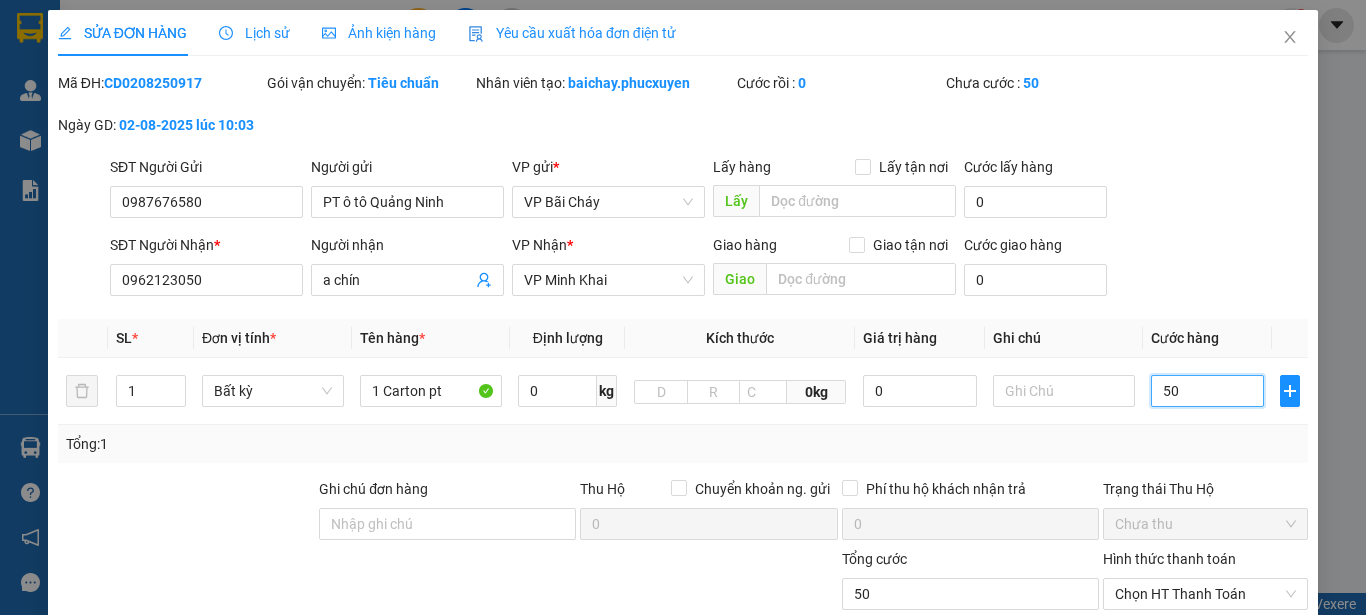 type on "50" 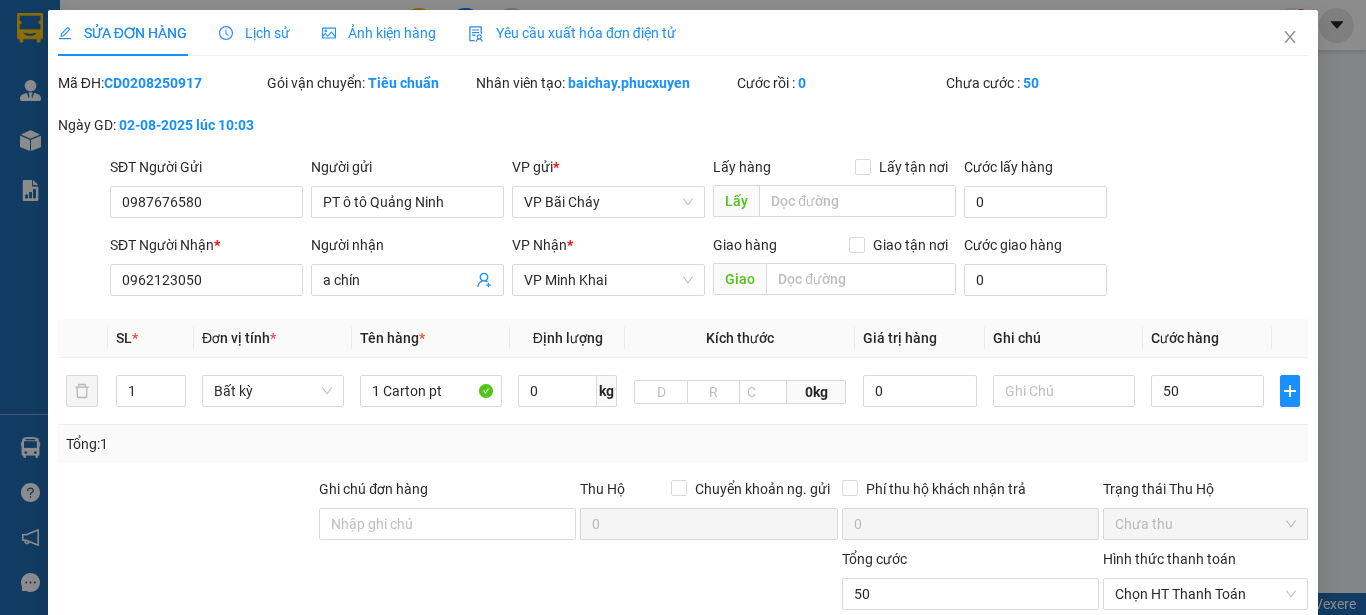 type on "50.000" 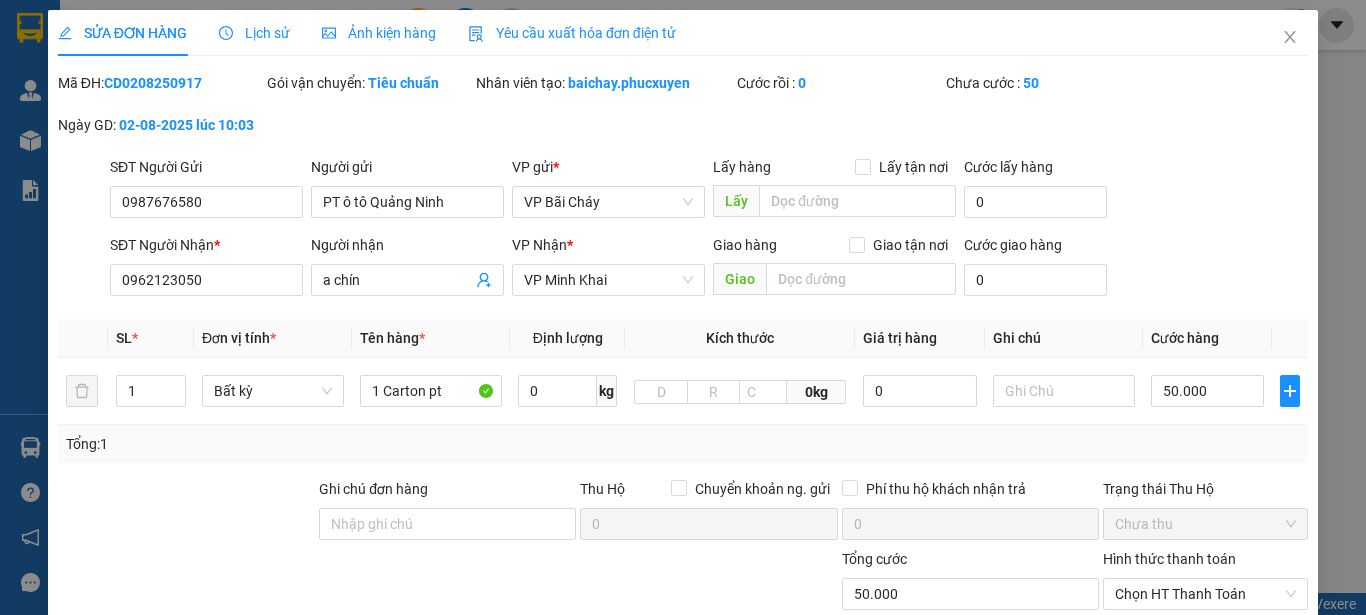 click on "Total Paid Fee 0 Total UnPaid Fee 40.000 Cash Collection Total Fee Mã ĐH:  CD0208250917 Gói vận chuyển:   Tiêu chuẩn Nhân viên tạo:   baichay.phucxuyen Cước rồi :   0 Chưa cước :   50 Ngày GD:   02-08-2025 lúc 10:03 SĐT Người Gửi [PHONE] Người gửi PT ô tô Quảng Ninh VP gửi  * VP Bãi Cháy Lấy hàng Lấy tận nơi Lấy Cước lấy hàng 0 SĐT Người Nhận  * [PHONE] Người nhận a chín VP Nhận  * VP Minh Khai Giao hàng Giao tận nơi Giao Cước giao hàng 0 SL  * Đơn vị tính  * Tên hàng  * Định lượng Kích thước Giá trị hàng Ghi chú Cước hàng                     1 Bất kỳ 1 Carton pt 0 kg 0kg 0 50.000 Tổng:  1 Ghi chú đơn hàng Thu Hộ Chuyển khoản ng. gửi 0 Phí thu hộ khách nhận trả 0 Trạng thái Thu Hộ   Chưa thu Tổng cước 50.000 Hình thức thanh toán Chọn HT Thanh Toán Phụ thu 0 VND Số tiền thu trước 0 Chọn HT Thanh Toán Chưa thanh toán 50.000 0" at bounding box center [683, 439] 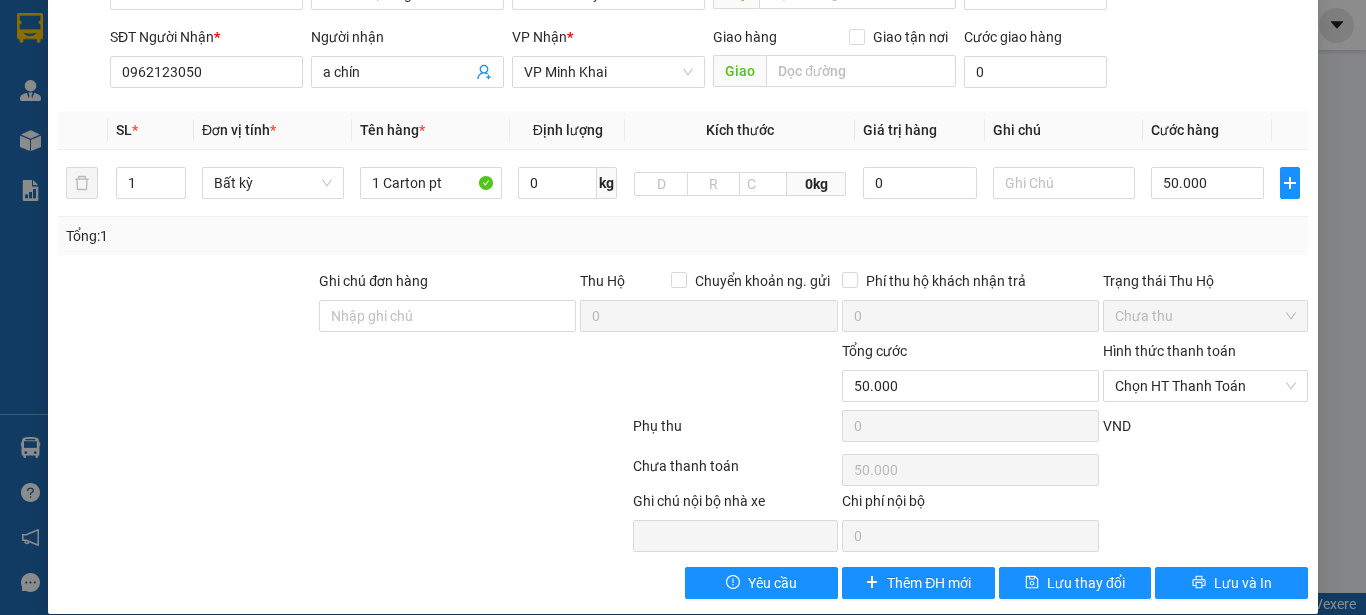 scroll, scrollTop: 231, scrollLeft: 0, axis: vertical 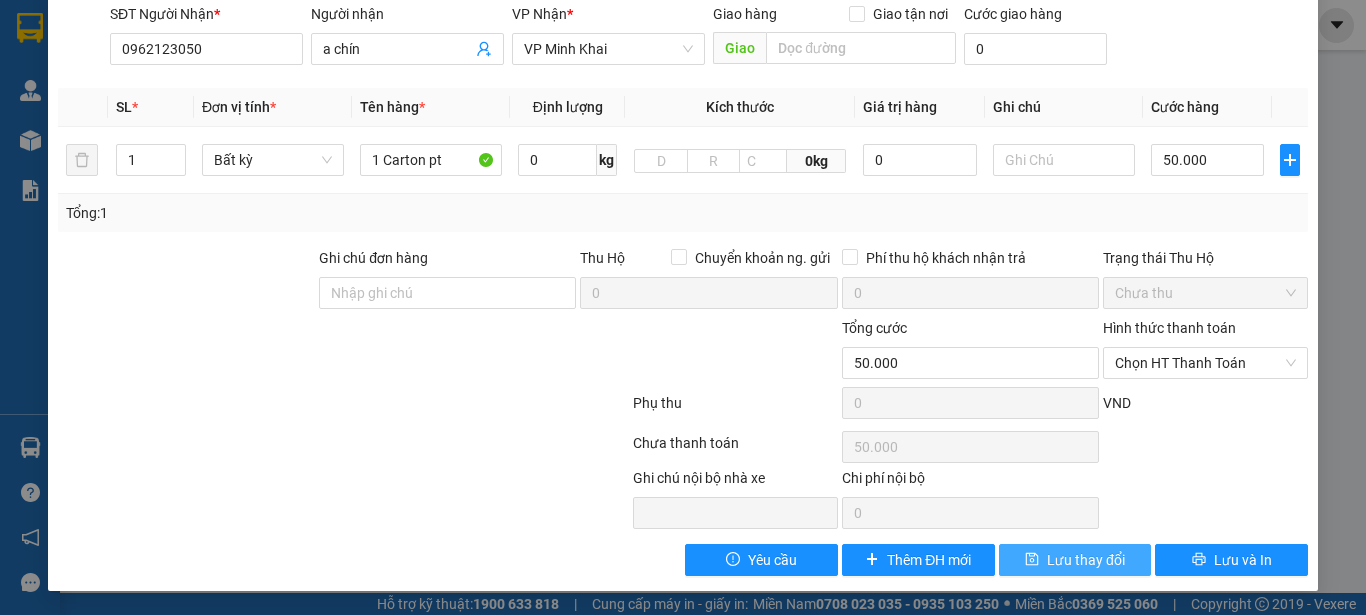 click on "Lưu thay đổi" at bounding box center (1086, 560) 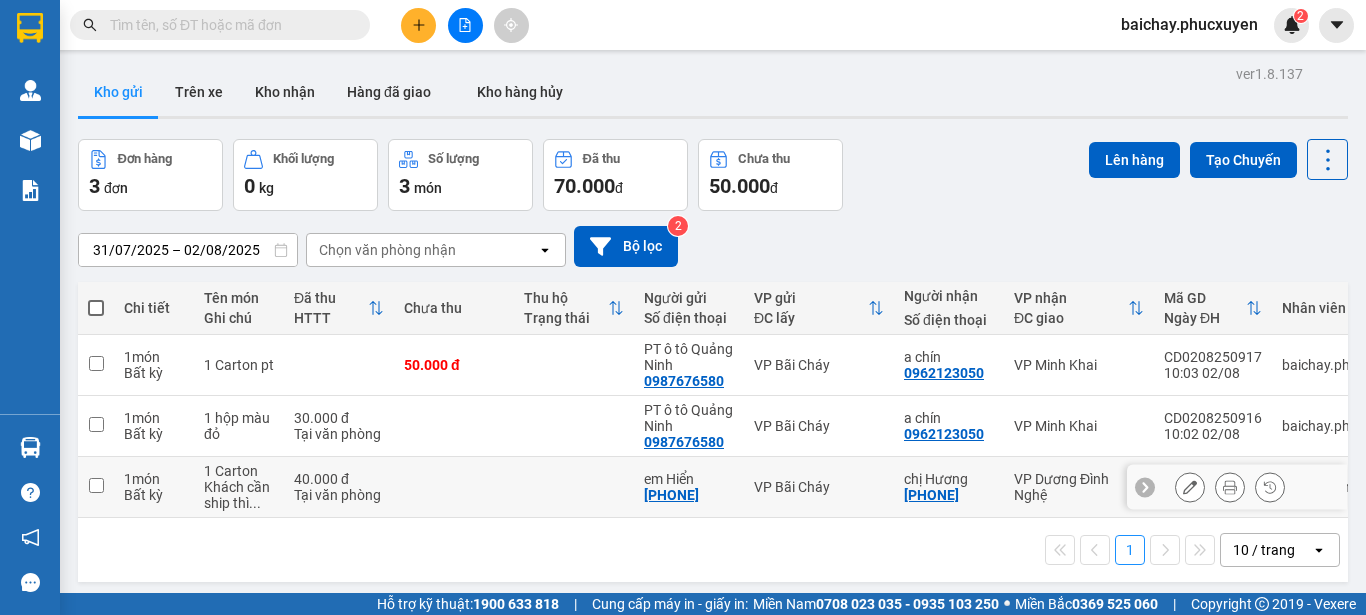 click at bounding box center [96, 485] 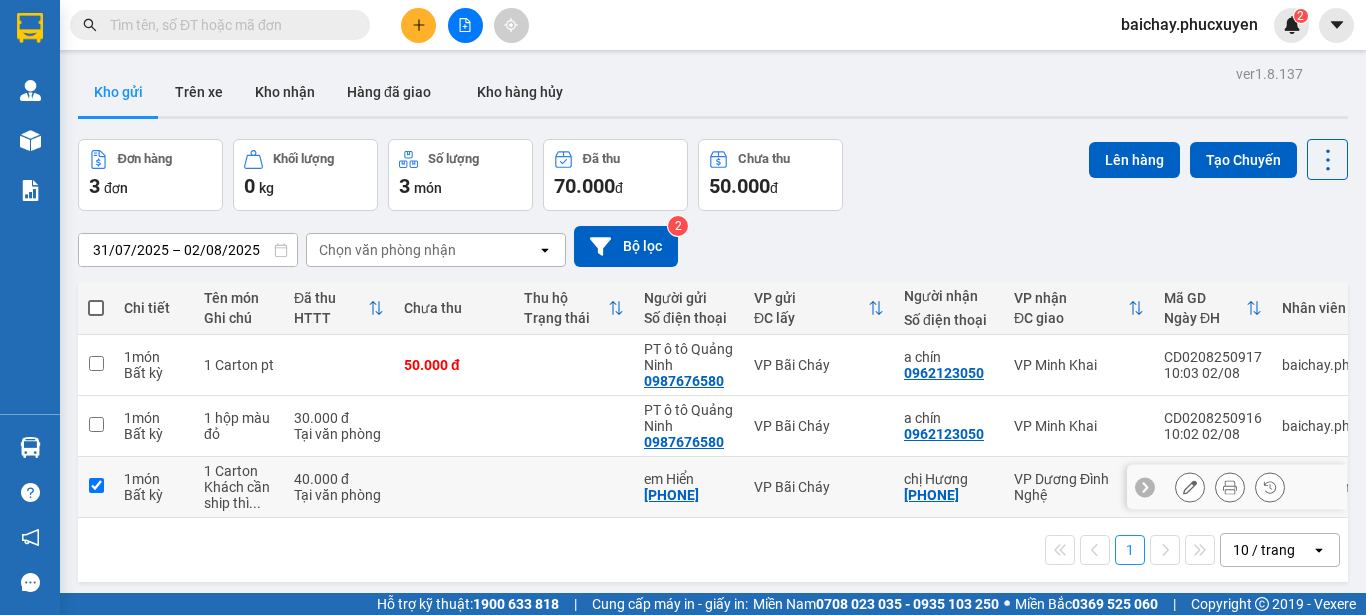 checkbox on "true" 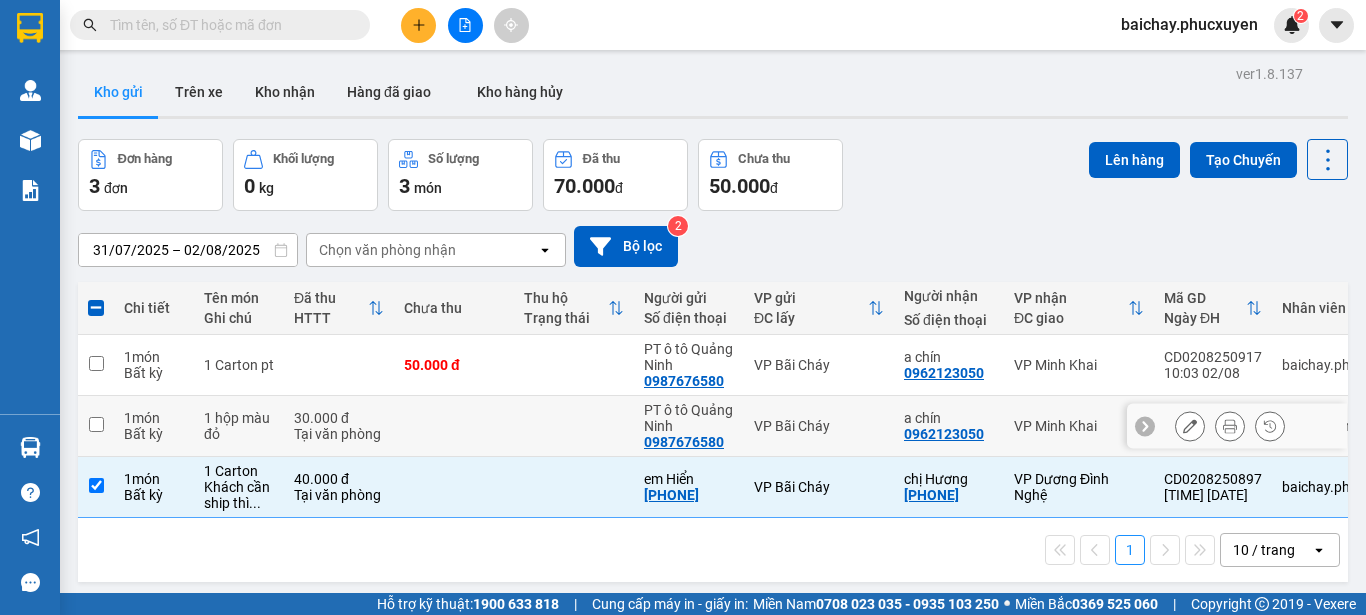 click at bounding box center [96, 424] 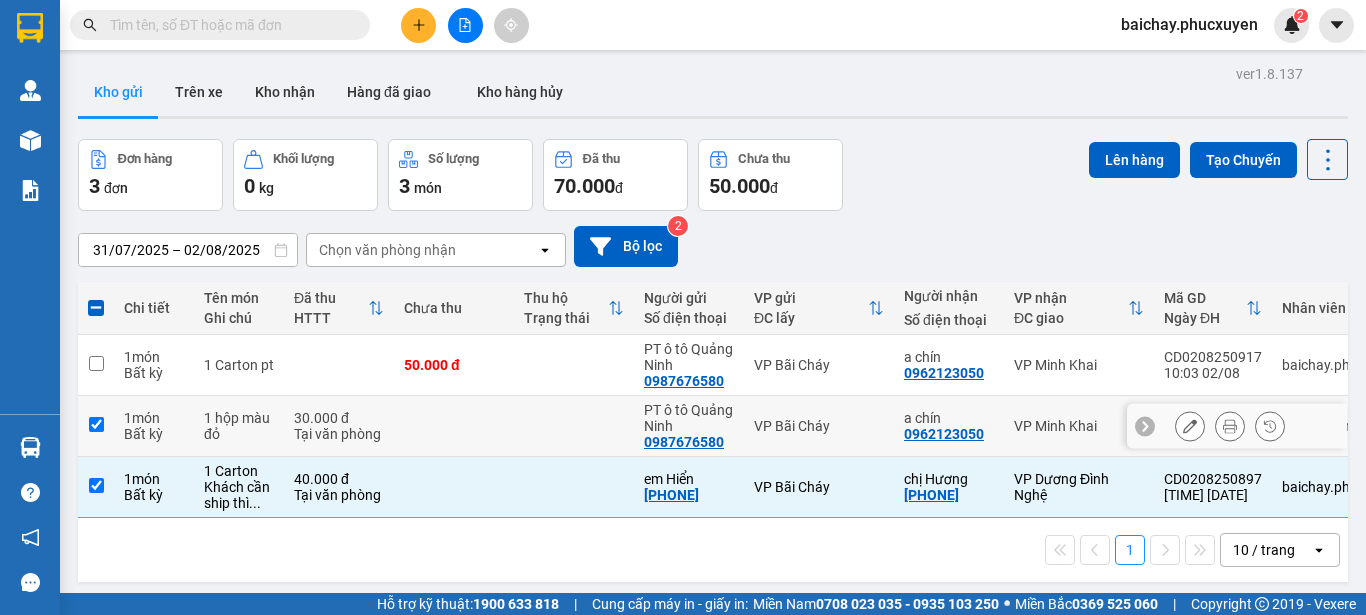 checkbox on "true" 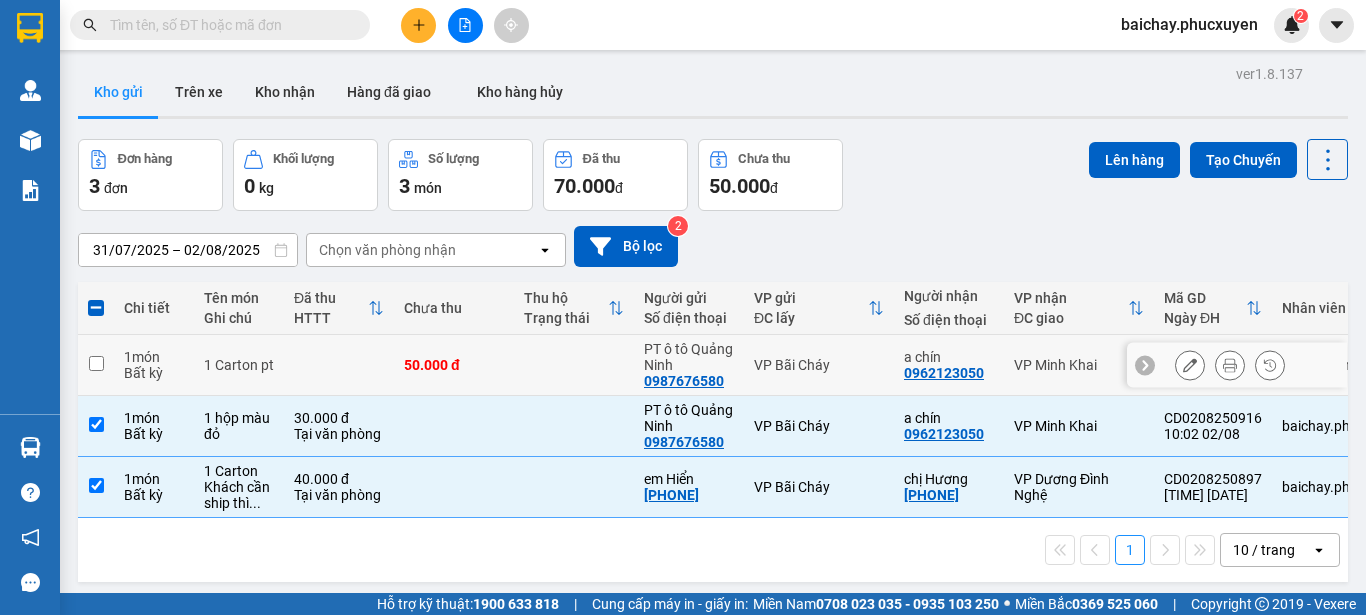 click at bounding box center [96, 363] 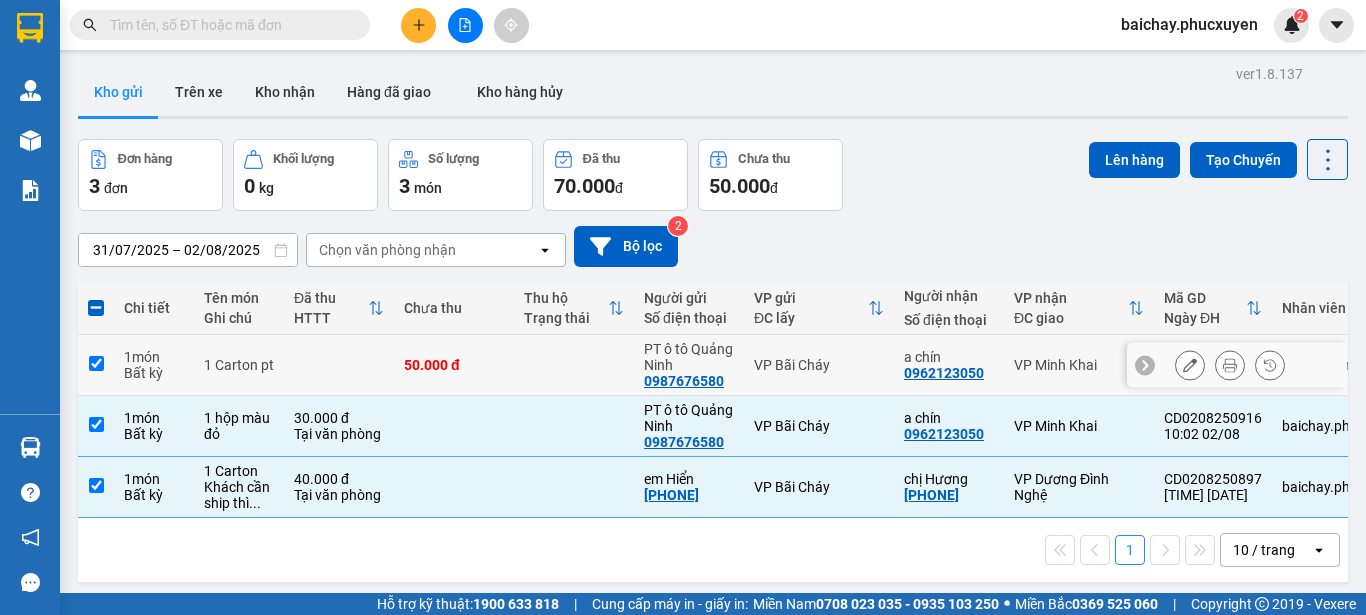 checkbox on "true" 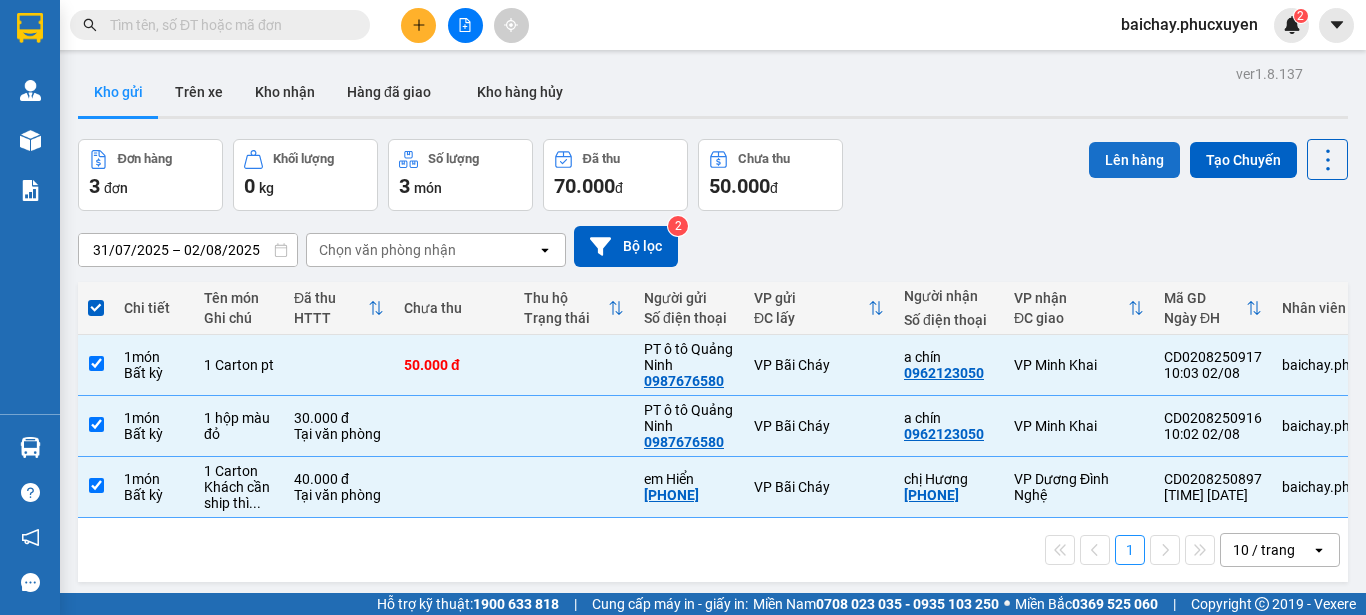 click on "Lên hàng" at bounding box center (1134, 160) 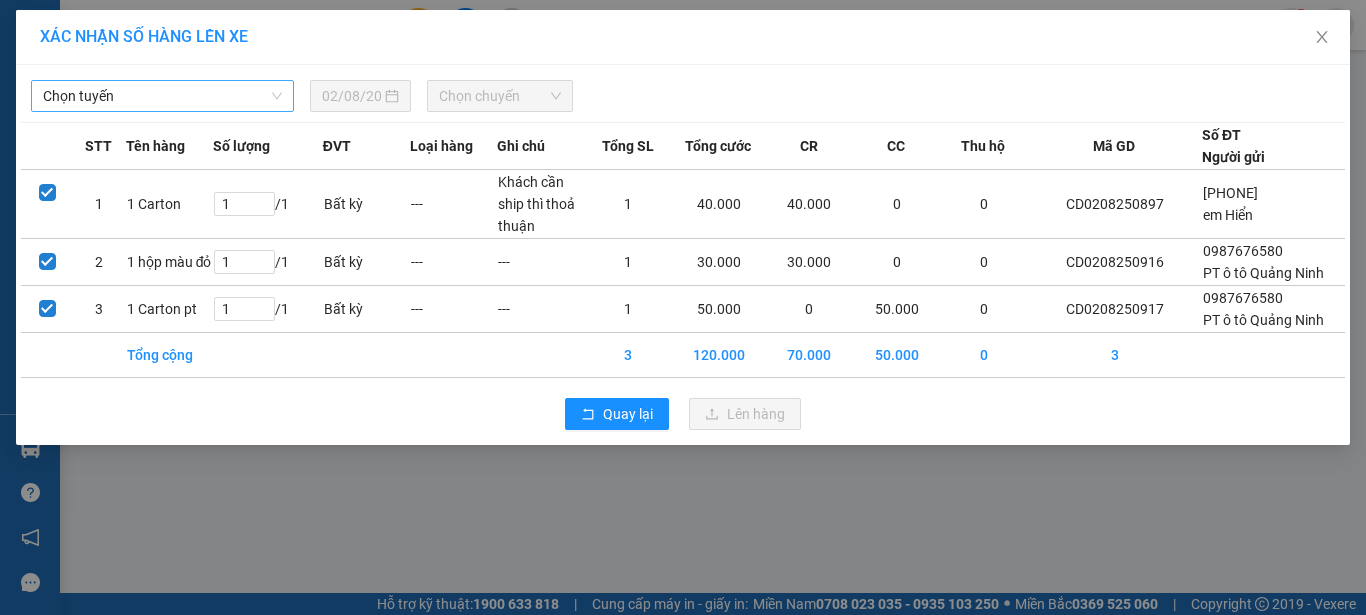 click on "Chọn tuyến" at bounding box center [162, 96] 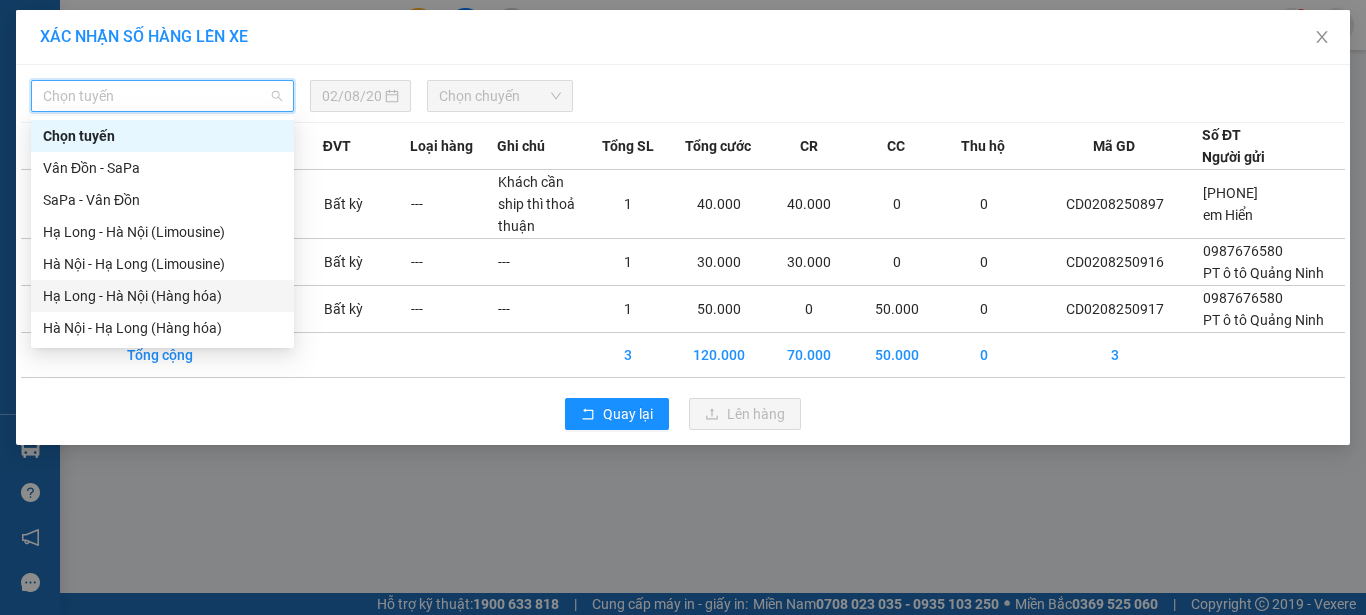 click on "Hạ Long - Hà Nội (Hàng hóa)" at bounding box center (162, 296) 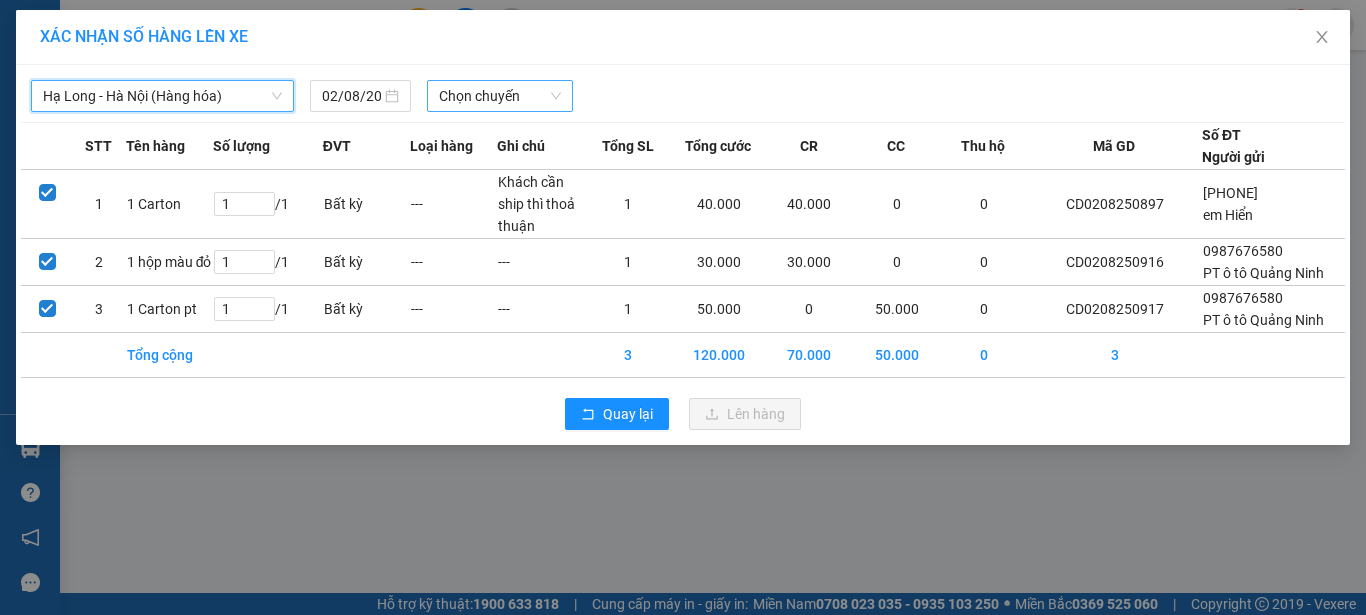 click on "Chọn chuyến" at bounding box center [500, 96] 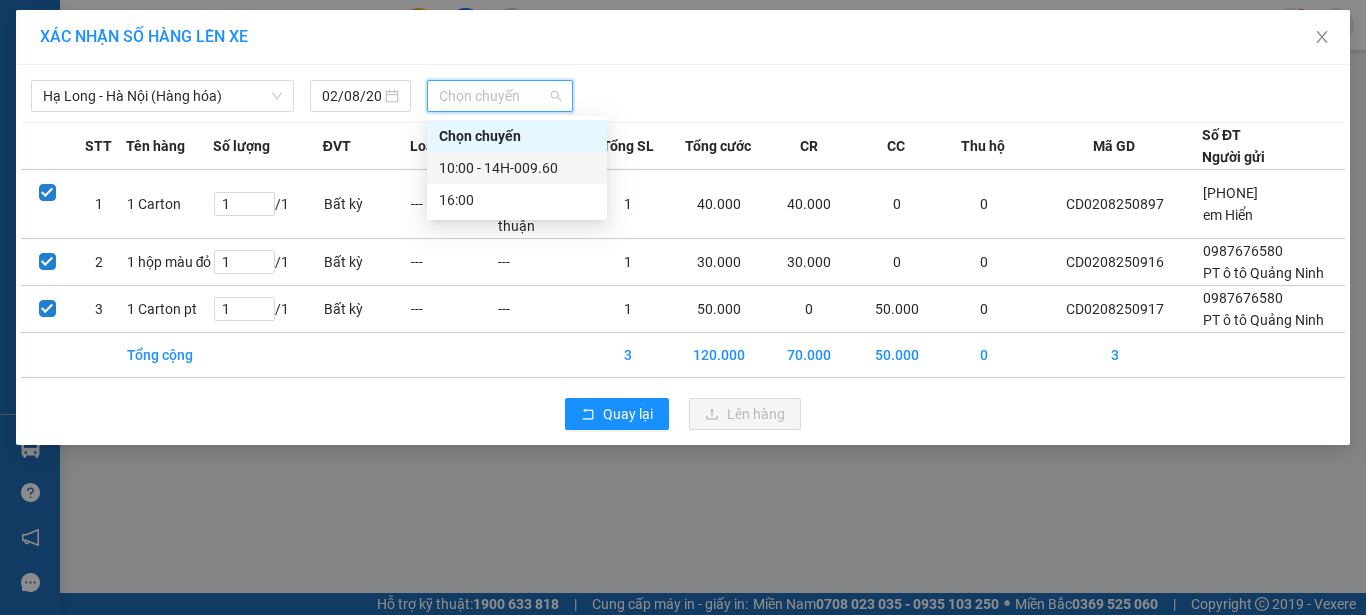 click on "10:00     - 14H-009.60" at bounding box center (517, 168) 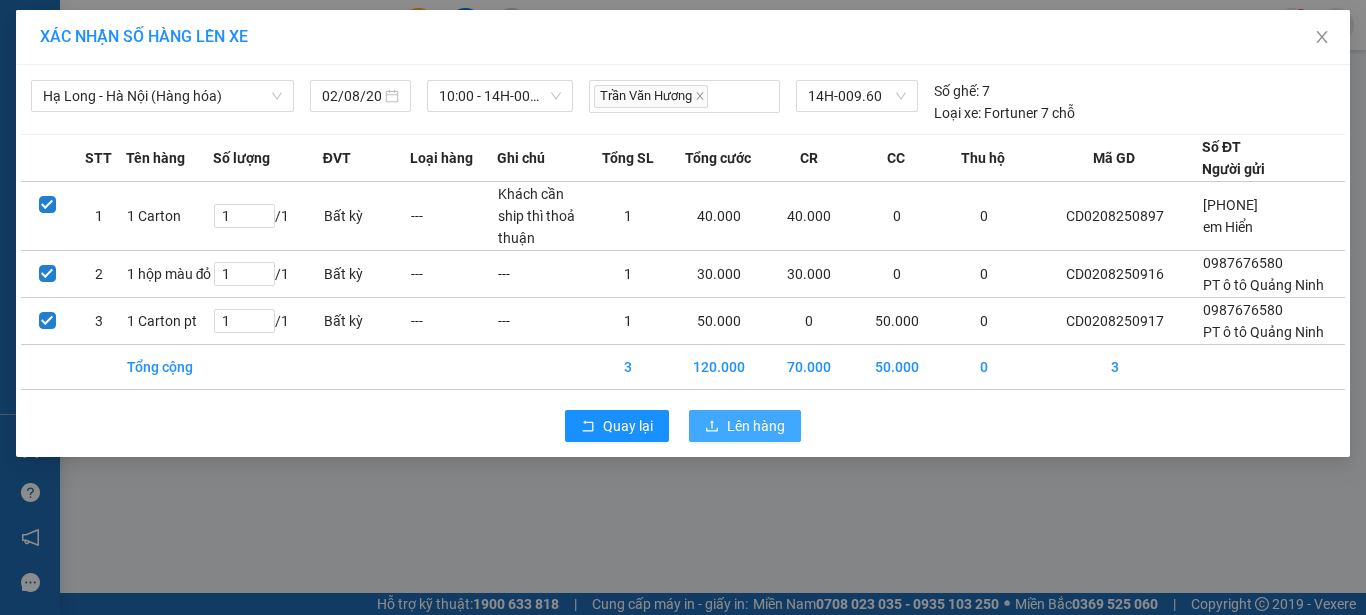 click on "Lên hàng" at bounding box center (756, 426) 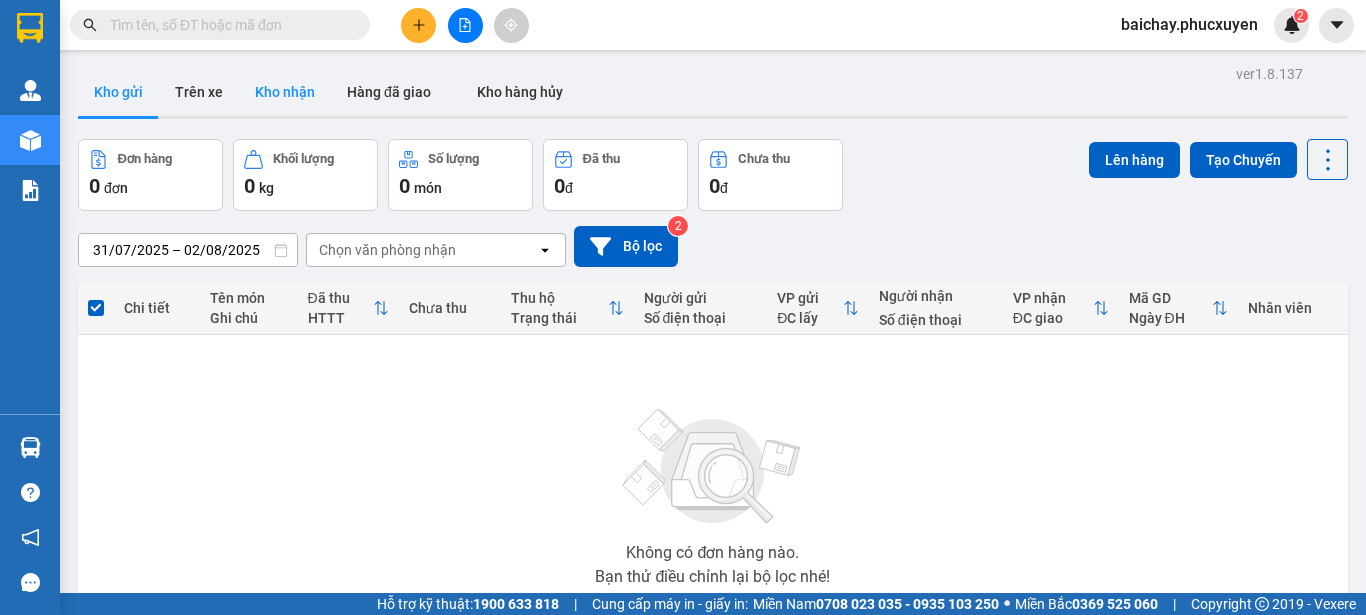 click on "Kho nhận" at bounding box center [285, 92] 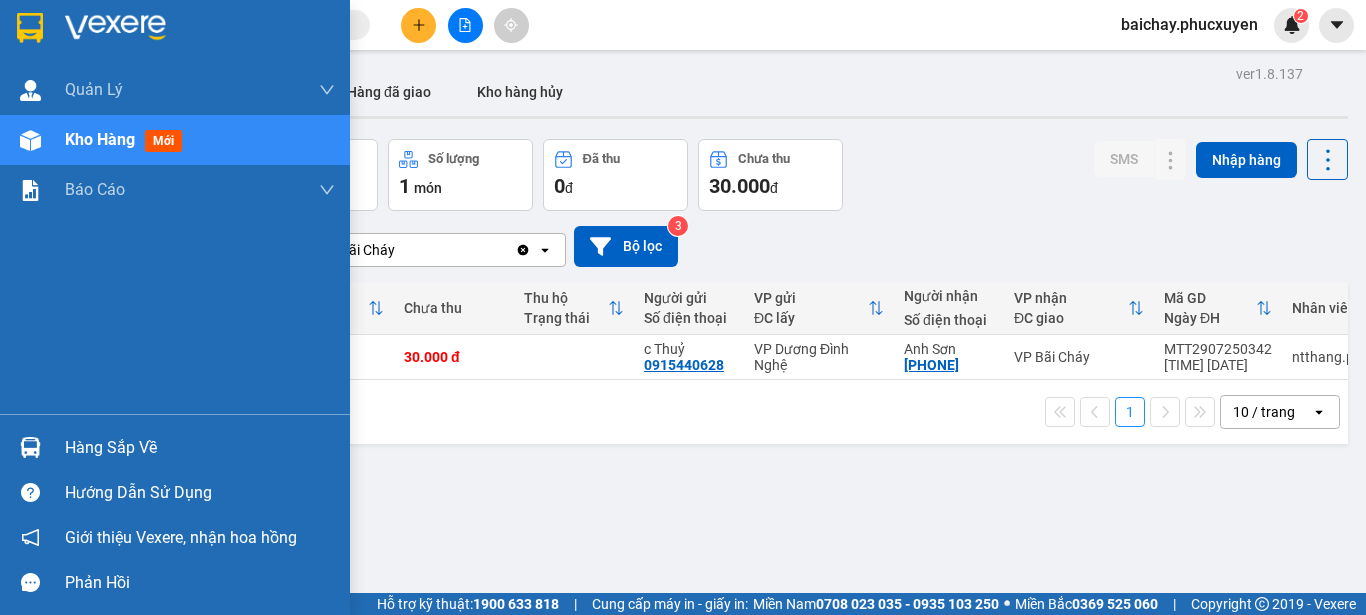 click on "Hàng sắp về" at bounding box center (200, 448) 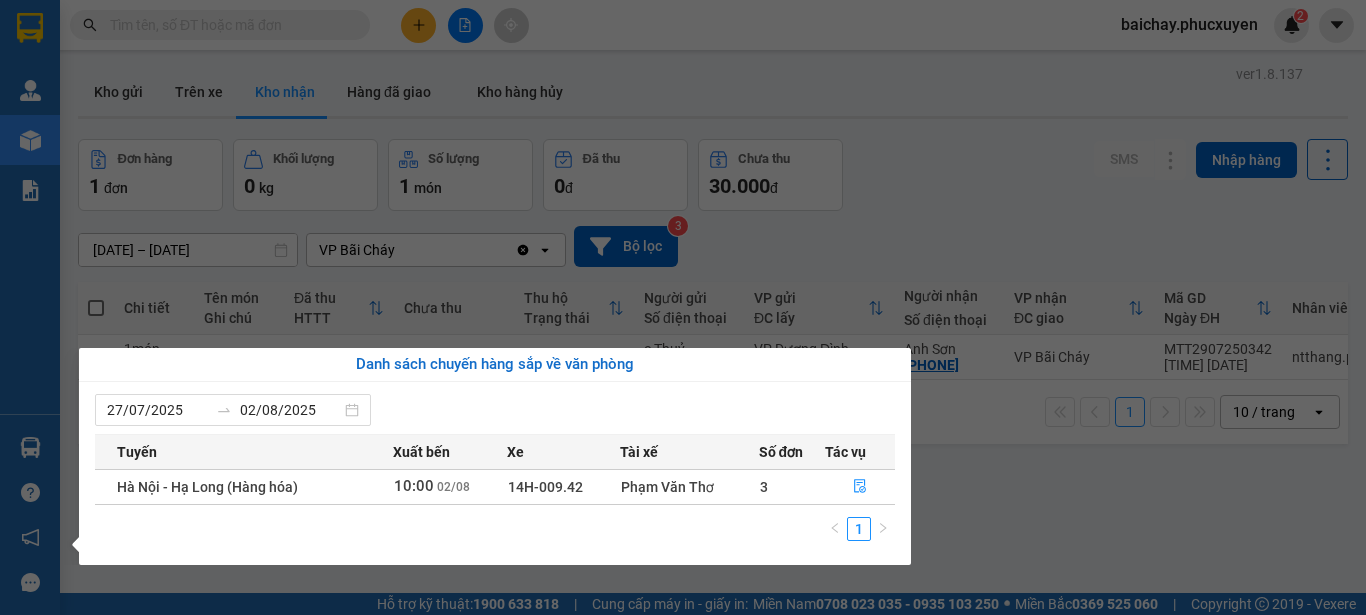click on "Kết quả tìm kiếm ( 1 )  Bộ lọc  Mã ĐH Trạng thái Món hàng Thu hộ Tổng cước Chưa cước Người gửi VP Gửi Người nhận VP Nhận CD0108250853 16:28 - 01/08 Đã giao   21:25 - 01/08 1 gói bằng pbi to- SHIP NGAY SL:  1 150.000 [PHONE] vinpearl BC ( [PHONE] ) VP Bãi Cháy TC: vinpearl BC [PHONE] VP Minh Khai TC: Le Chateau hotel, [NUMBER] [STREET] ... 1 baichay.phucxuyen 2     Quản Lý Quản lý giao nhận mới Quản lý kiểm kho     Kho hàng mới     Báo cáo  11. Báo cáo đơn giao nhận nội bộ 1. Chi tiết đơn hàng văn phòng 12. Thống kê đơn đối tác 2. Tổng doanh thu theo từng văn phòng 3. Thống kê đơn hàng toàn nhà xe  4. Báo cáo dòng tiền theo nhân viên 5. Doanh thu thực tế chi tiết theo phòng hàng  8. Thống kê nhận và gửi hàng theo văn phòng 9. Thống kê chi tiết đơn hàng theo văn phòng gửi Báo cáo Dòng tiền Thực thu của Nhân viên (Tách cước) Phản hồi 1" at bounding box center (683, 307) 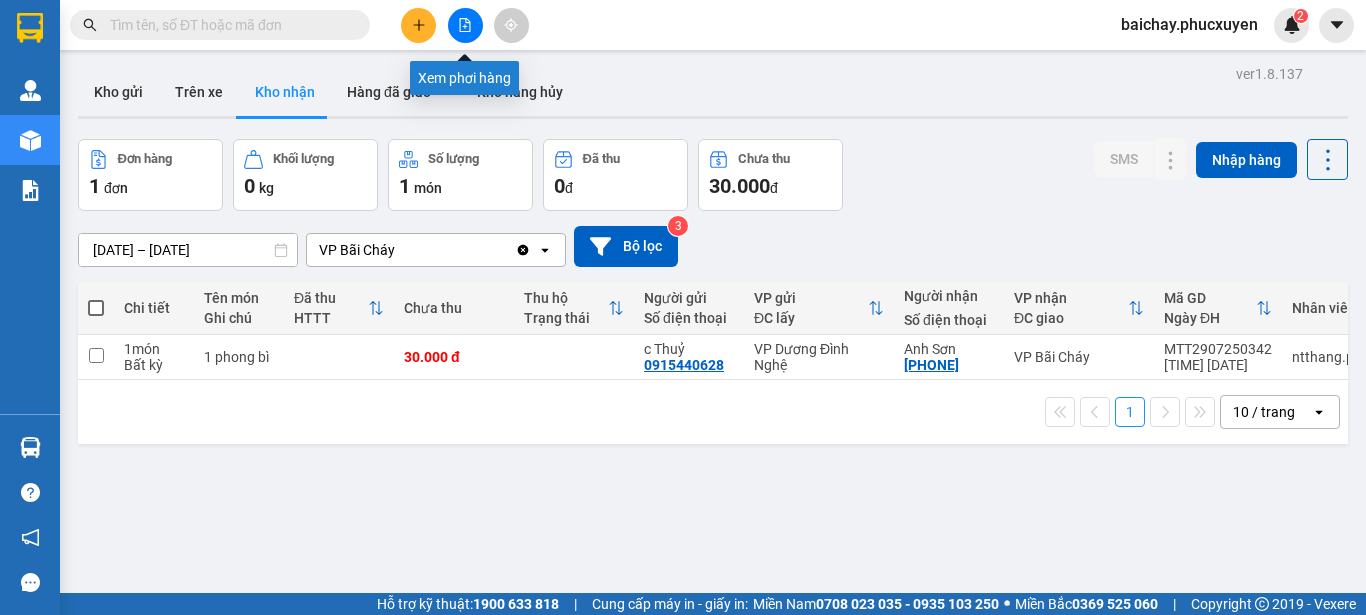 click 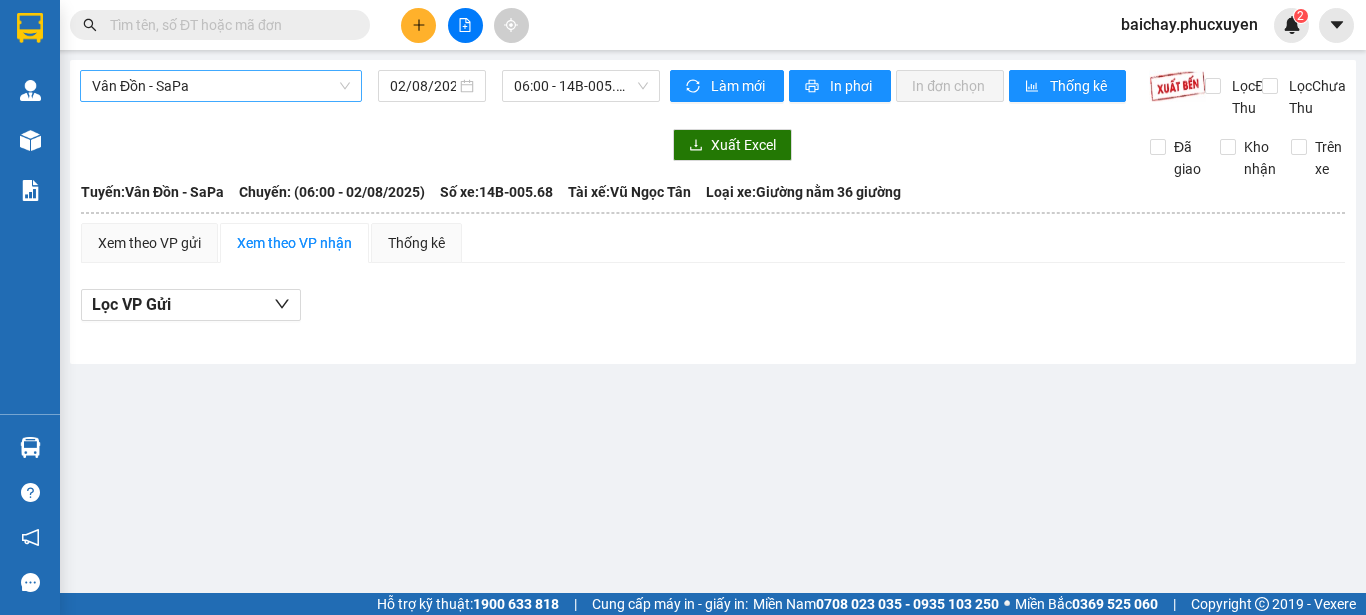 click on "Vân Đồn - SaPa" at bounding box center [221, 86] 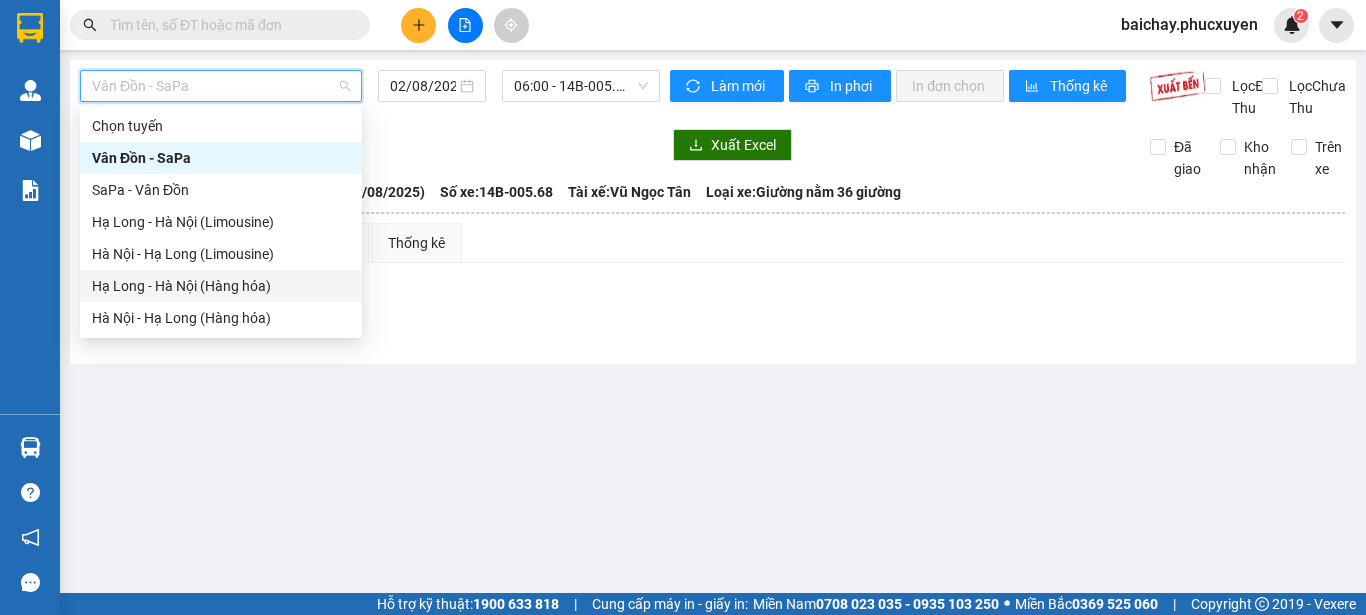 click on "Hạ Long - Hà Nội (Hàng hóa)" at bounding box center [221, 286] 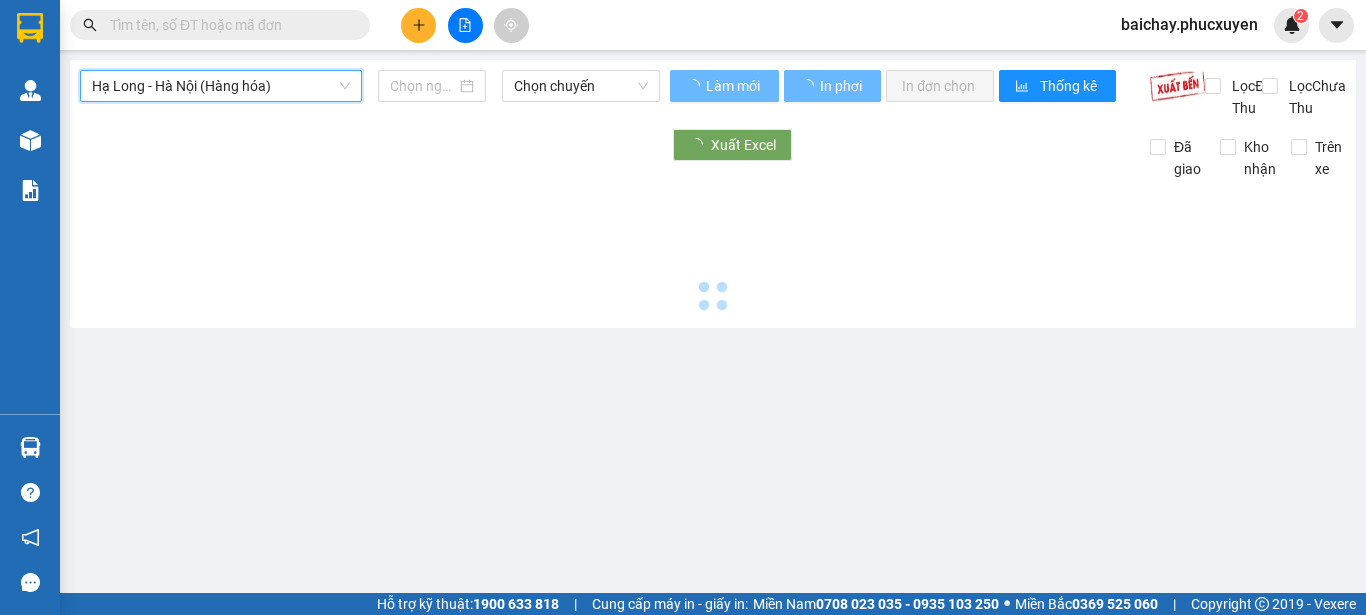 type on "02/08/2025" 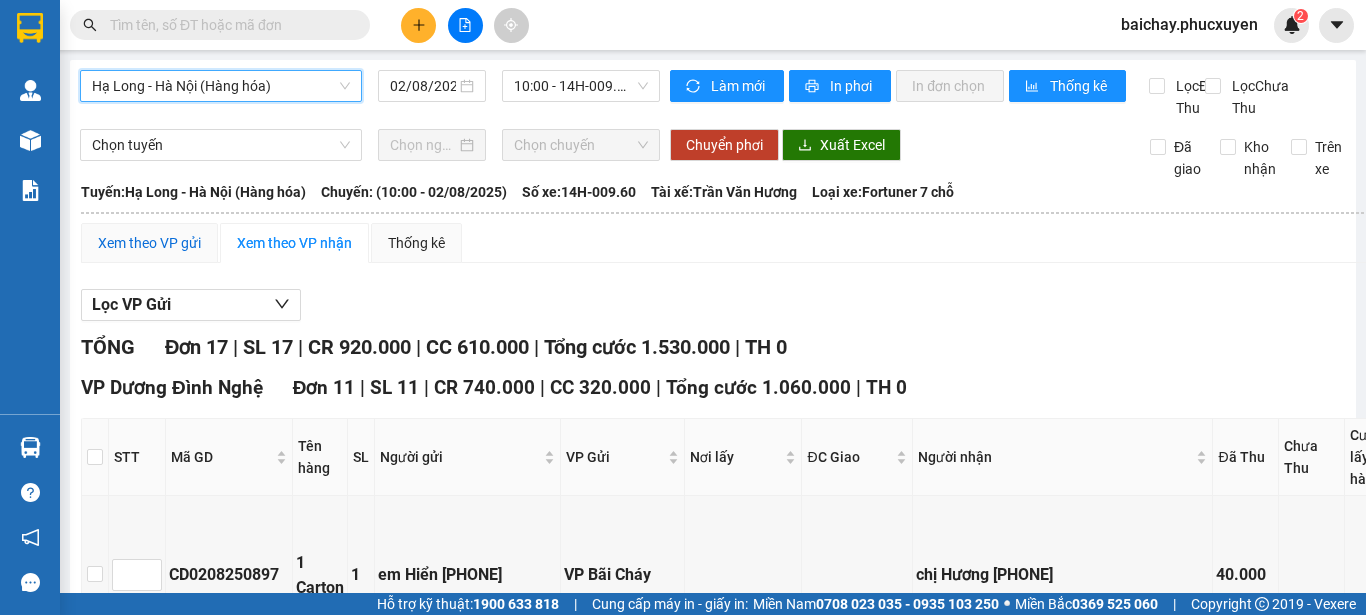 click on "Xem theo VP gửi" at bounding box center [149, 243] 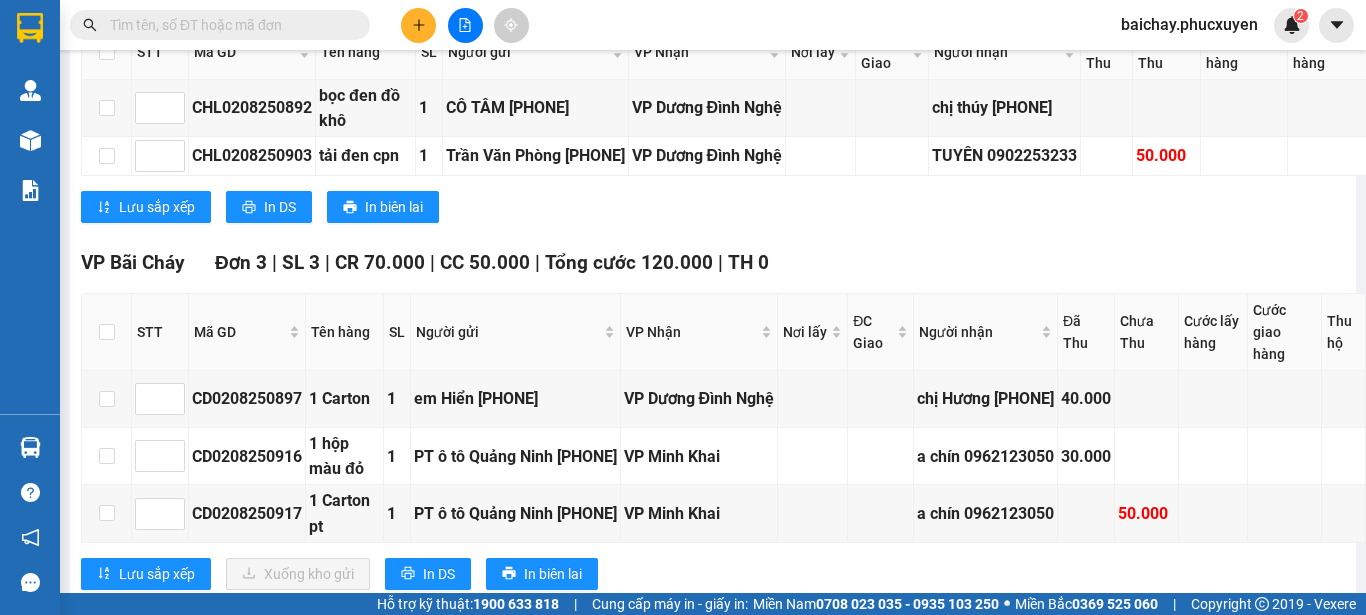scroll, scrollTop: 2500, scrollLeft: 0, axis: vertical 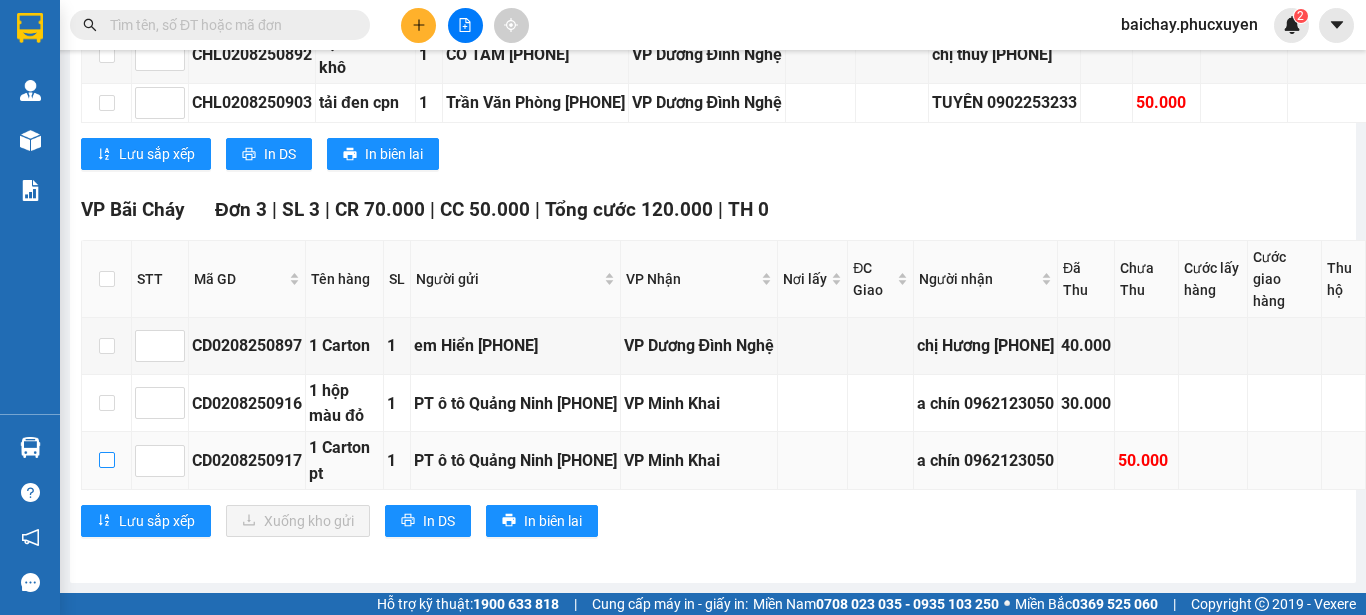 click at bounding box center (107, 460) 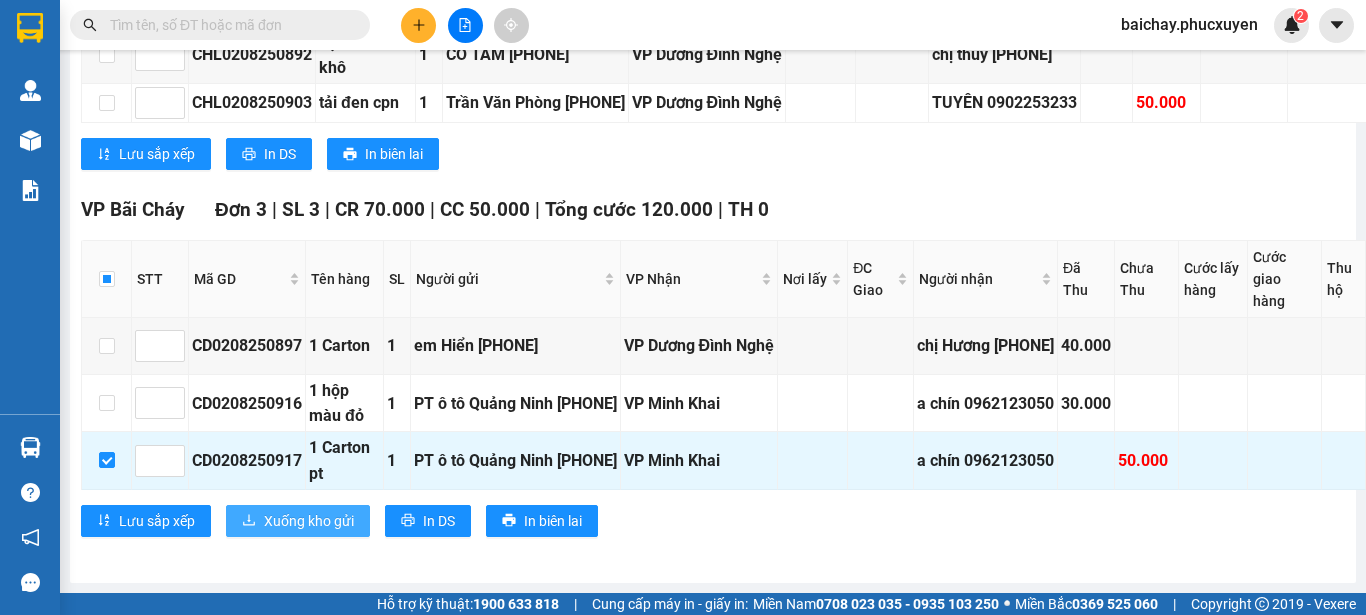 click on "Xuống kho gửi" at bounding box center [309, 521] 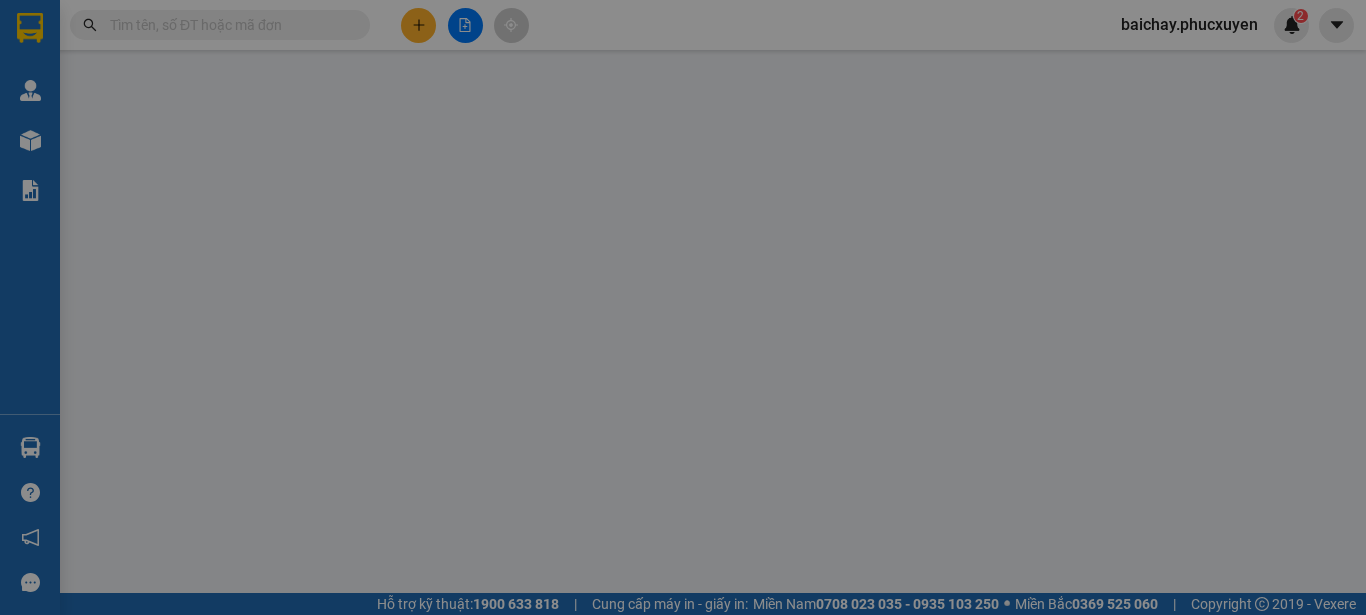 scroll, scrollTop: 0, scrollLeft: 0, axis: both 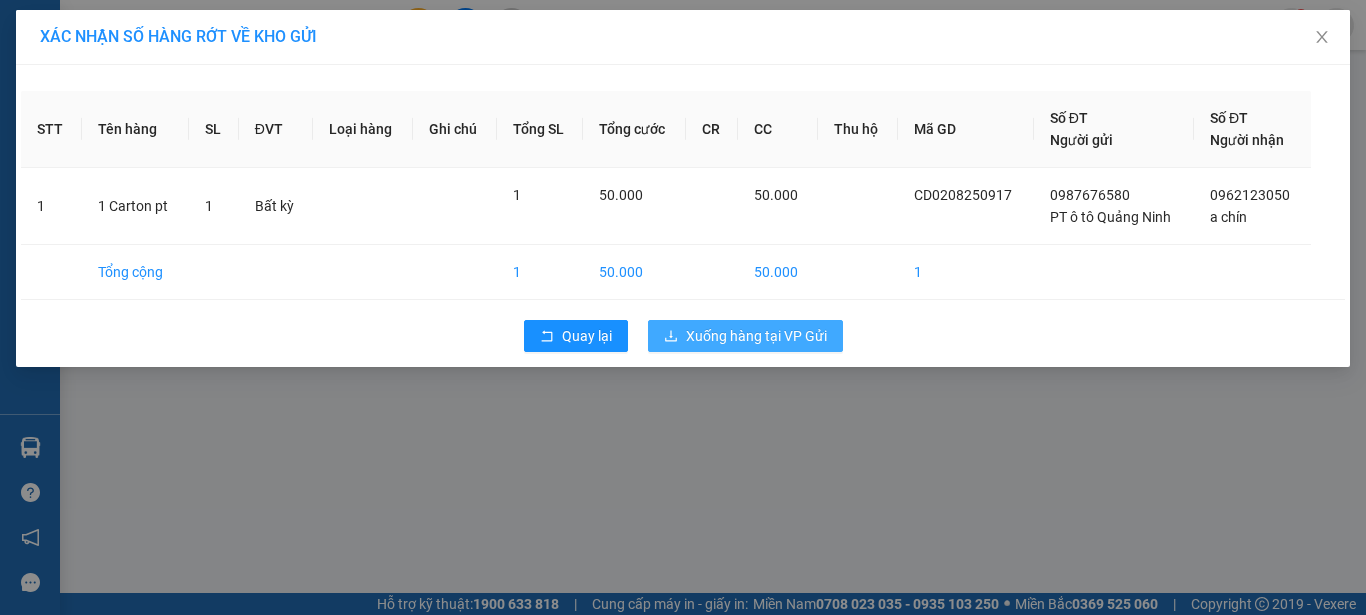 click on "Xuống hàng tại VP Gửi" at bounding box center (756, 336) 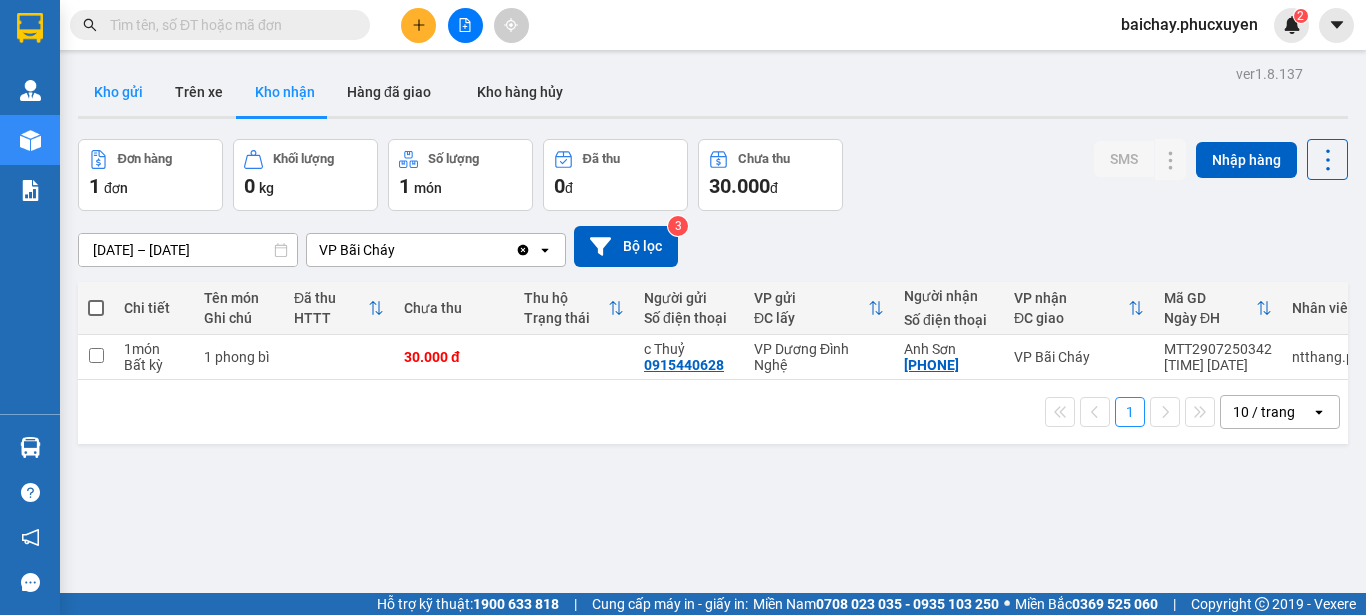 click on "Kho gửi" at bounding box center (118, 92) 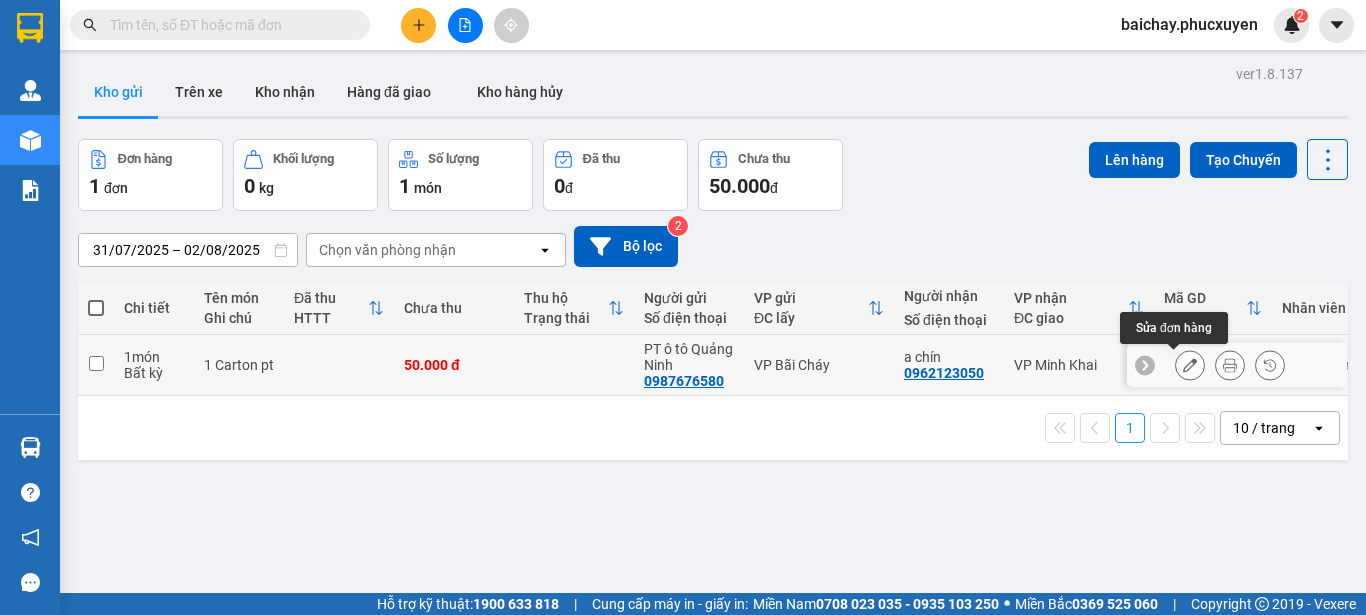 click 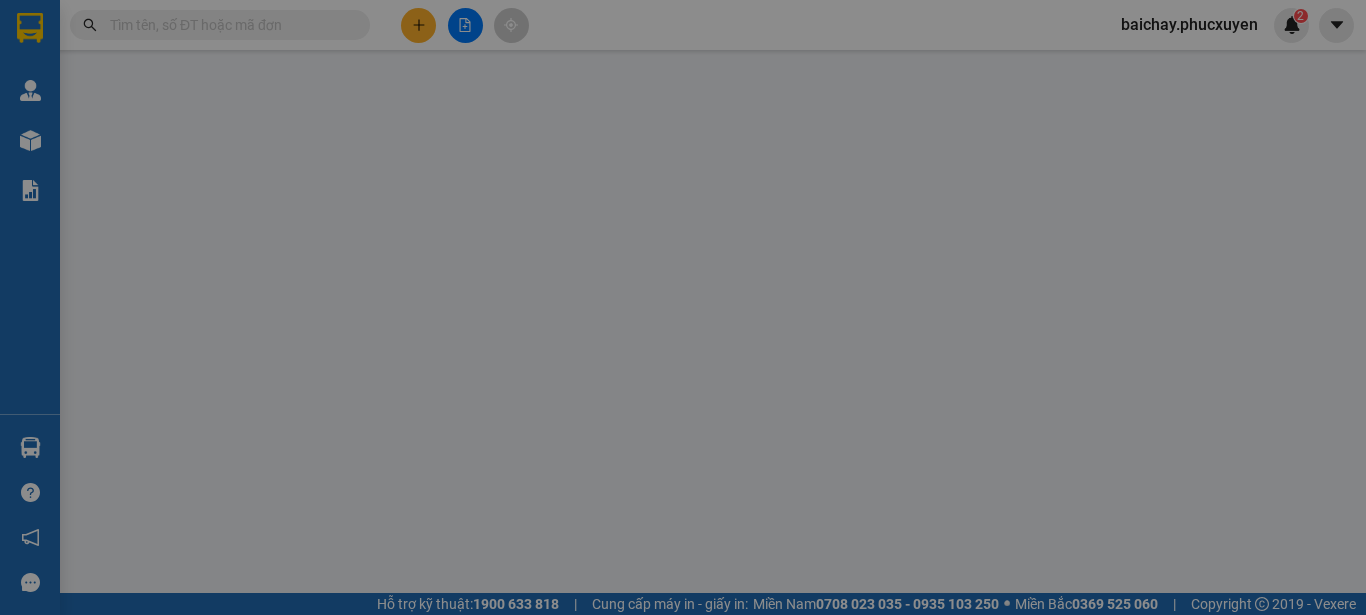 type on "0987676580" 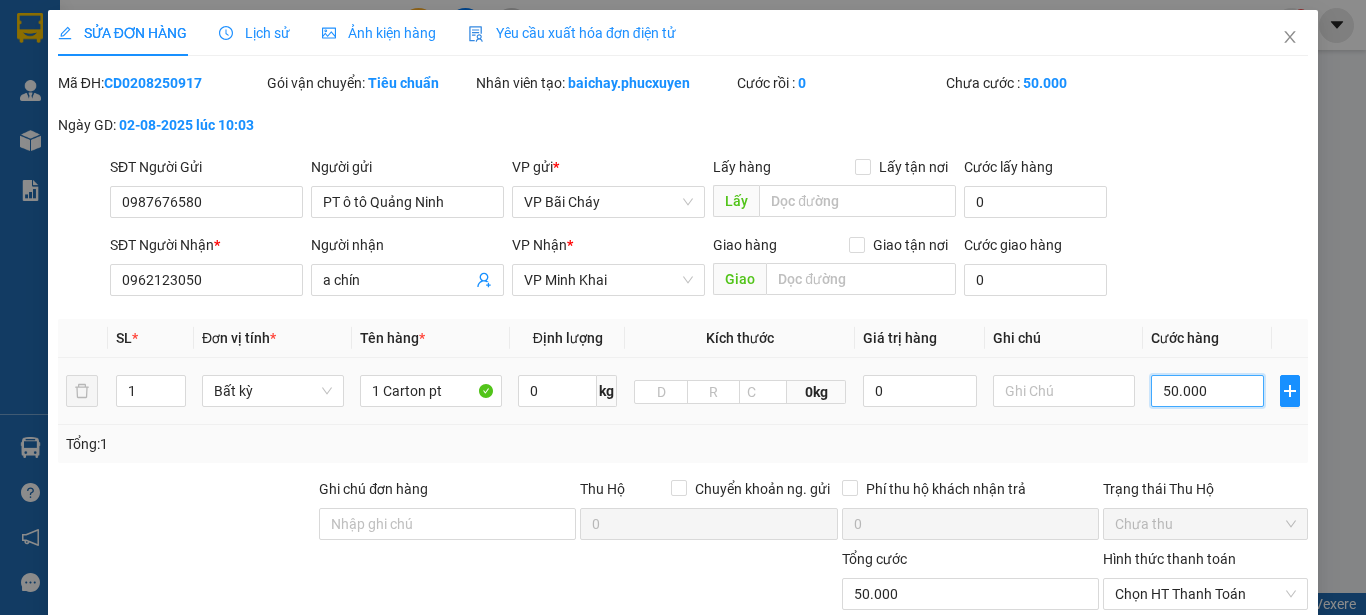 click on "50.000" at bounding box center [1207, 391] 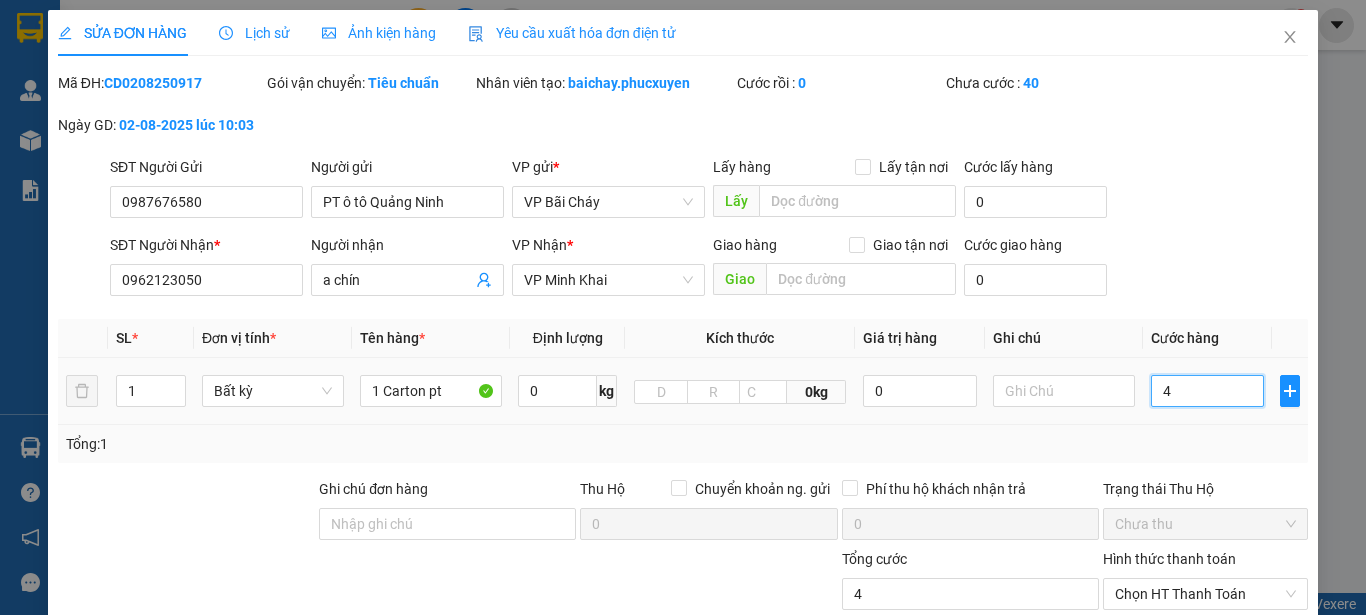 type on "40" 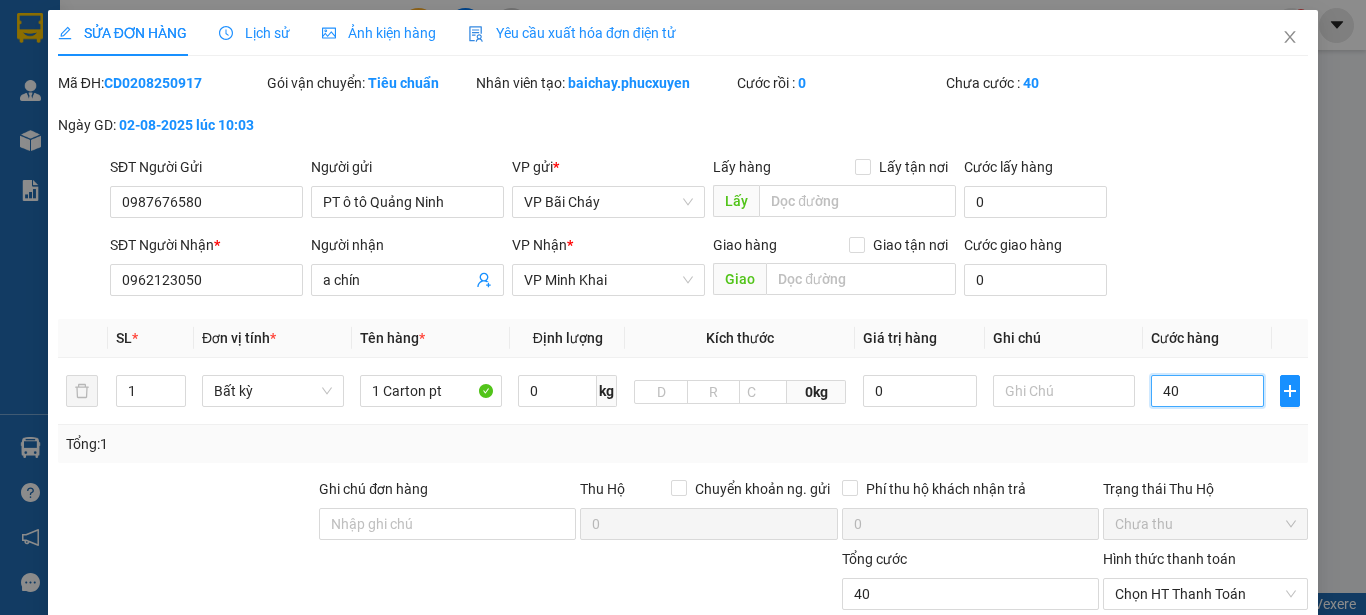 type on "40" 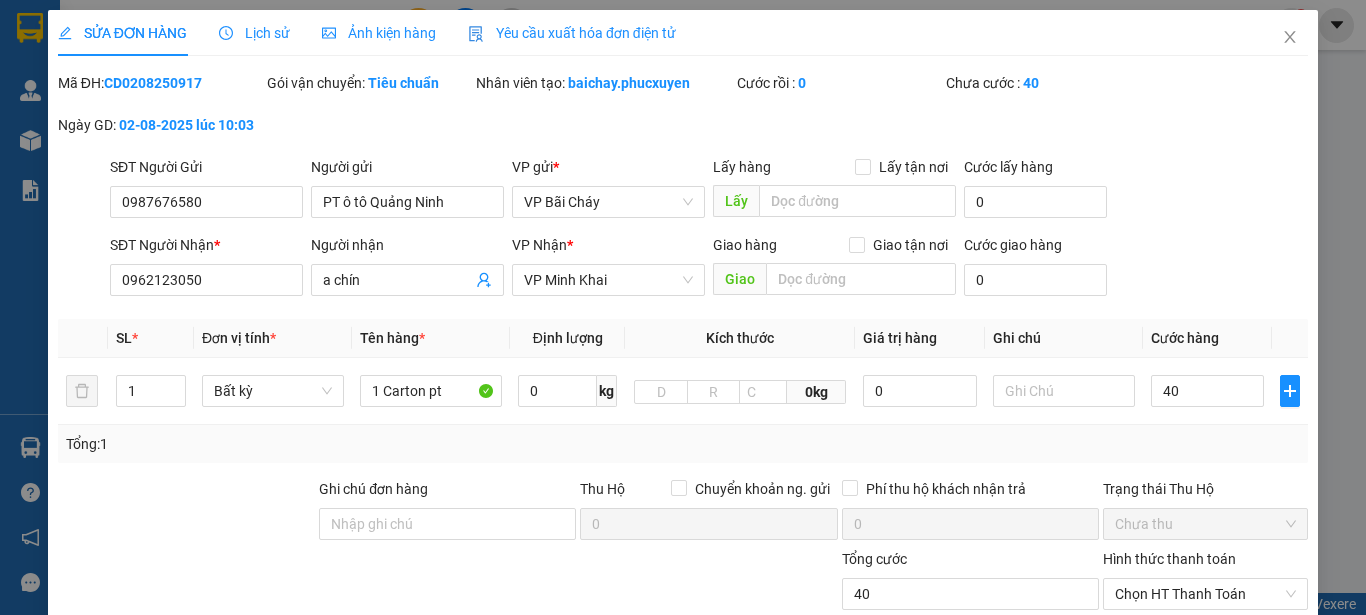 type on "40.000" 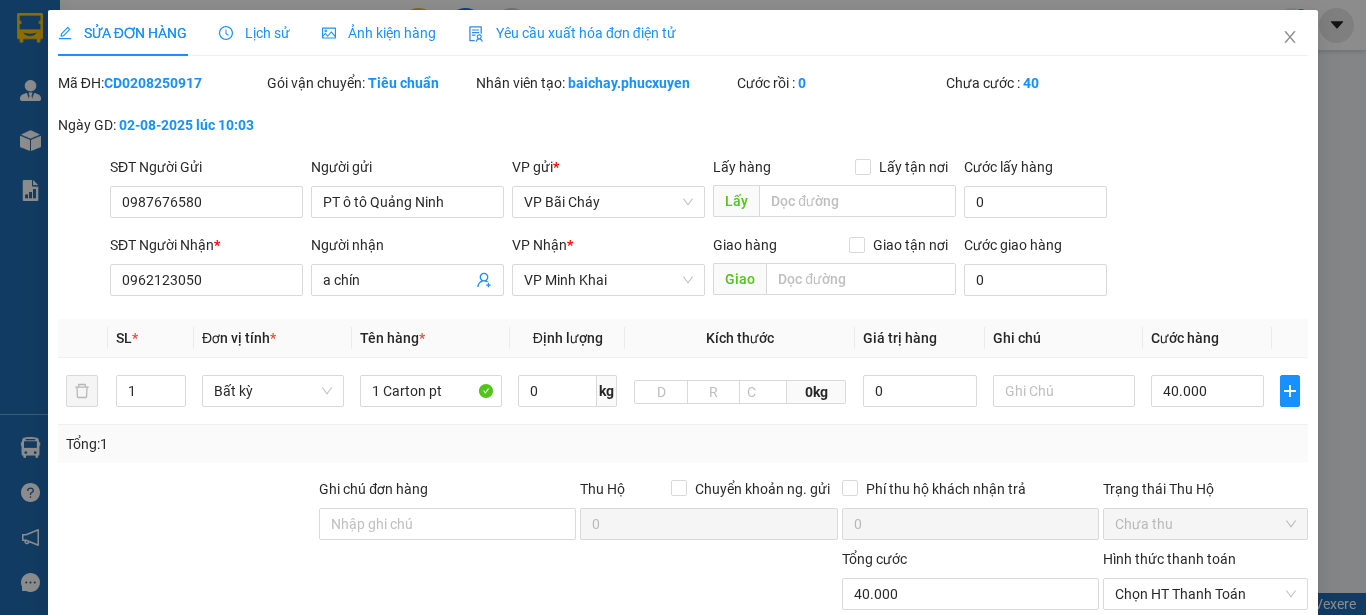 click on "Total Paid Fee 0 Total UnPaid Fee 50.000 Cash Collection Total Fee Mã ĐH:  CD0208250917 Gói vận chuyển:   Tiêu chuẩn Nhân viên tạo:   baichay.phucxuyen Cước rồi :   0 Chưa cước :   40 Ngày GD:   02-08-2025 lúc 10:03 SĐT Người Gửi [PHONE] Người gửi PT ô tô Quảng Ninh VP gửi  * VP Bãi Cháy Lấy hàng Lấy tận nơi Lấy Cước lấy hàng 0 SĐT Người Nhận  * [PHONE] Người nhận a chín VP Nhận  * VP Minh Khai Giao hàng Giao tận nơi Giao Cước giao hàng 0 SL  * Đơn vị tính  * Tên hàng  * Định lượng Kích thước Giá trị hàng Ghi chú Cước hàng                     1 Bất kỳ 1 Carton pt 0 kg 0kg 0 40.000 Tổng:  1 Ghi chú đơn hàng Thu Hộ Chuyển khoản ng. gửi 0 Phí thu hộ khách nhận trả 0 Trạng thái Thu Hộ   Chưa thu Tổng cước 40.000 Hình thức thanh toán Chọn HT Thanh Toán Phụ thu 0 VND Số tiền thu trước 0 Chọn HT Thanh Toán Chưa thanh toán 40.000 0" at bounding box center (683, 439) 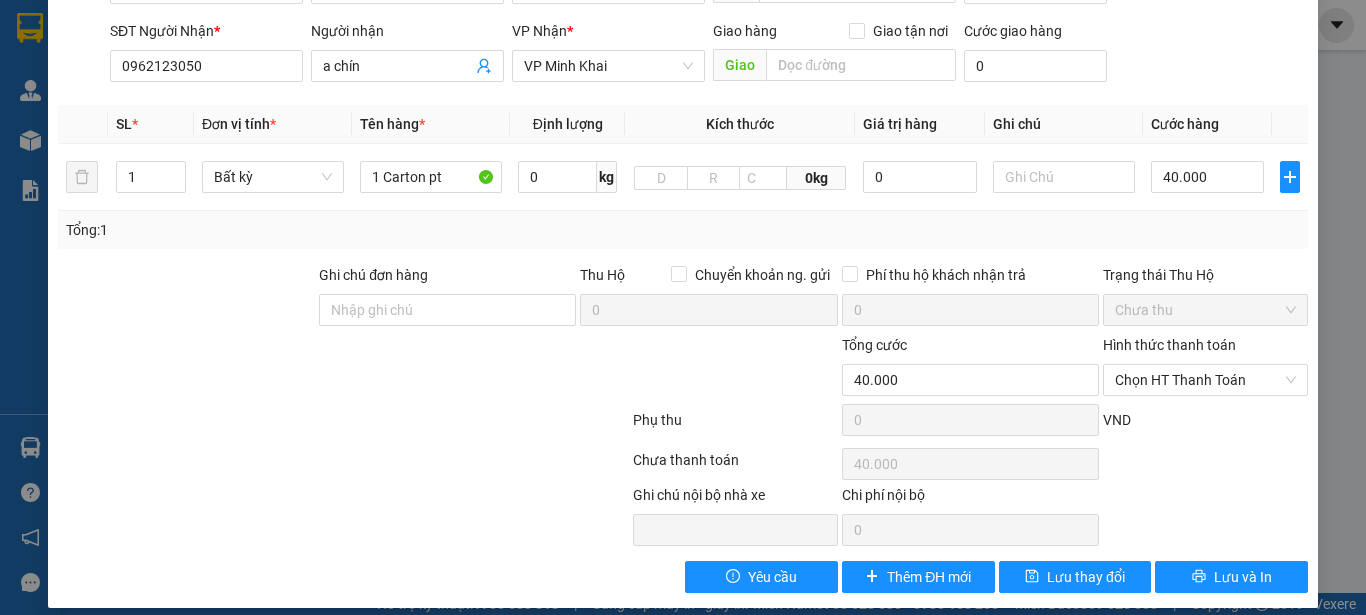 scroll, scrollTop: 231, scrollLeft: 0, axis: vertical 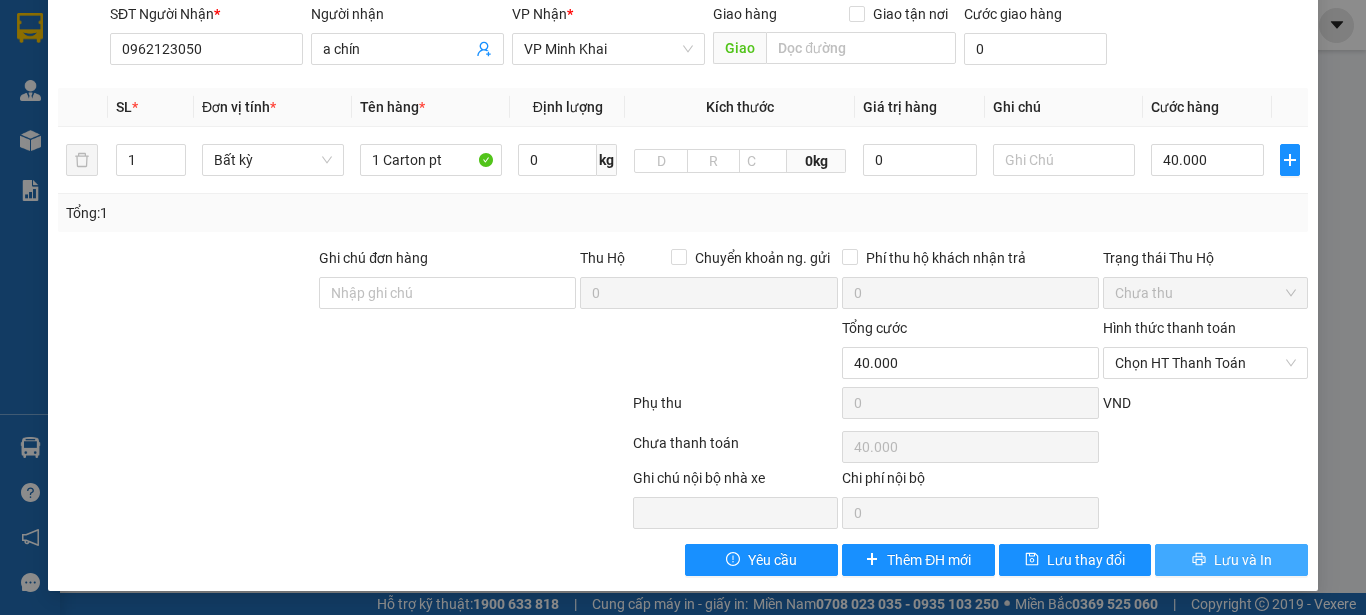 click on "Lưu và In" at bounding box center [1243, 560] 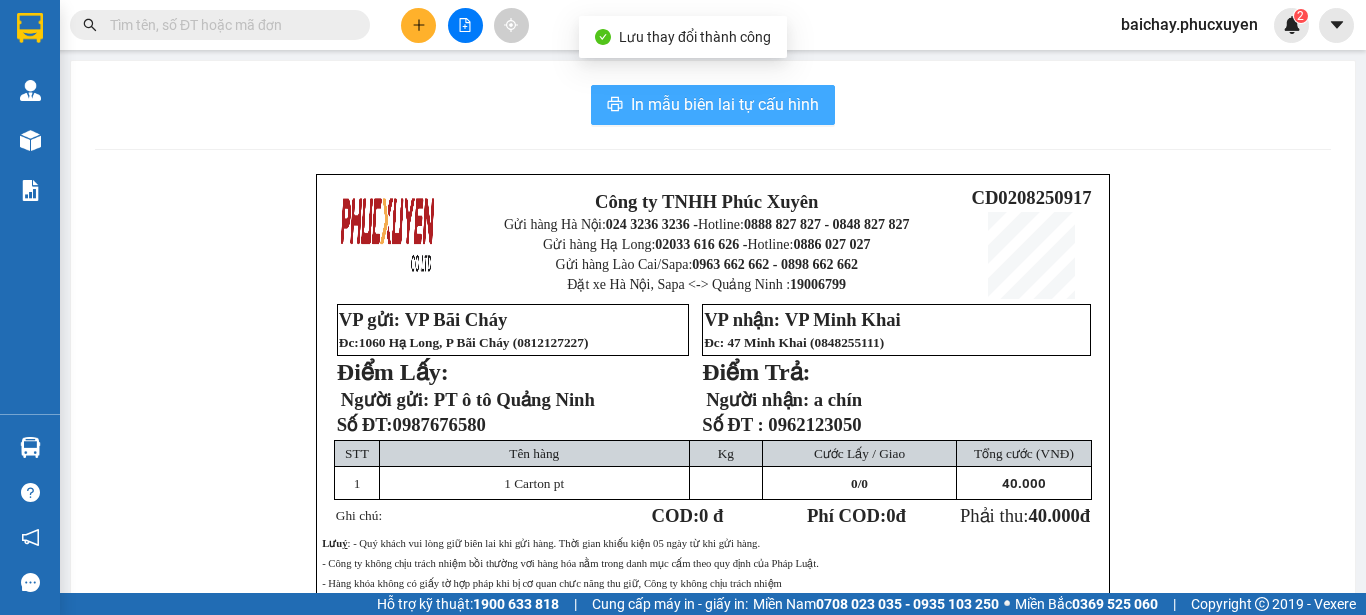 click on "In mẫu biên lai tự cấu hình" at bounding box center [725, 104] 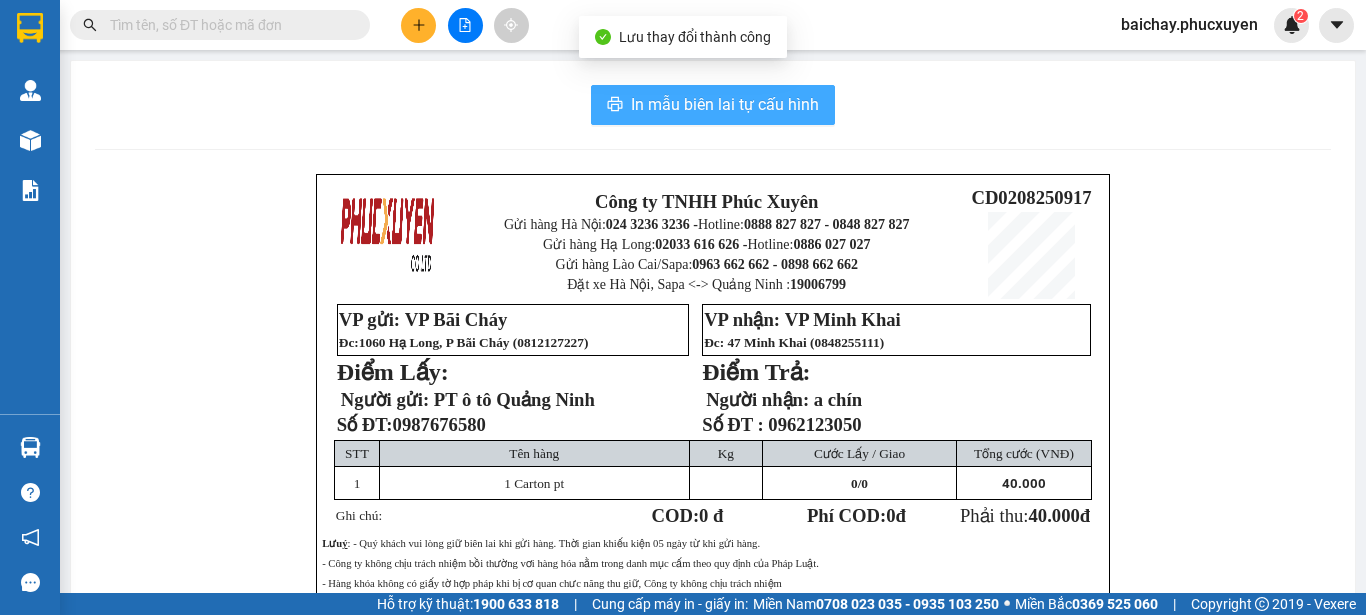 scroll, scrollTop: 0, scrollLeft: 0, axis: both 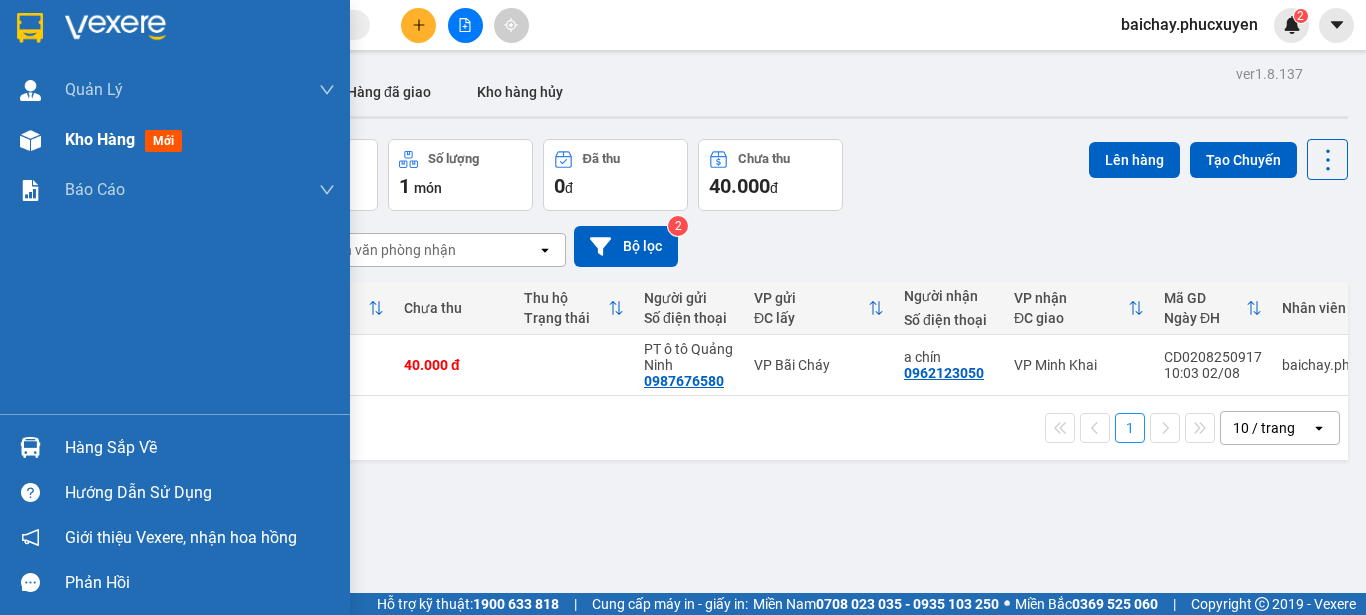 click on "Kho hàng" at bounding box center [100, 139] 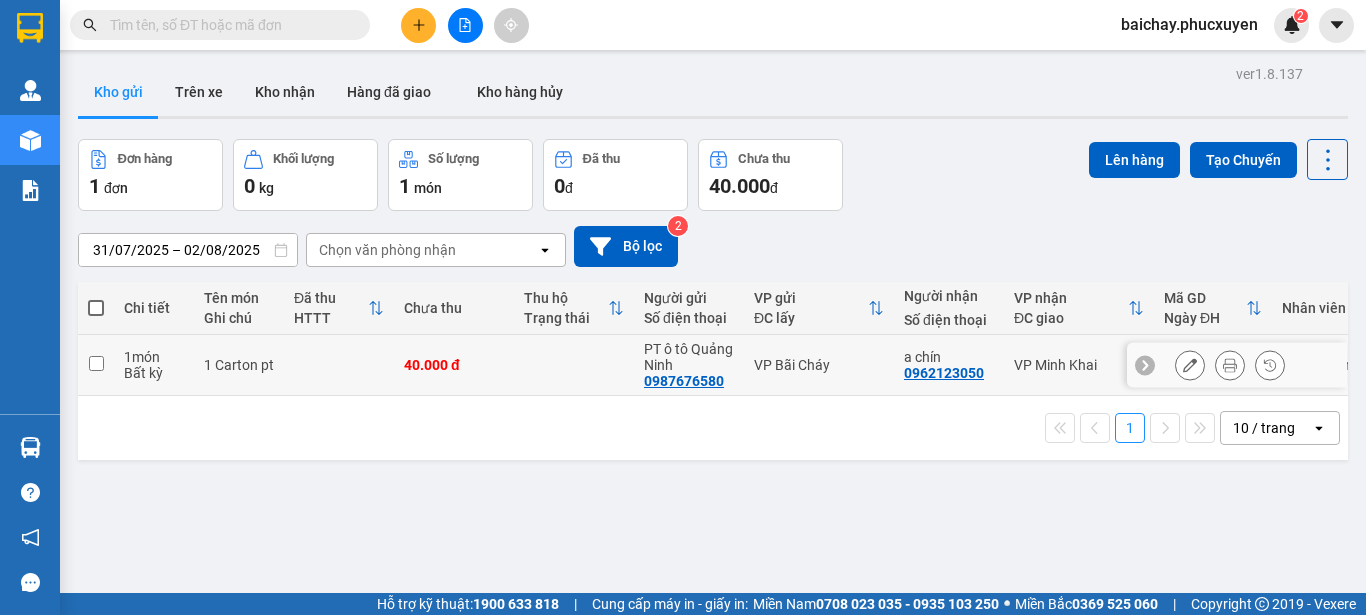 click at bounding box center (96, 363) 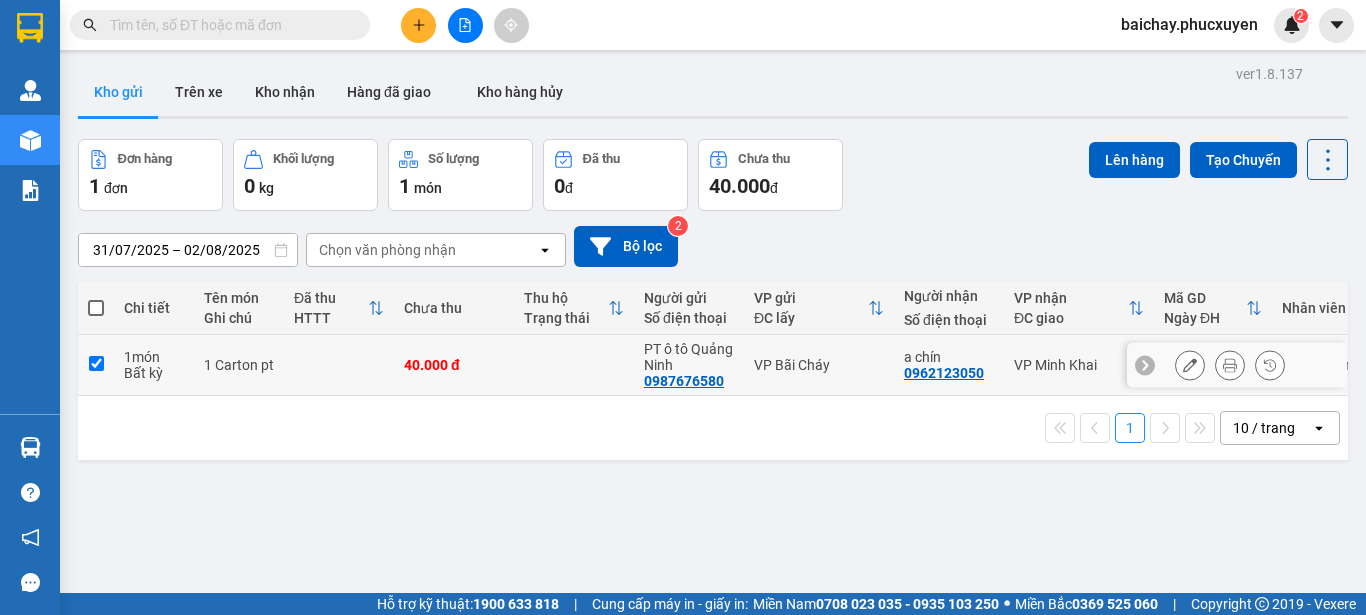 checkbox on "true" 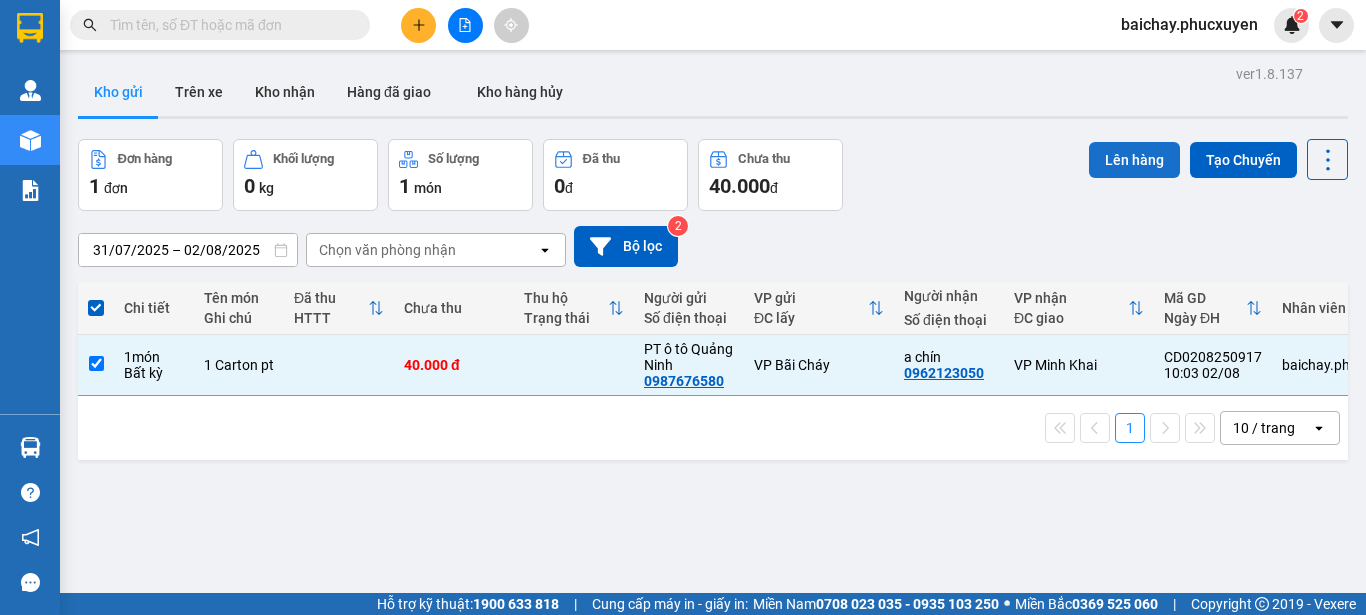 click on "Lên hàng" at bounding box center (1134, 160) 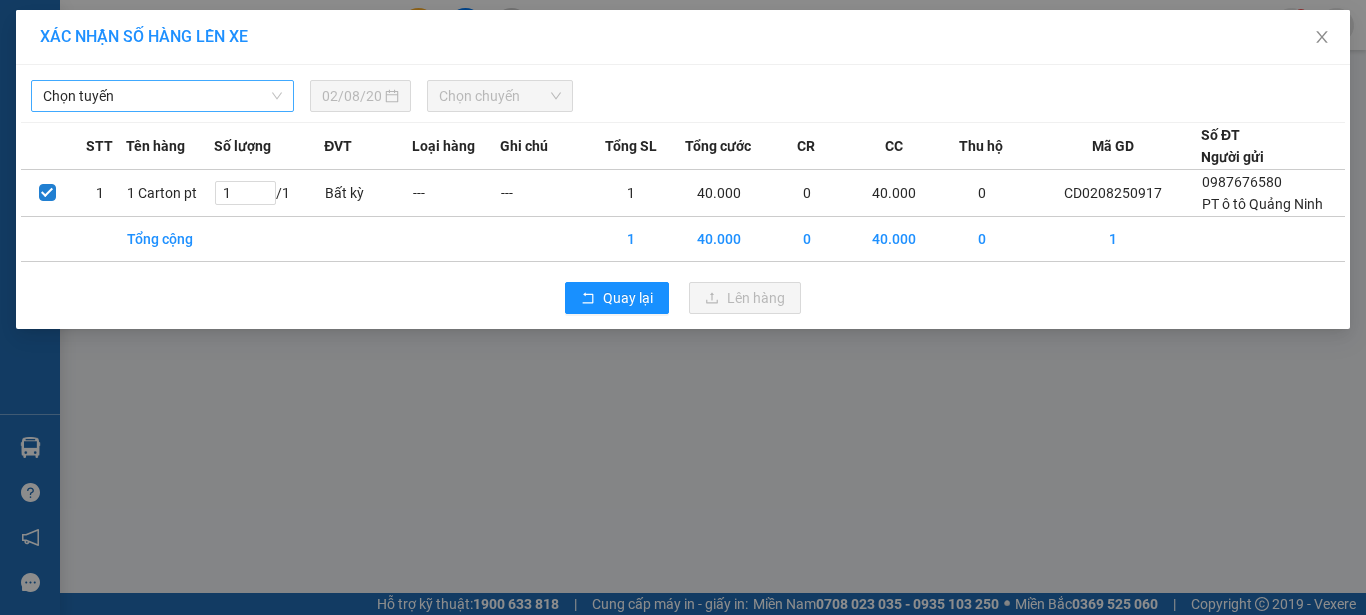 click on "Chọn tuyến" at bounding box center (162, 96) 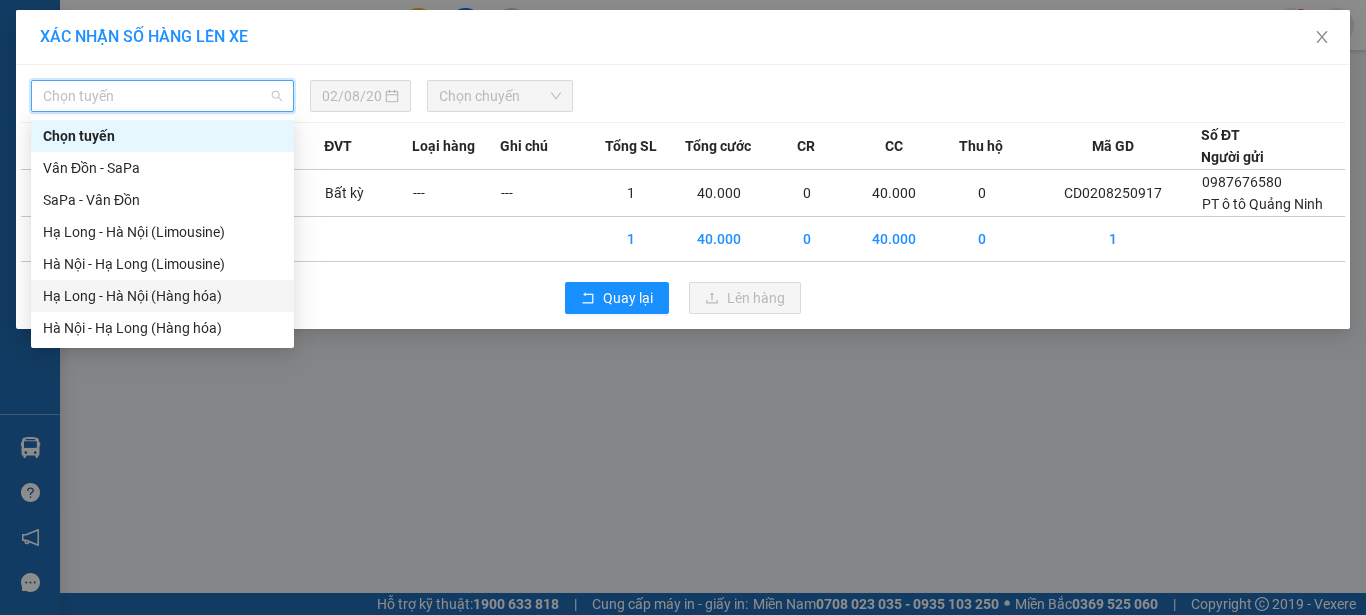 click on "Hạ Long - Hà Nội (Hàng hóa)" at bounding box center (162, 296) 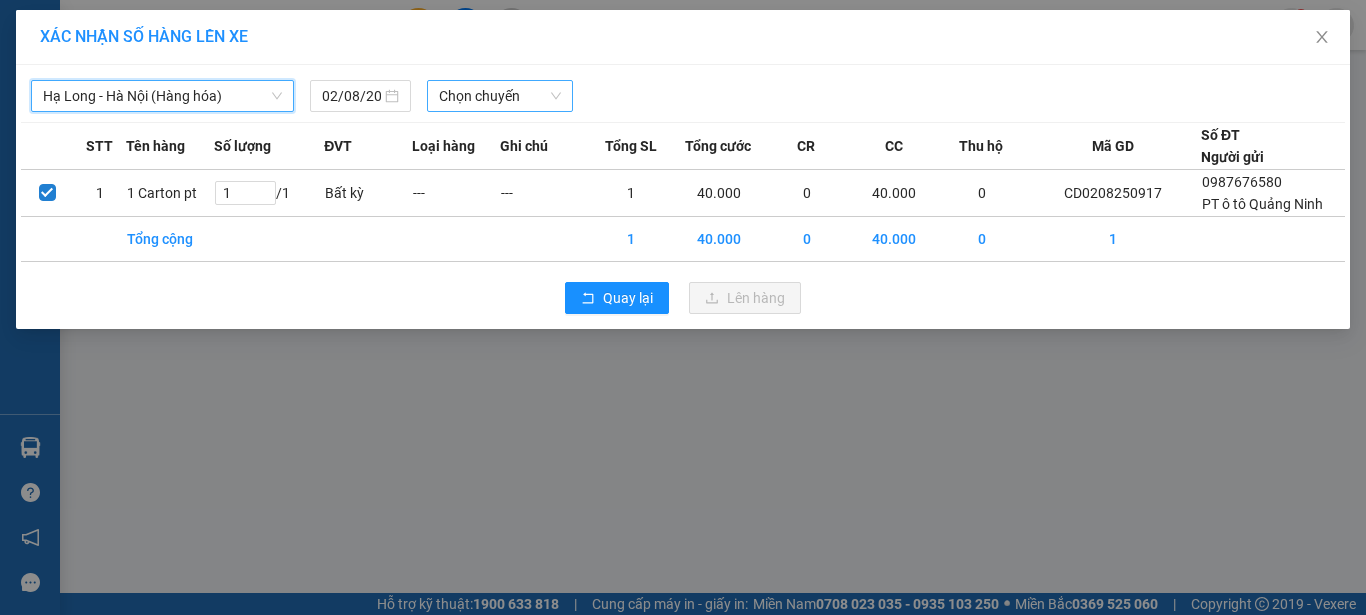 click on "Chọn chuyến" at bounding box center [500, 96] 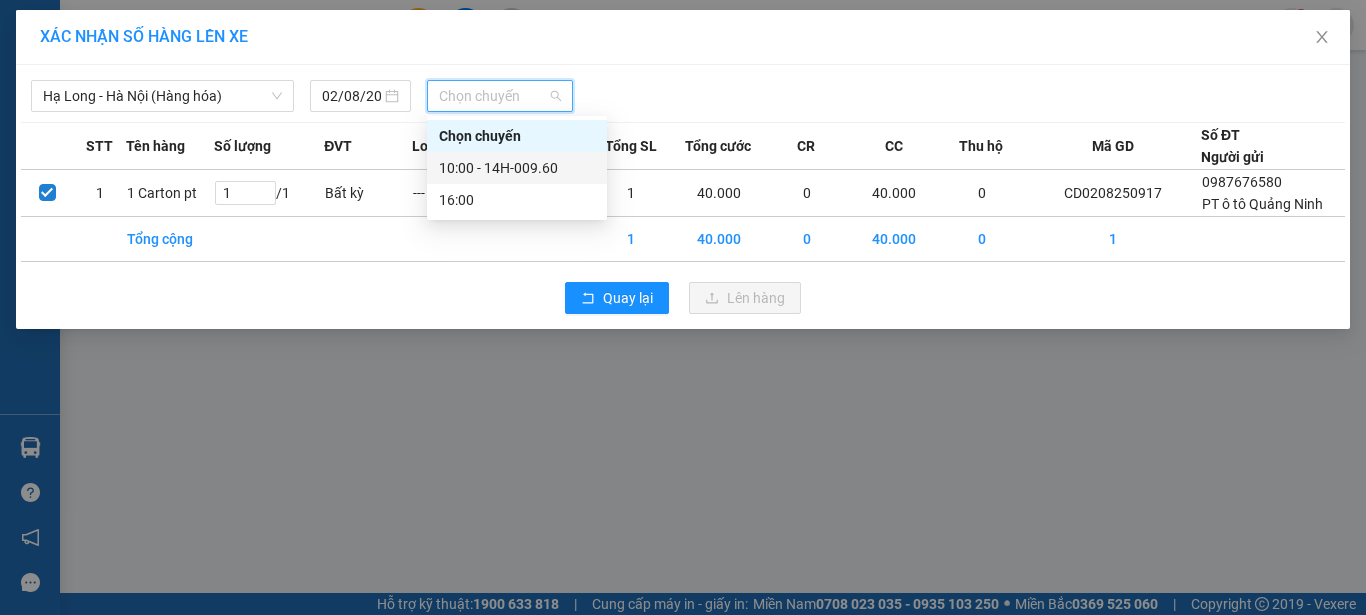 click on "10:00     - 14H-009.60" at bounding box center (517, 168) 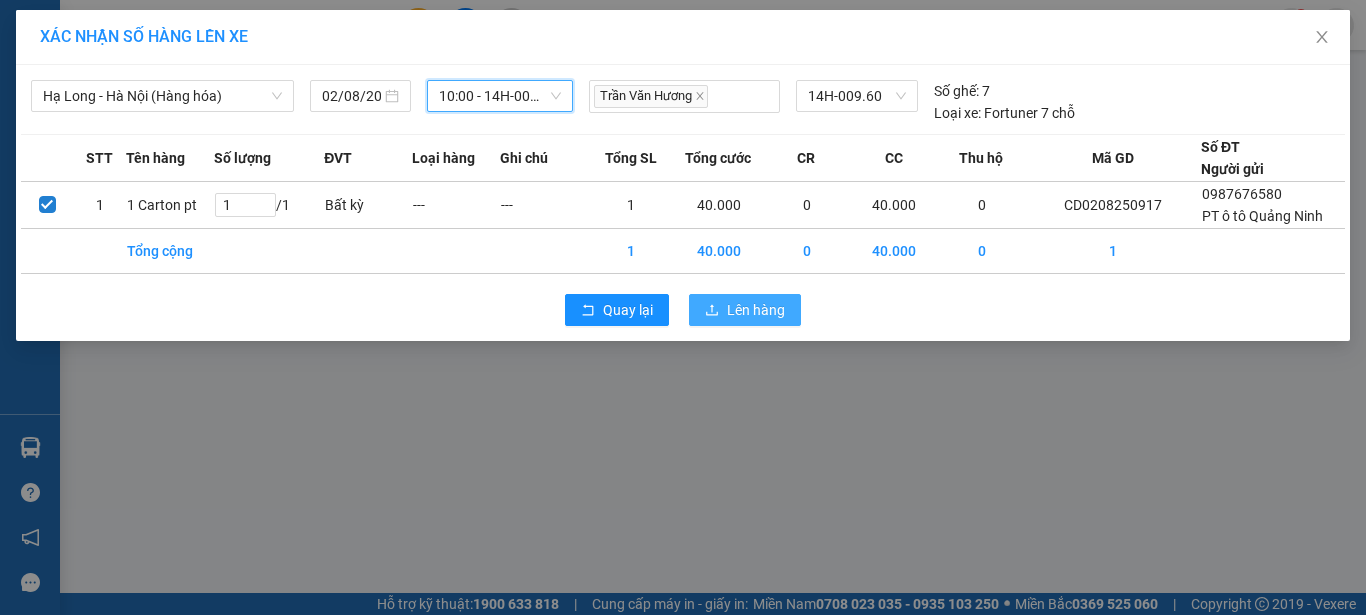 click on "Lên hàng" at bounding box center [756, 310] 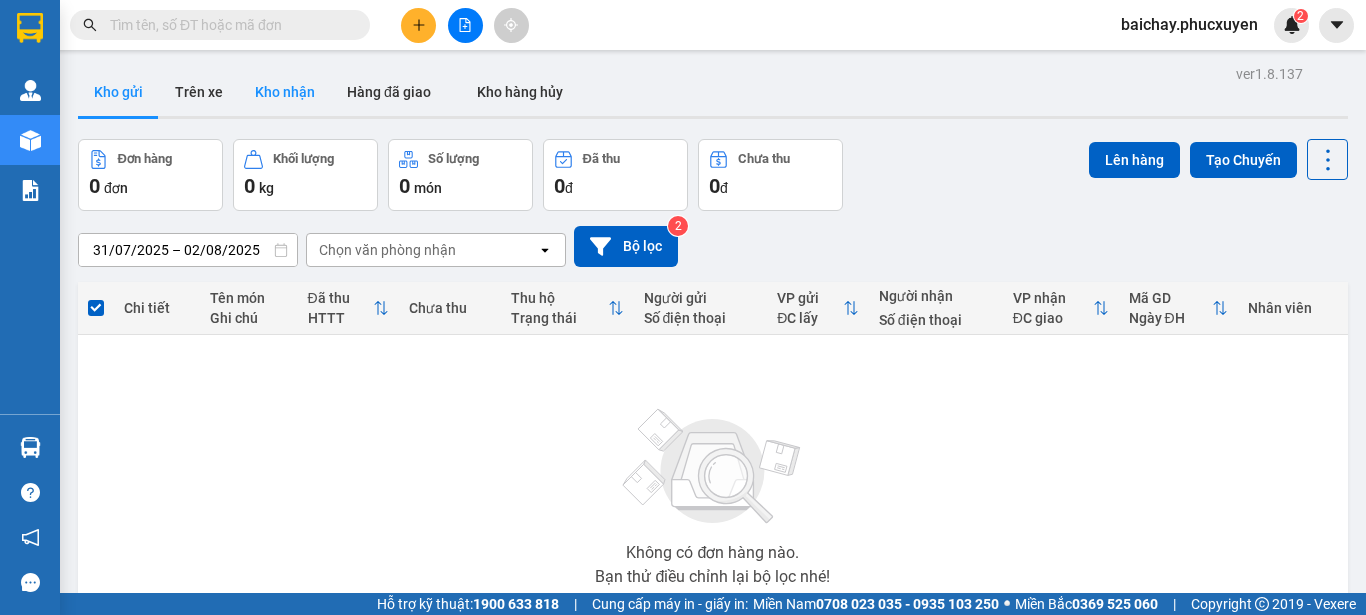 click on "Kho nhận" at bounding box center [285, 92] 